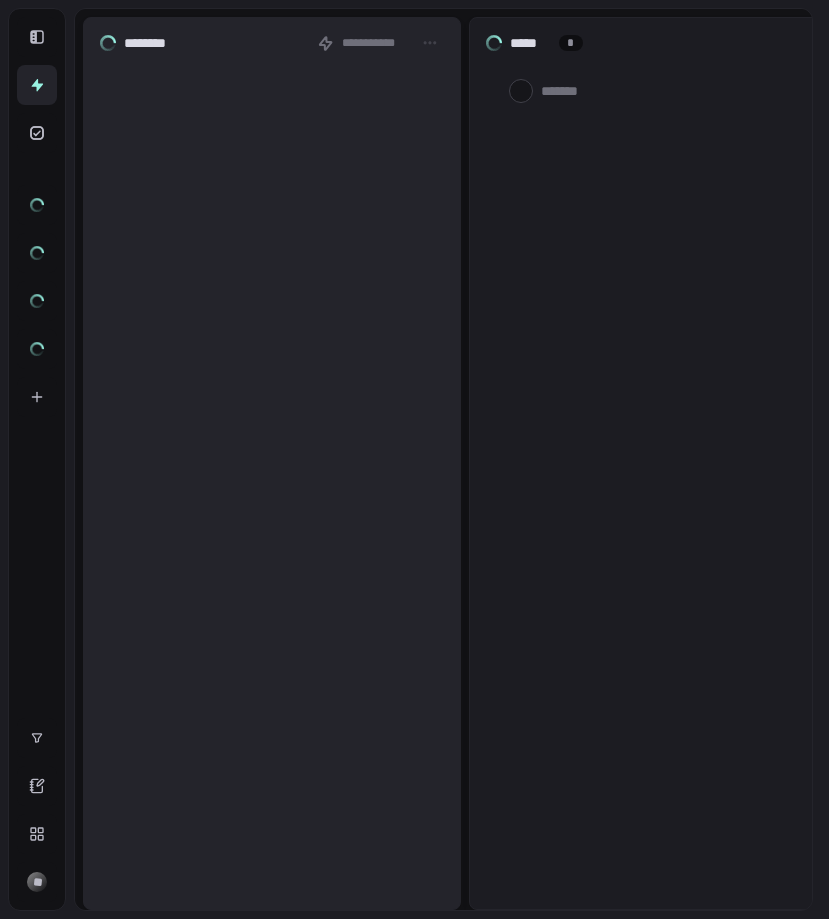 scroll, scrollTop: 0, scrollLeft: 0, axis: both 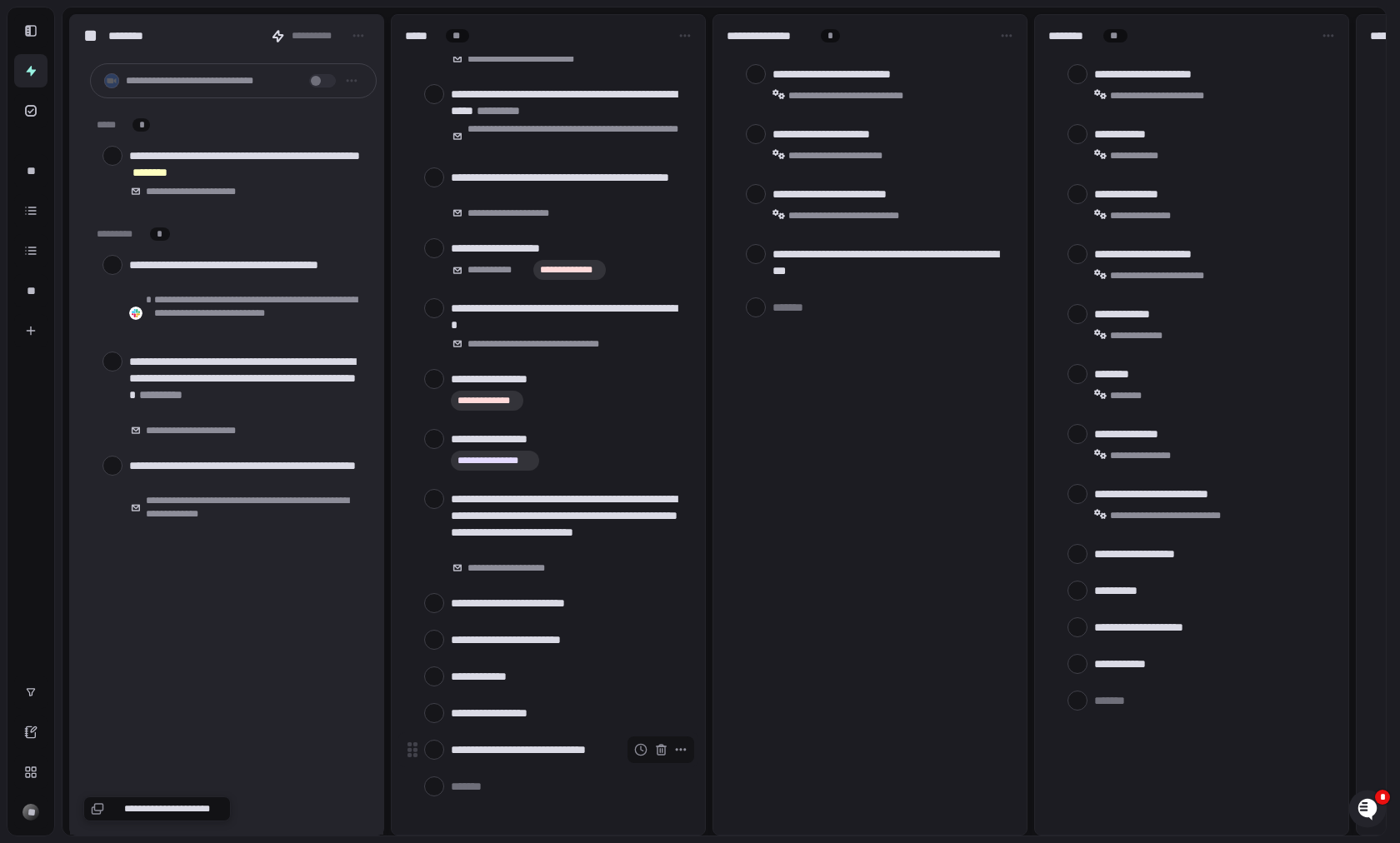 click at bounding box center (434, 750) 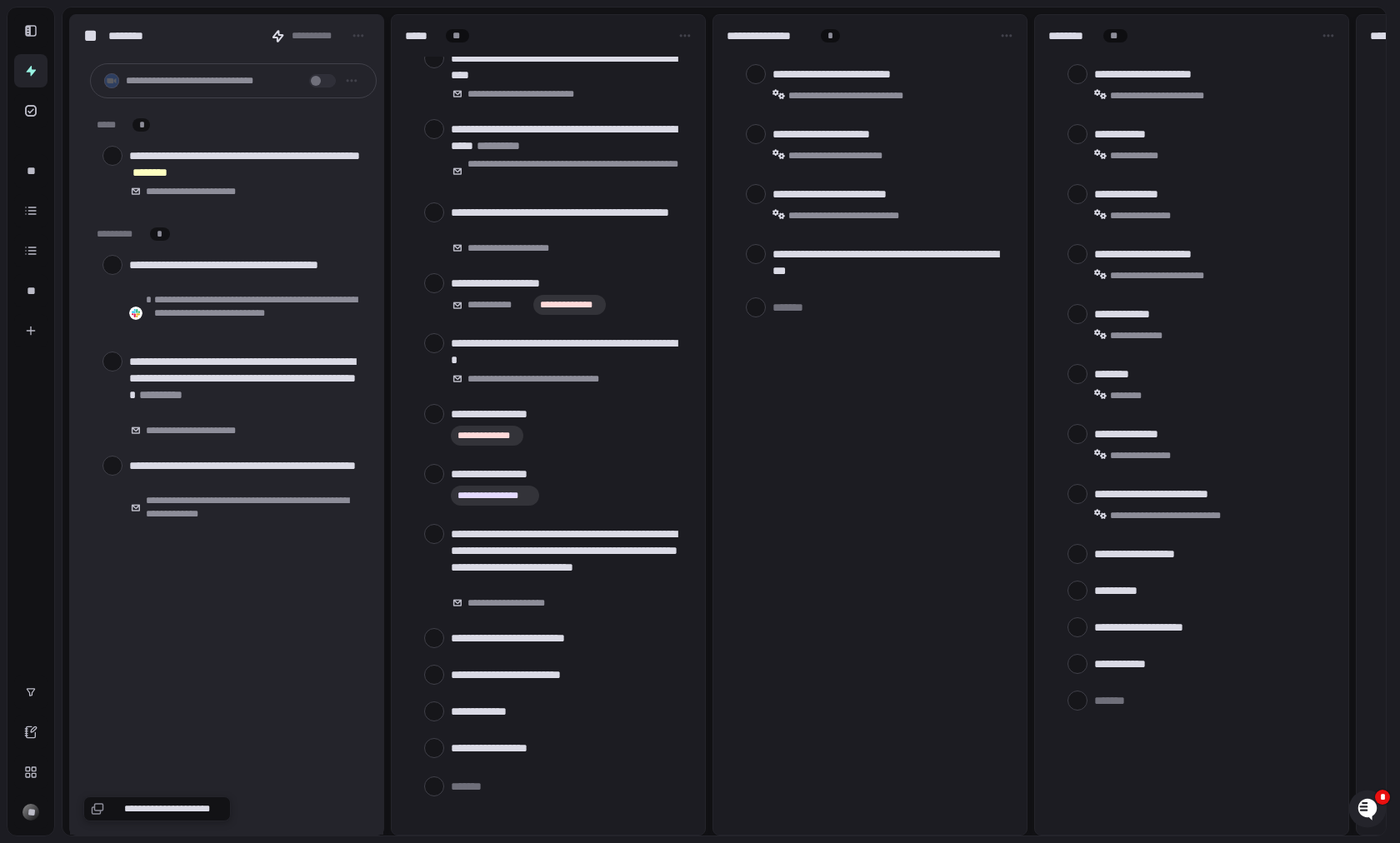 scroll, scrollTop: 273, scrollLeft: 0, axis: vertical 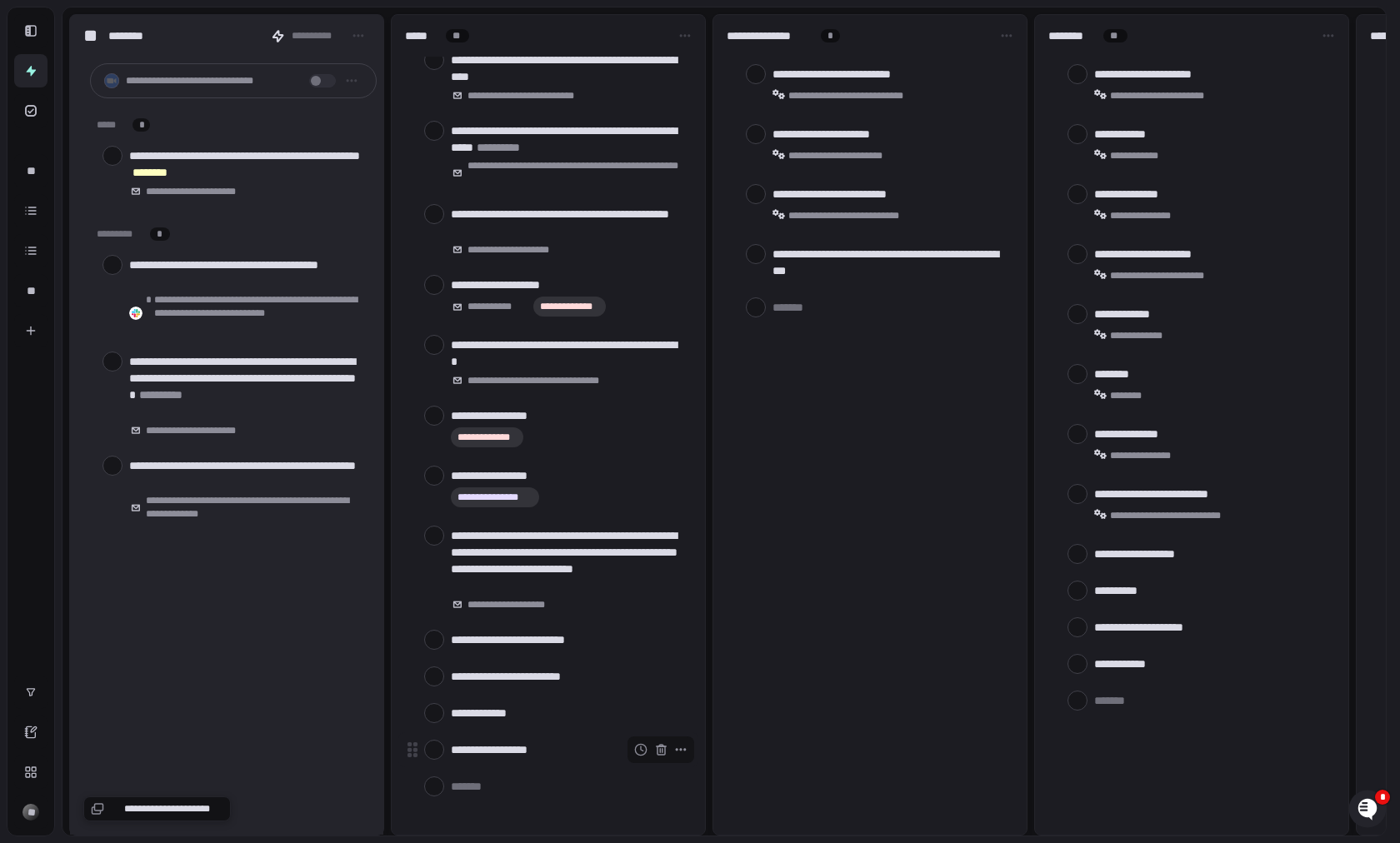 type on "*" 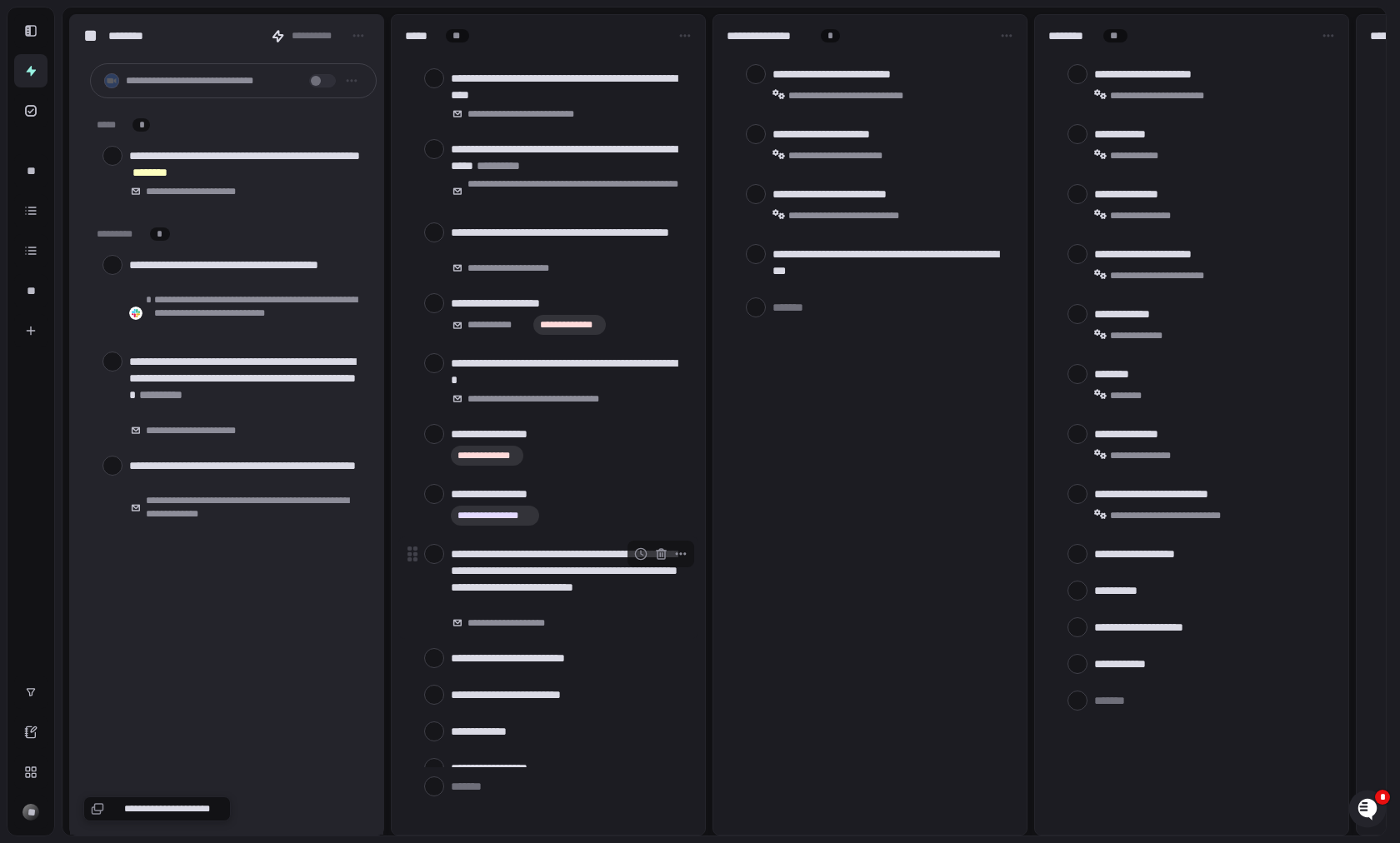 scroll, scrollTop: 273, scrollLeft: 0, axis: vertical 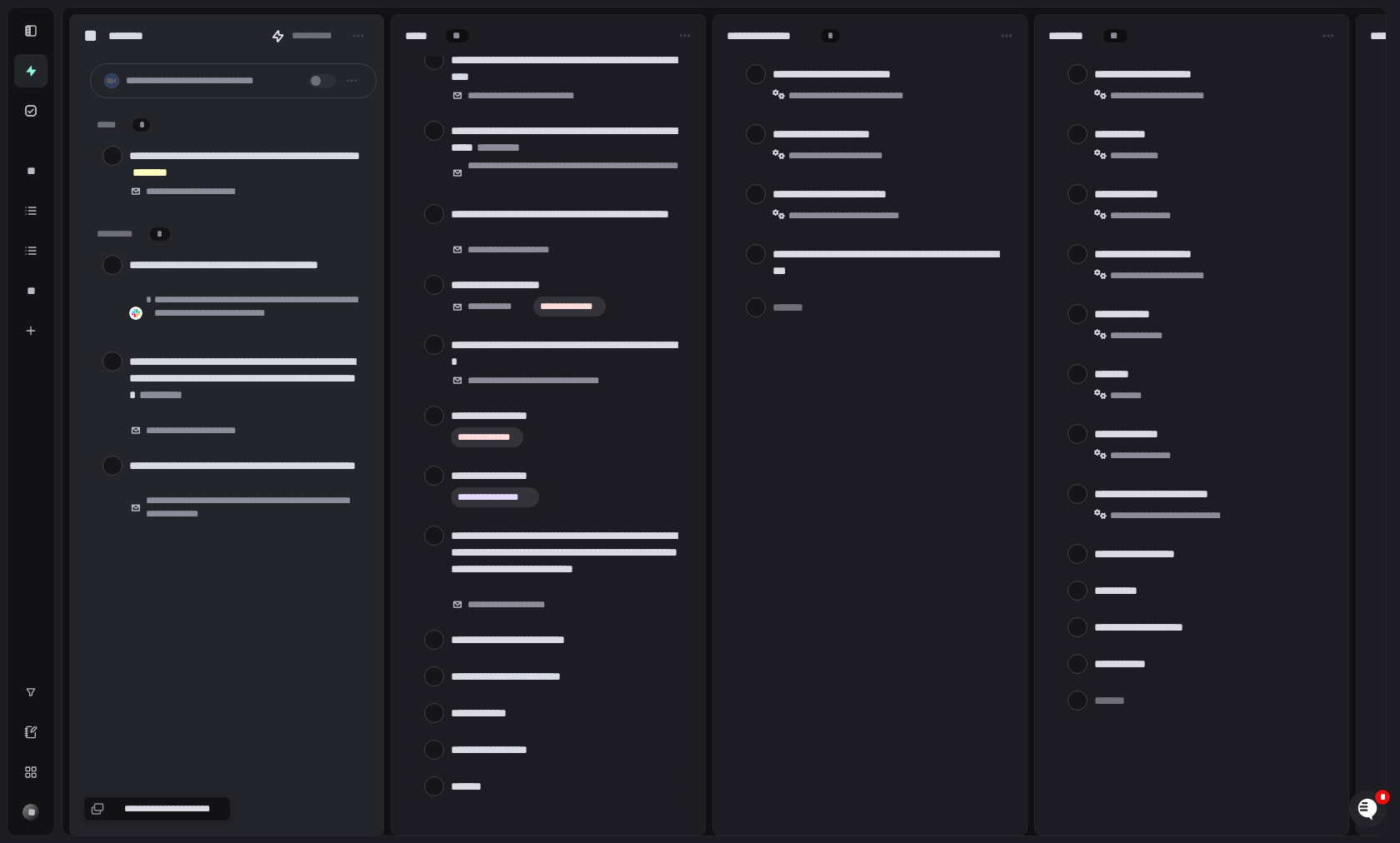 click at bounding box center (568, 786) 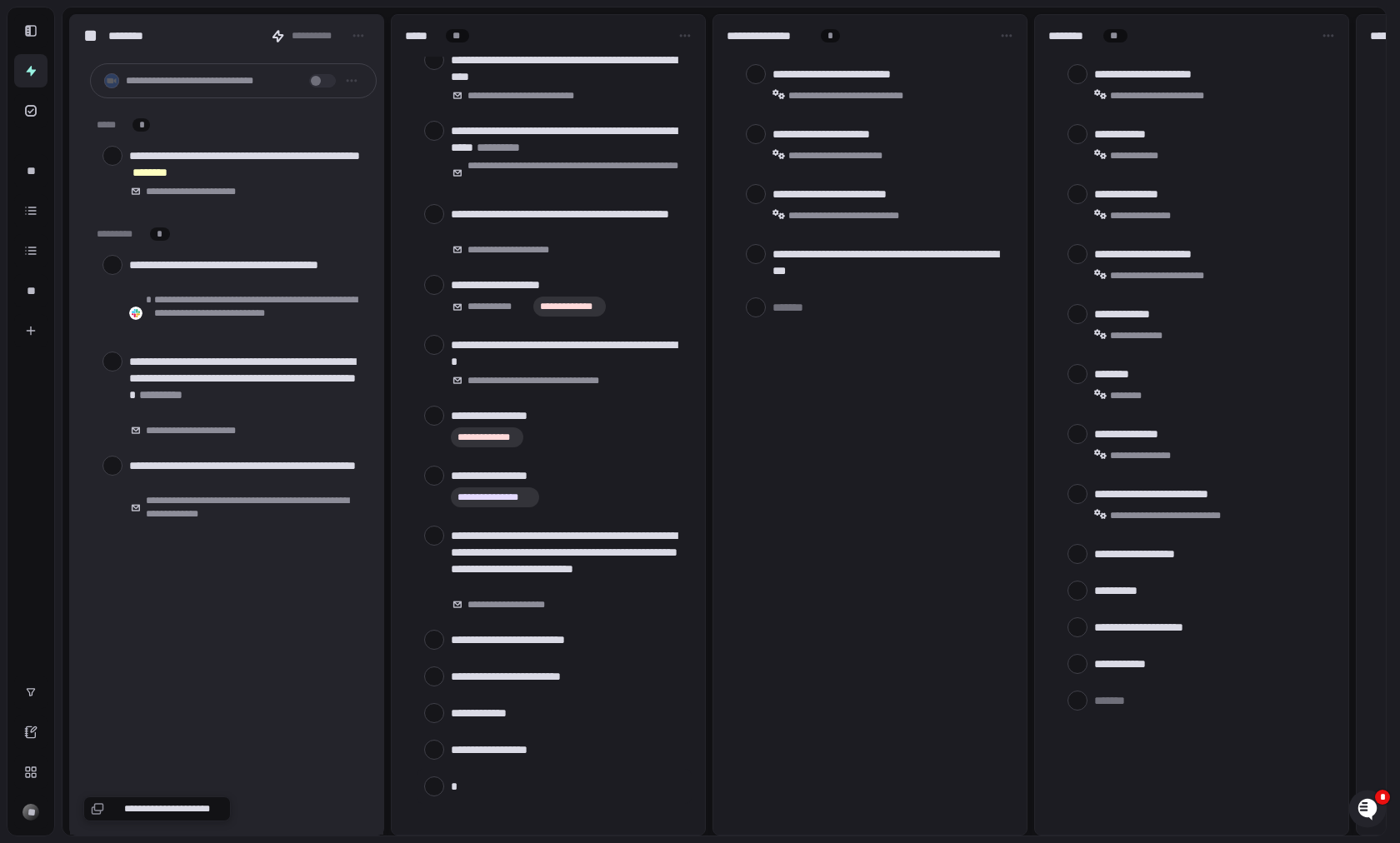 type on "*" 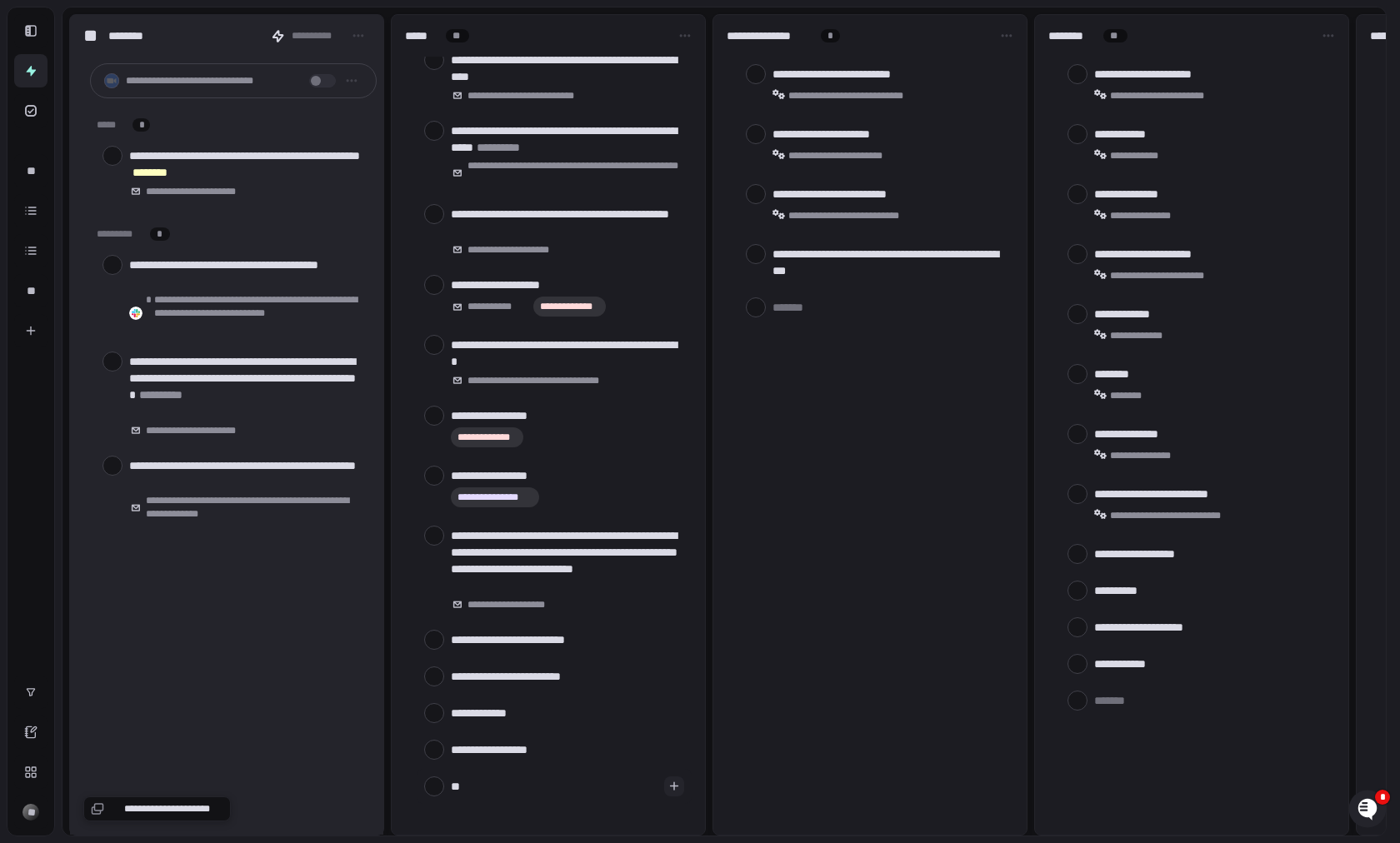 type on "***" 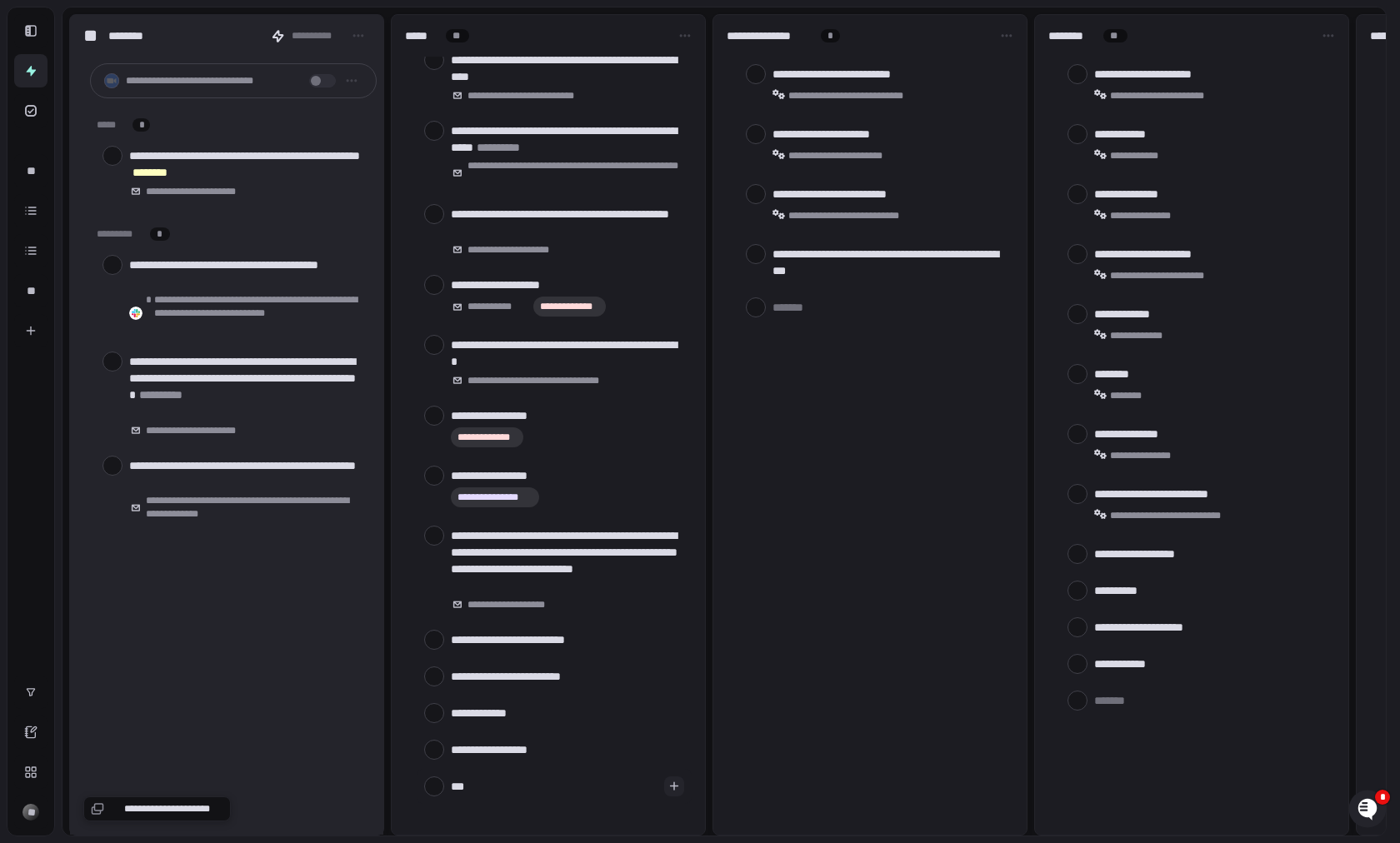 type on "****" 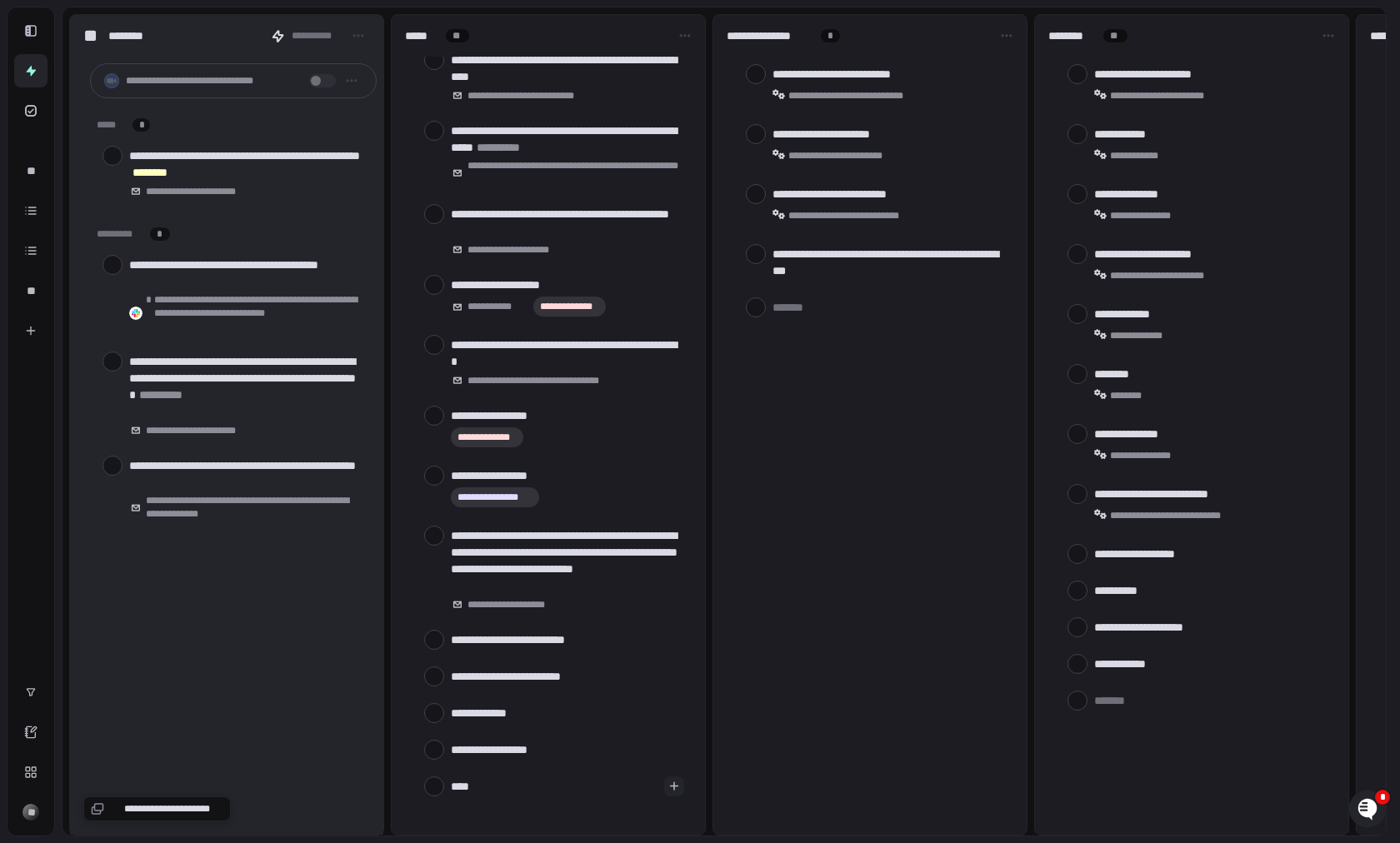 type on "*****" 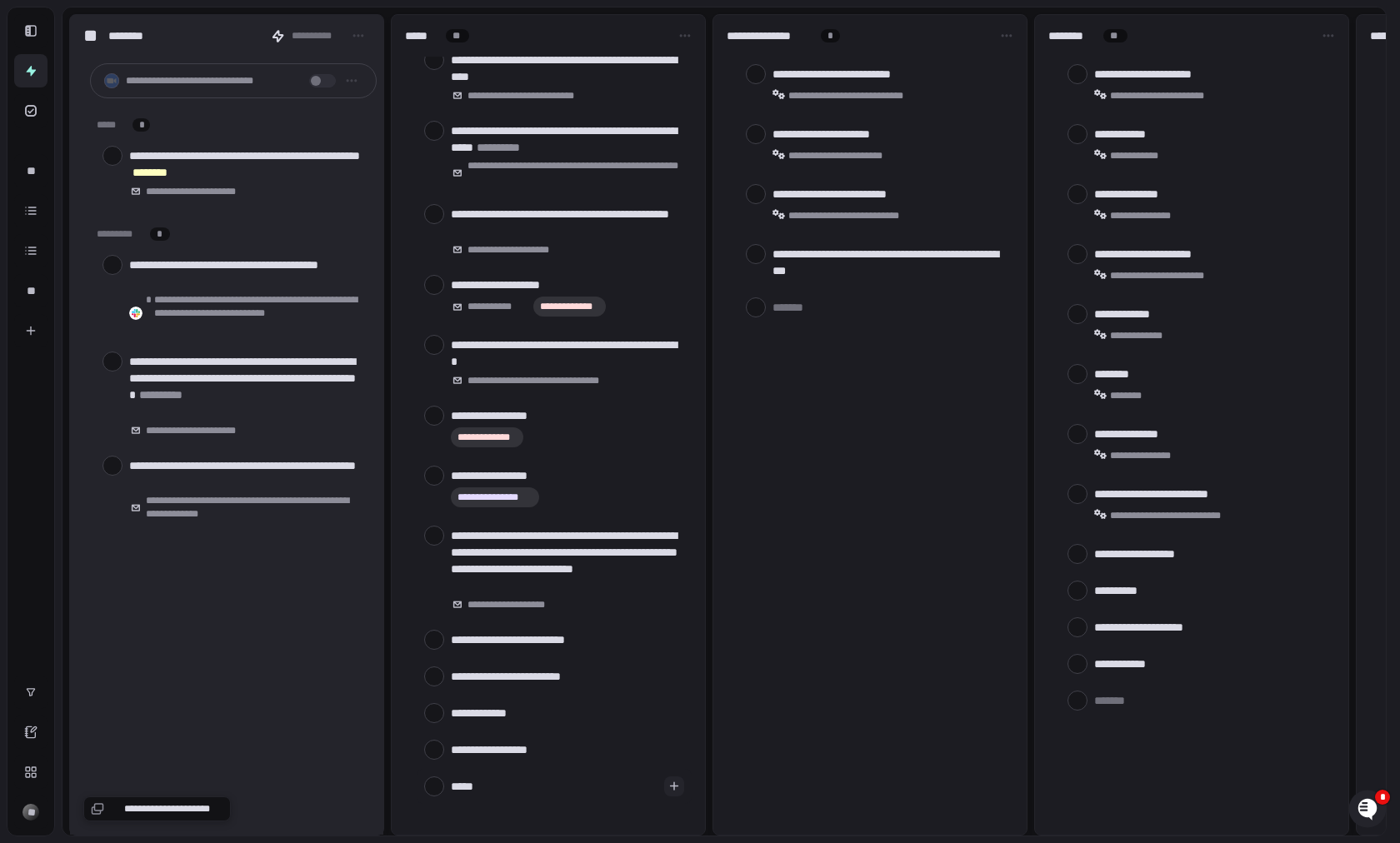 type on "*****" 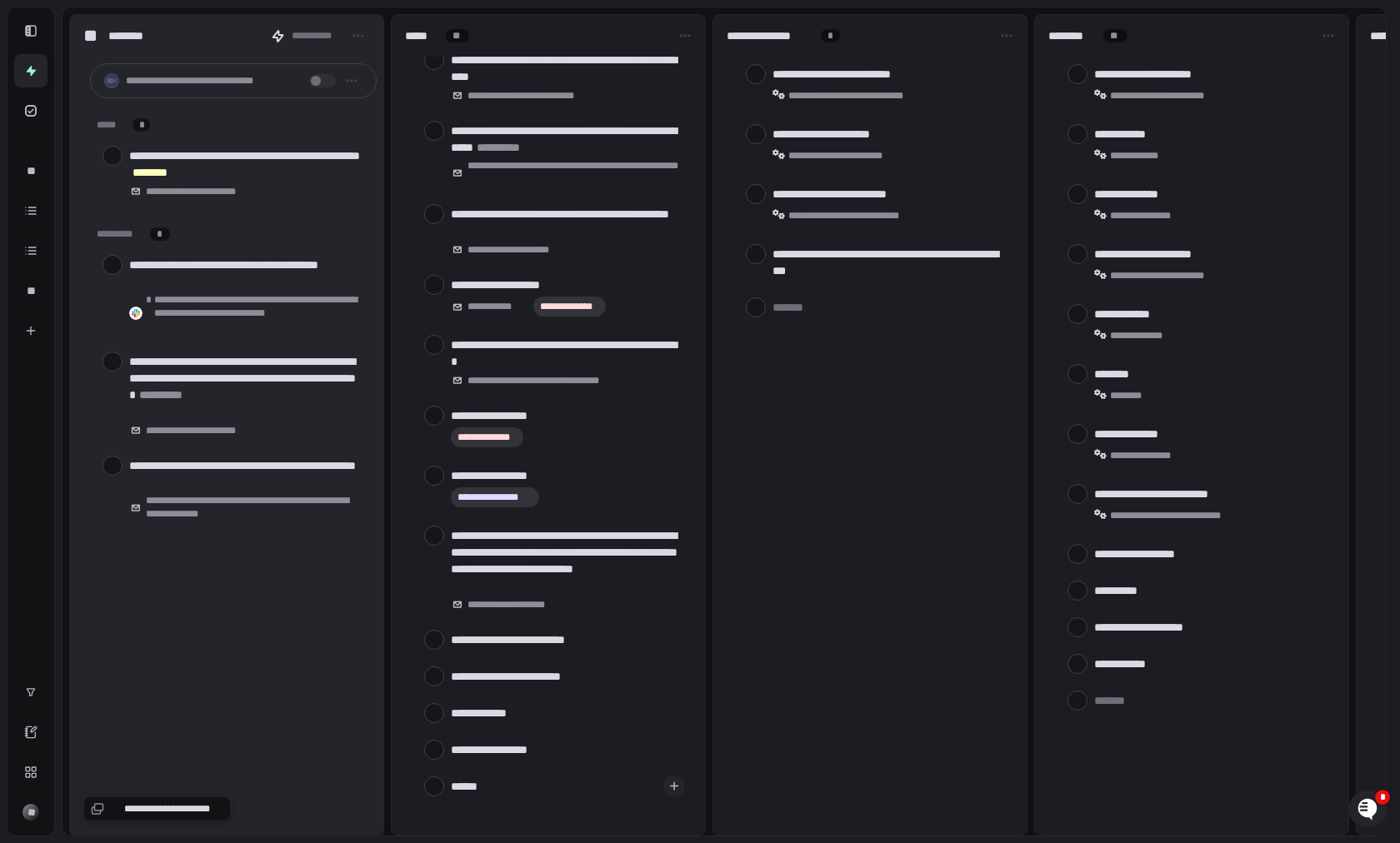 type on "*******" 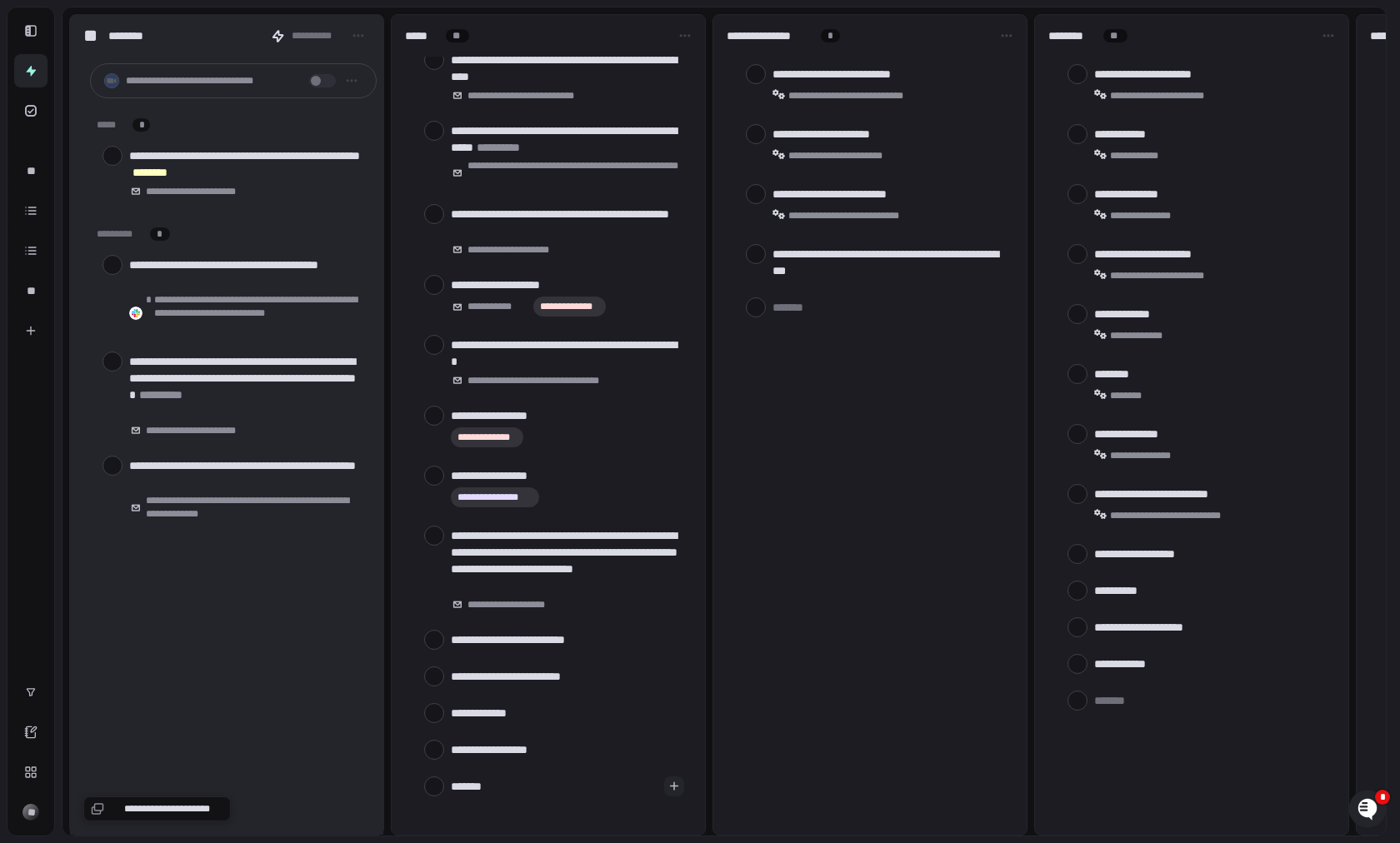 type on "********" 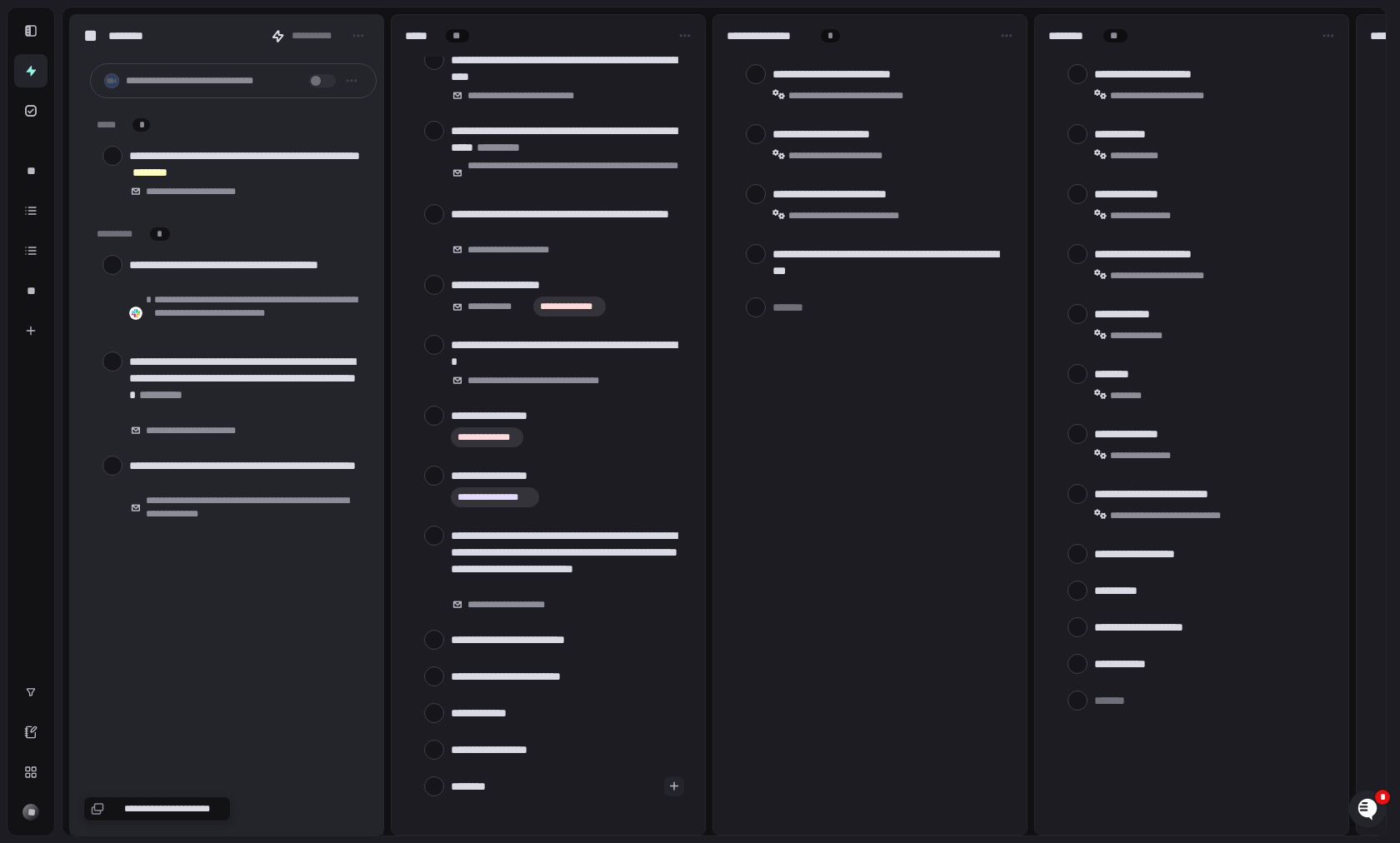 type on "*********" 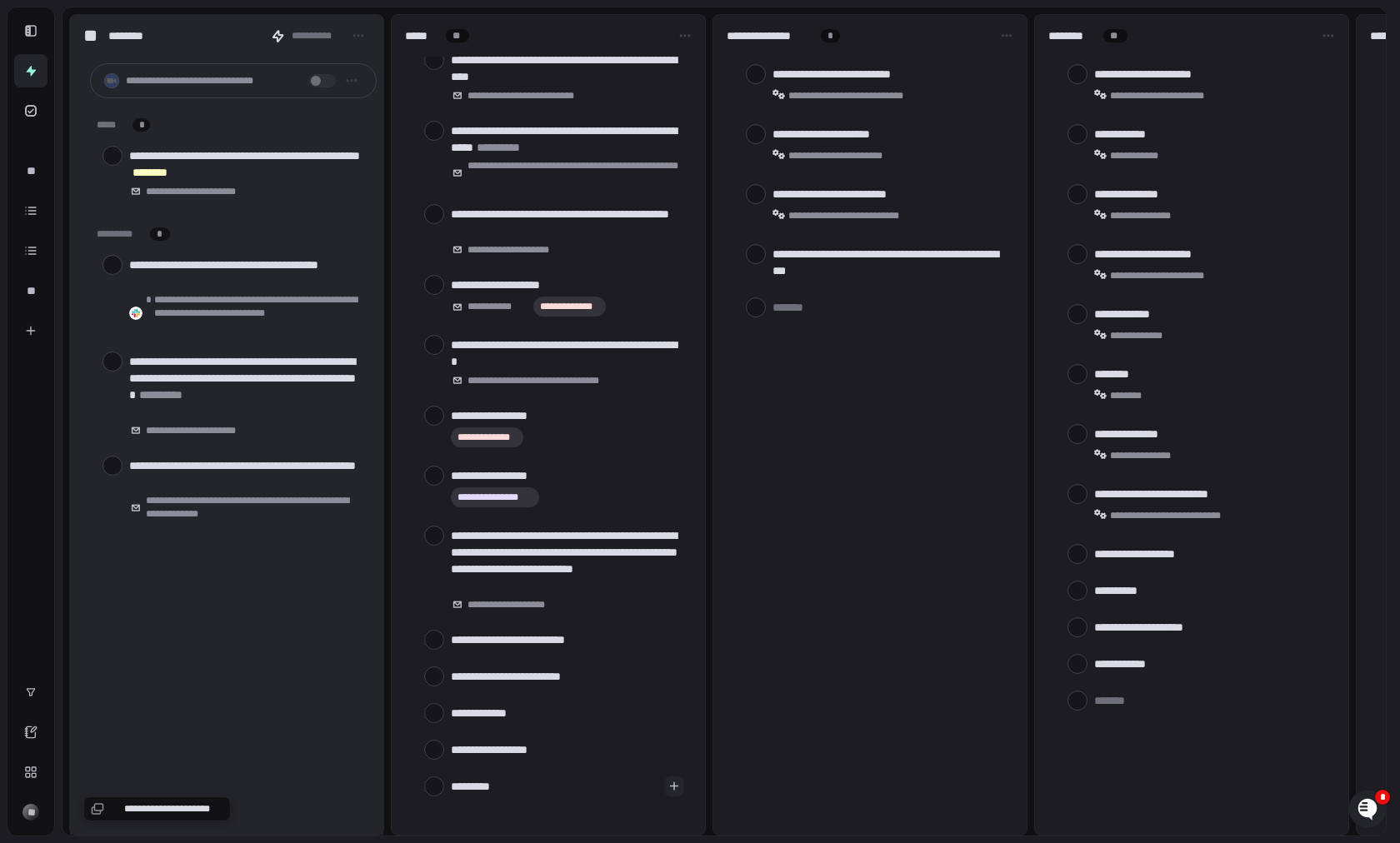 type on "**********" 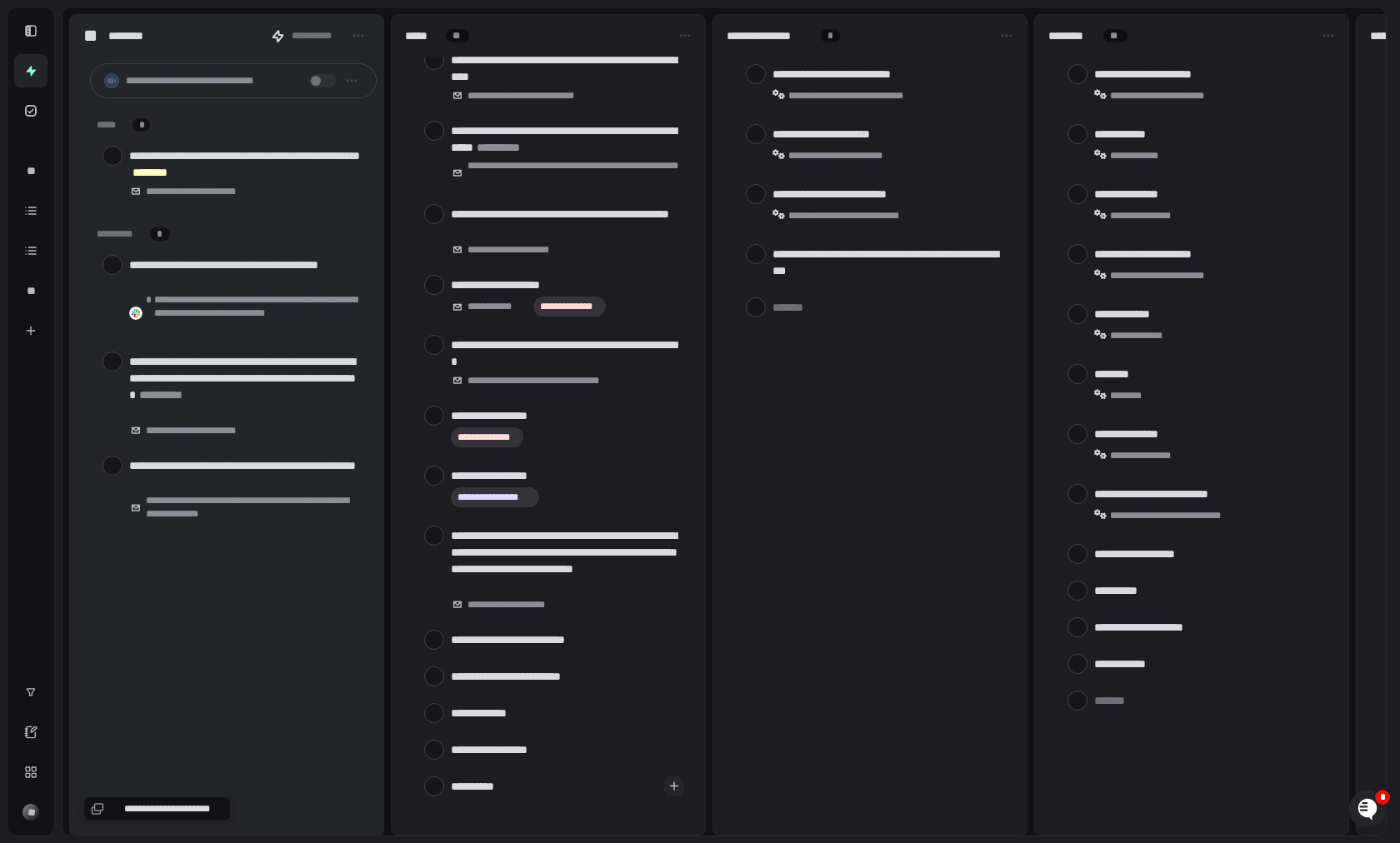 type on "**********" 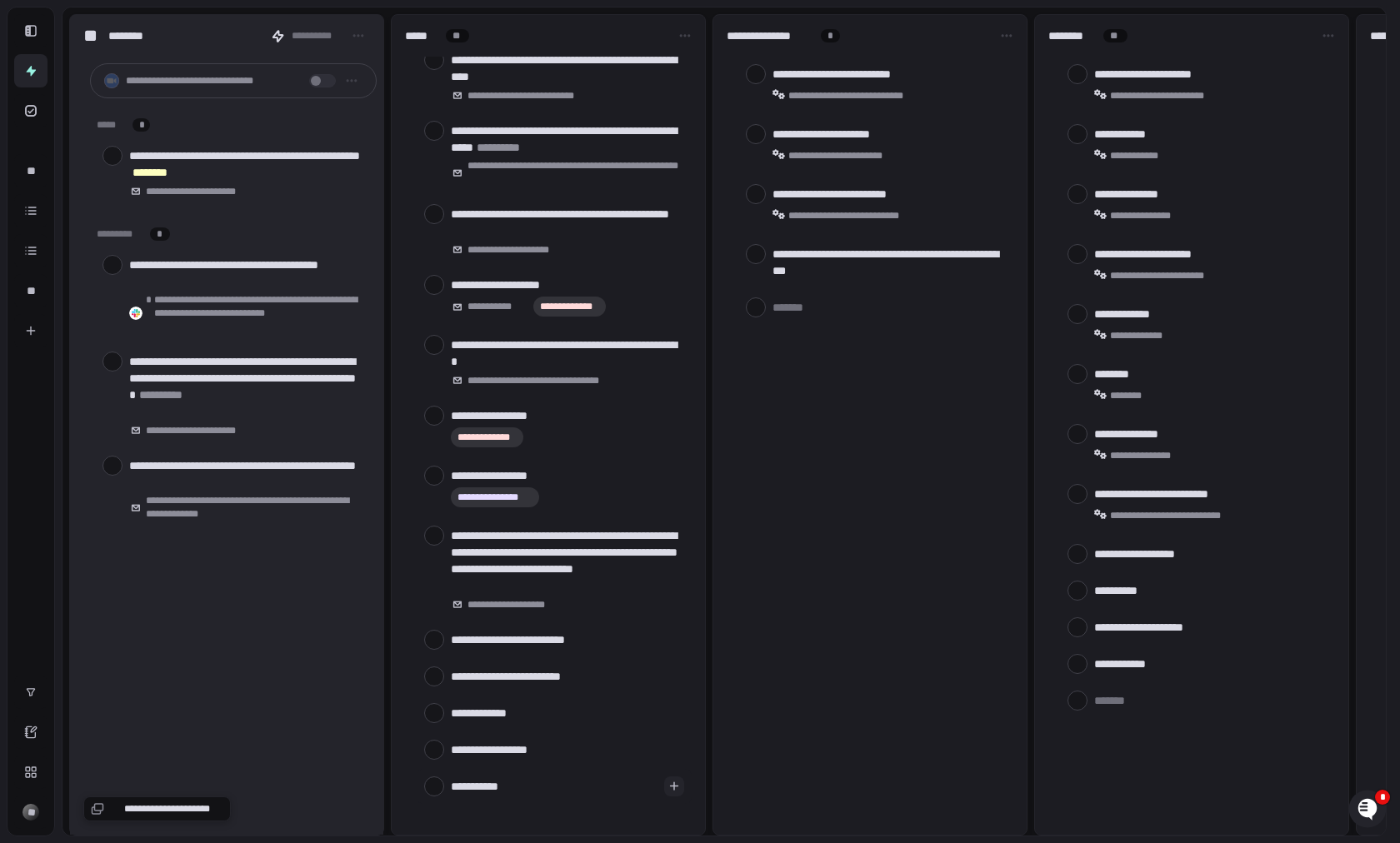 type on "**********" 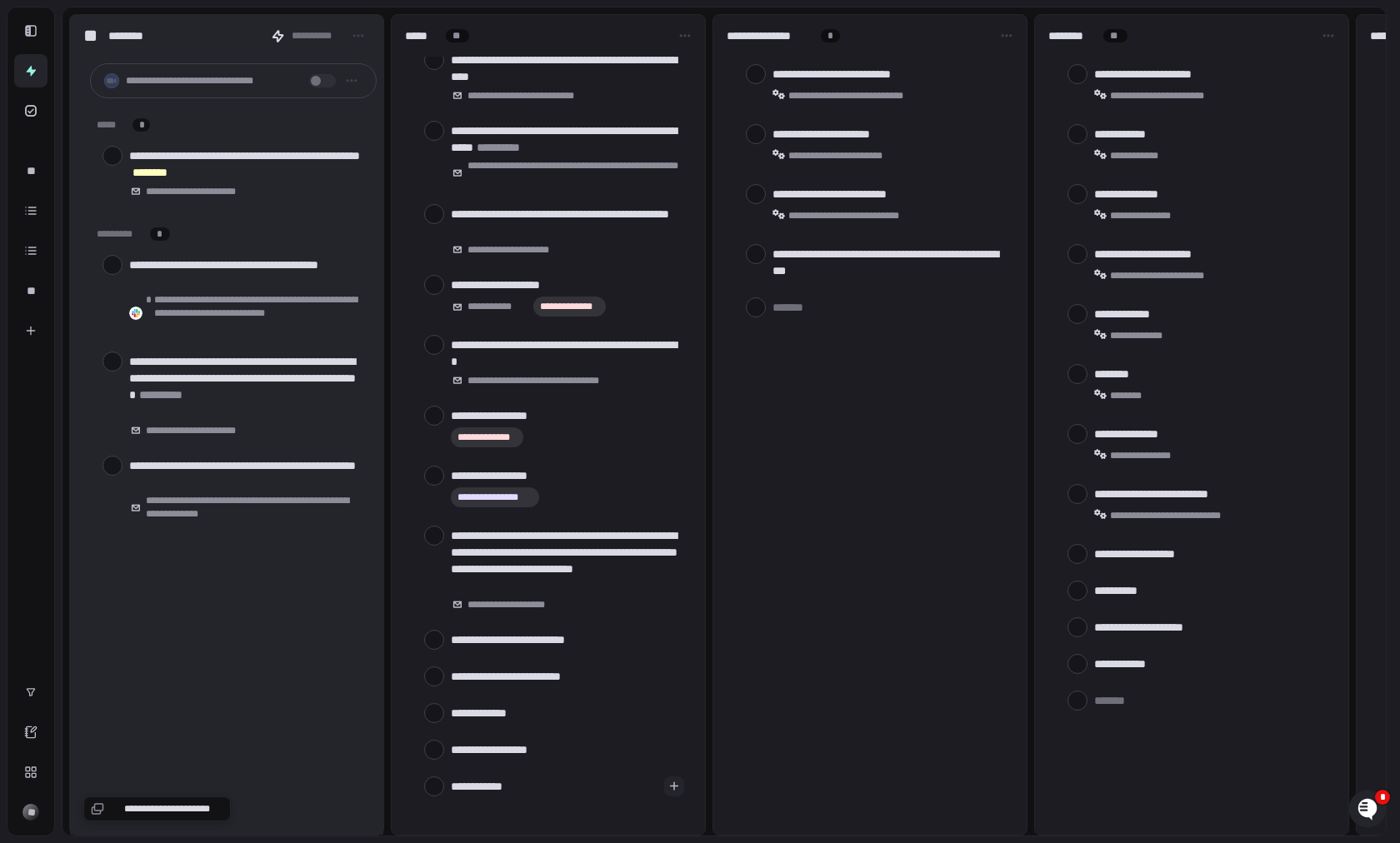 type on "*" 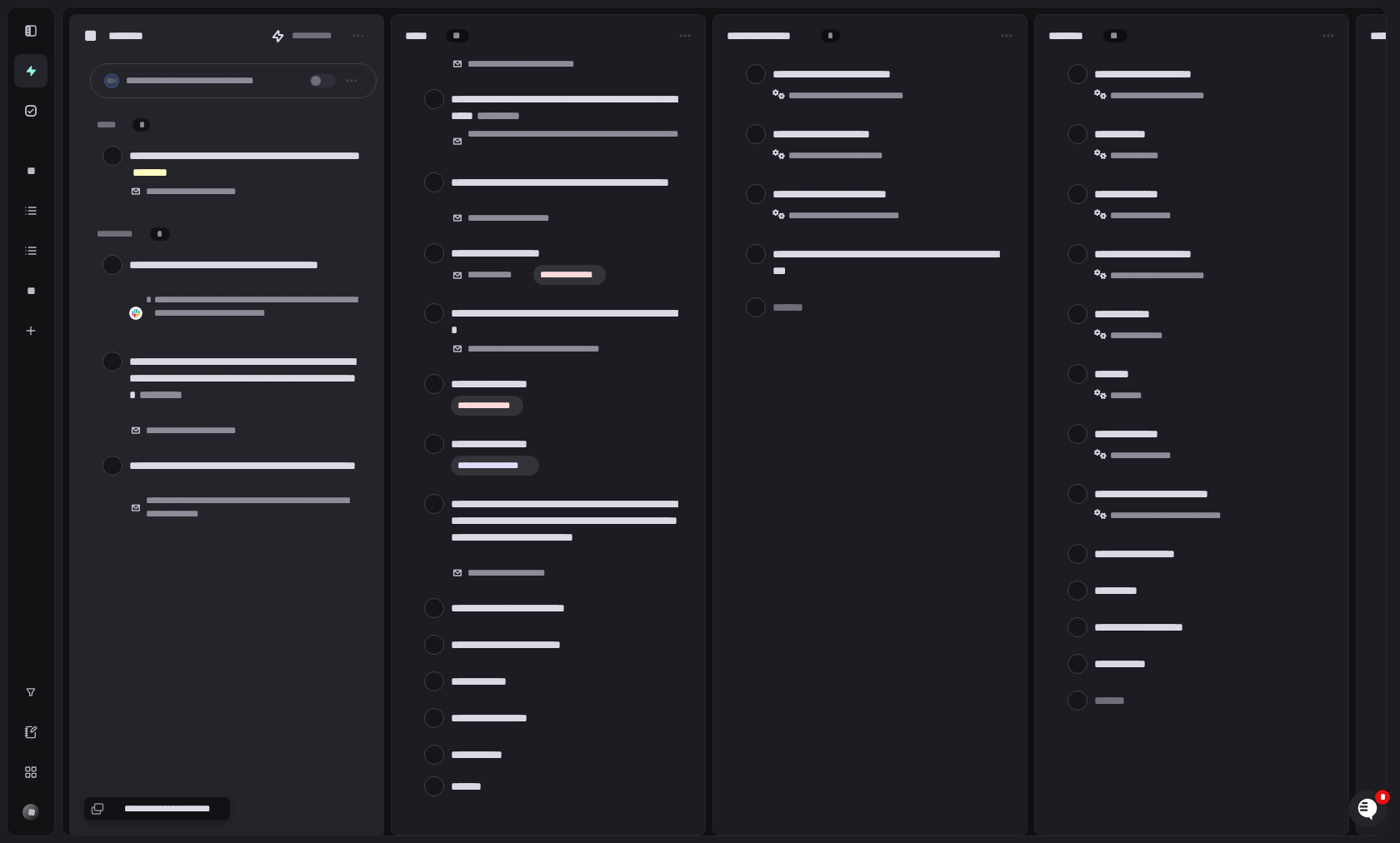 scroll, scrollTop: 310, scrollLeft: 0, axis: vertical 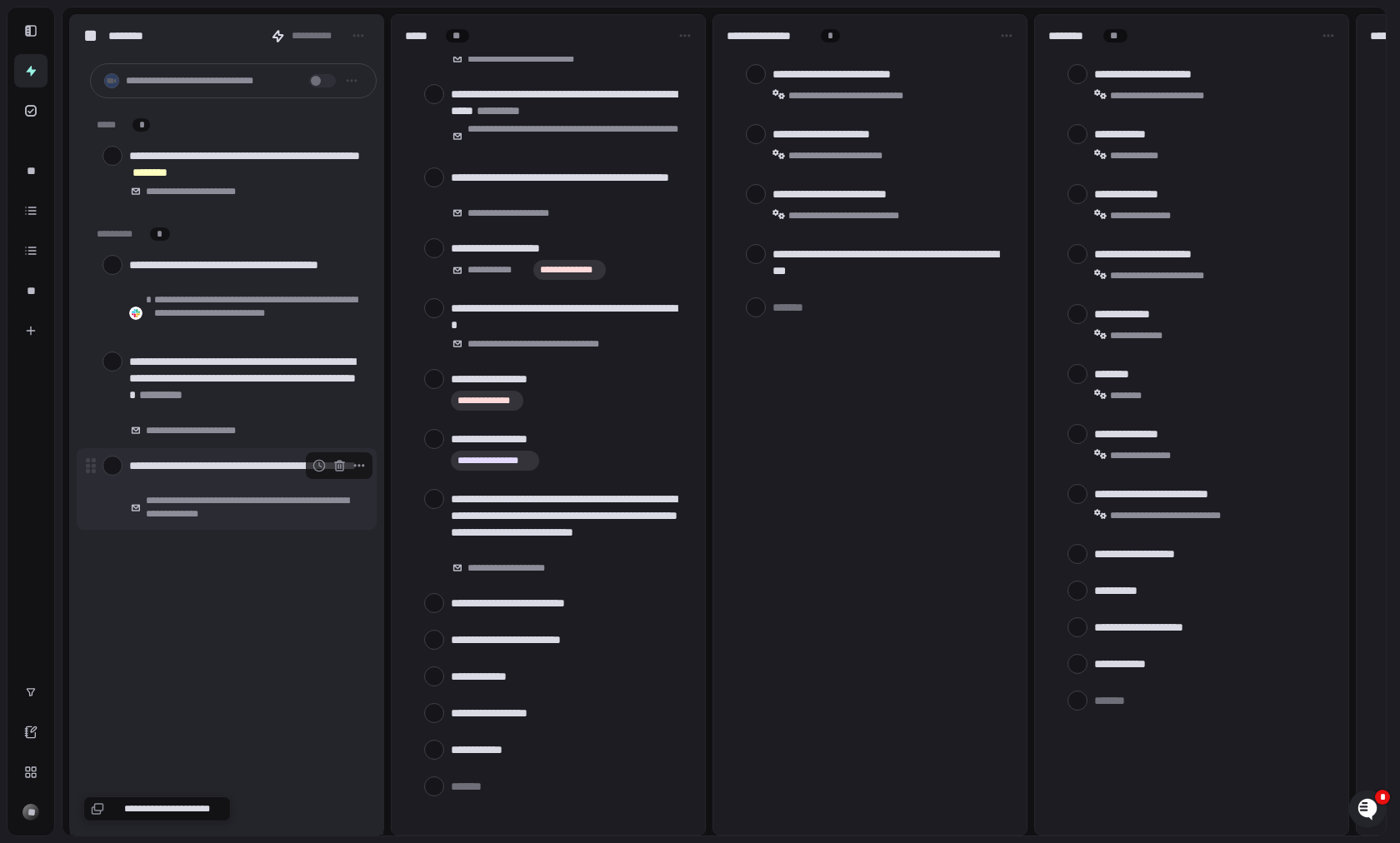click at bounding box center [112, 466] 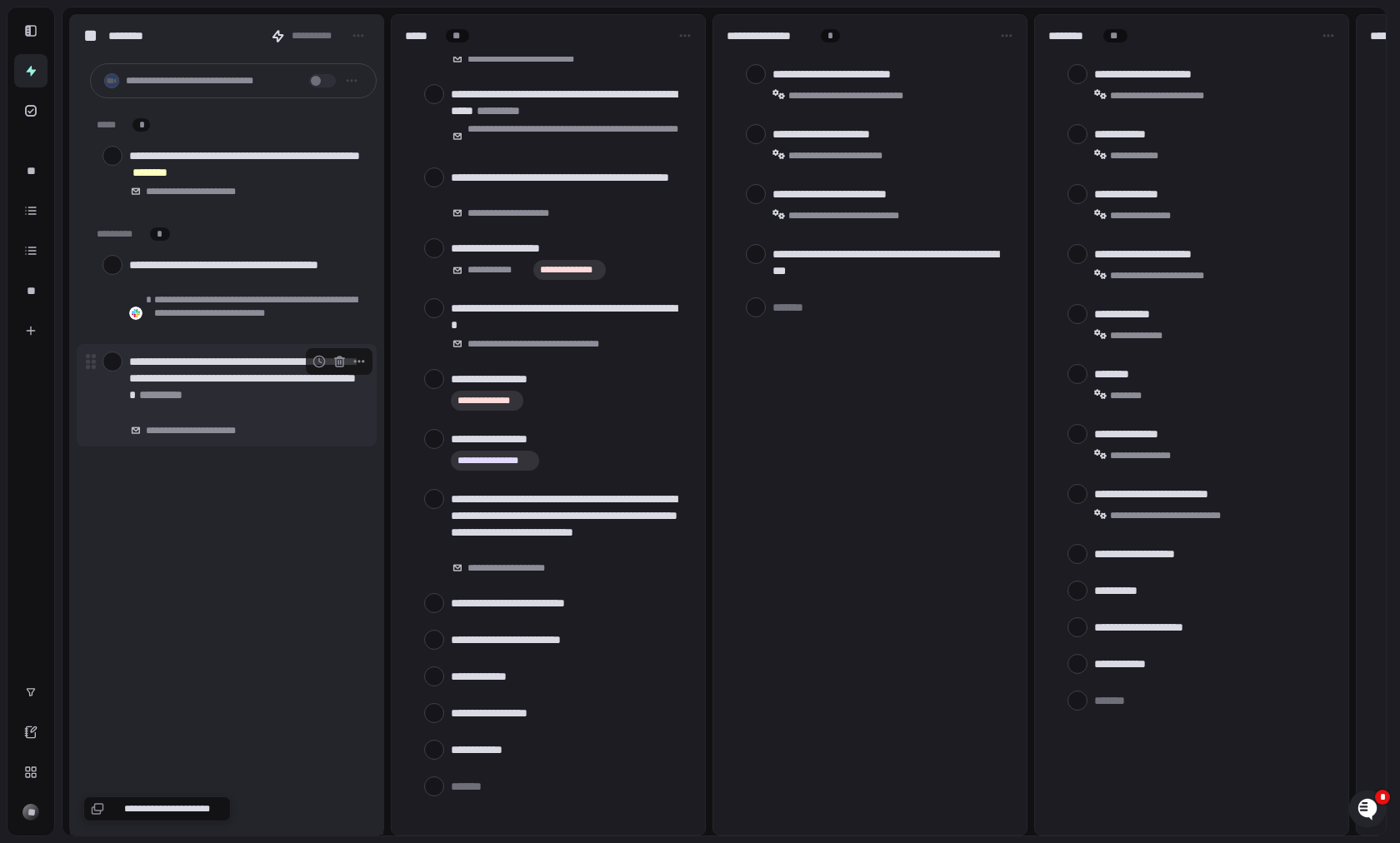 click at bounding box center [112, 362] 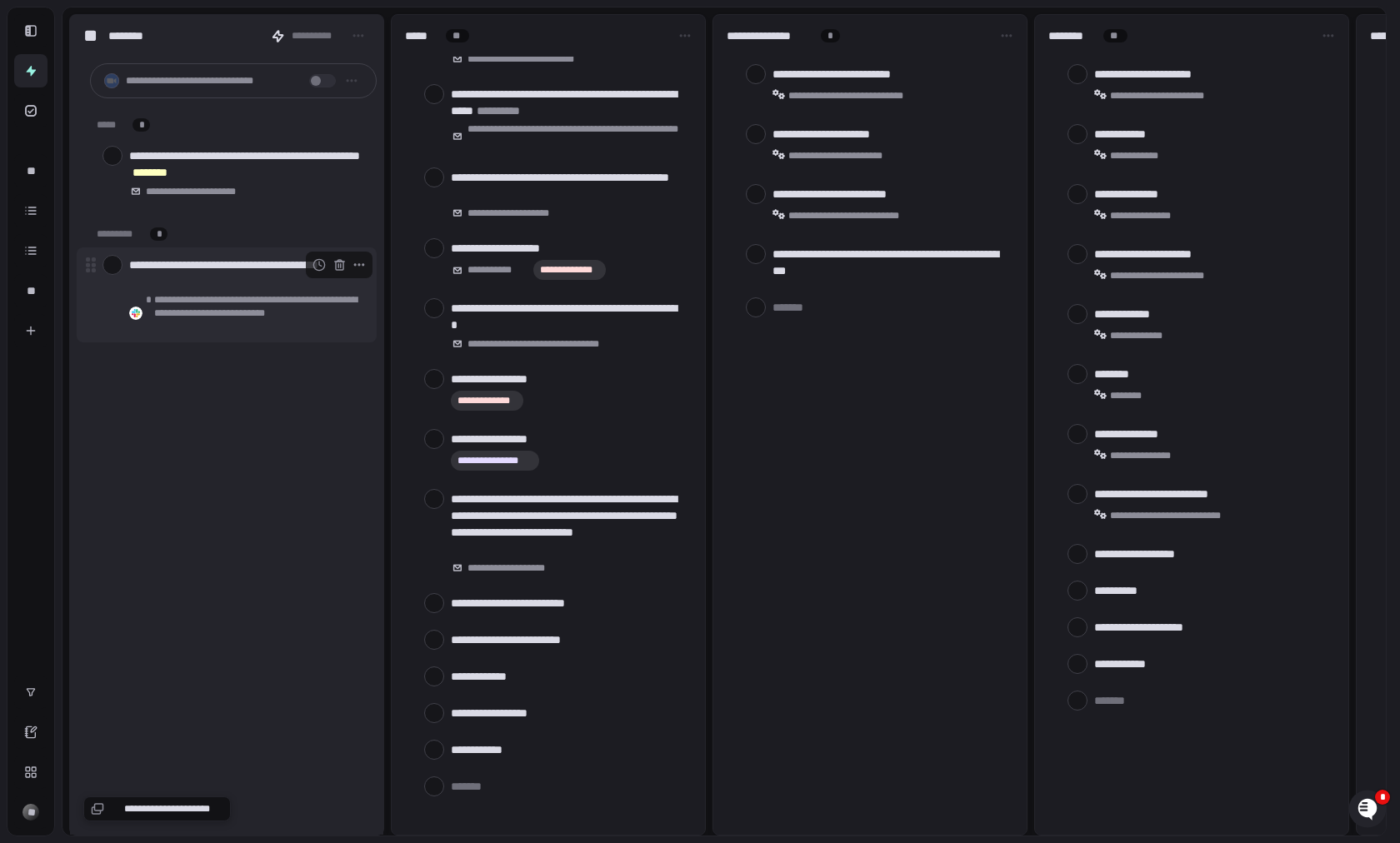 click at bounding box center (112, 265) 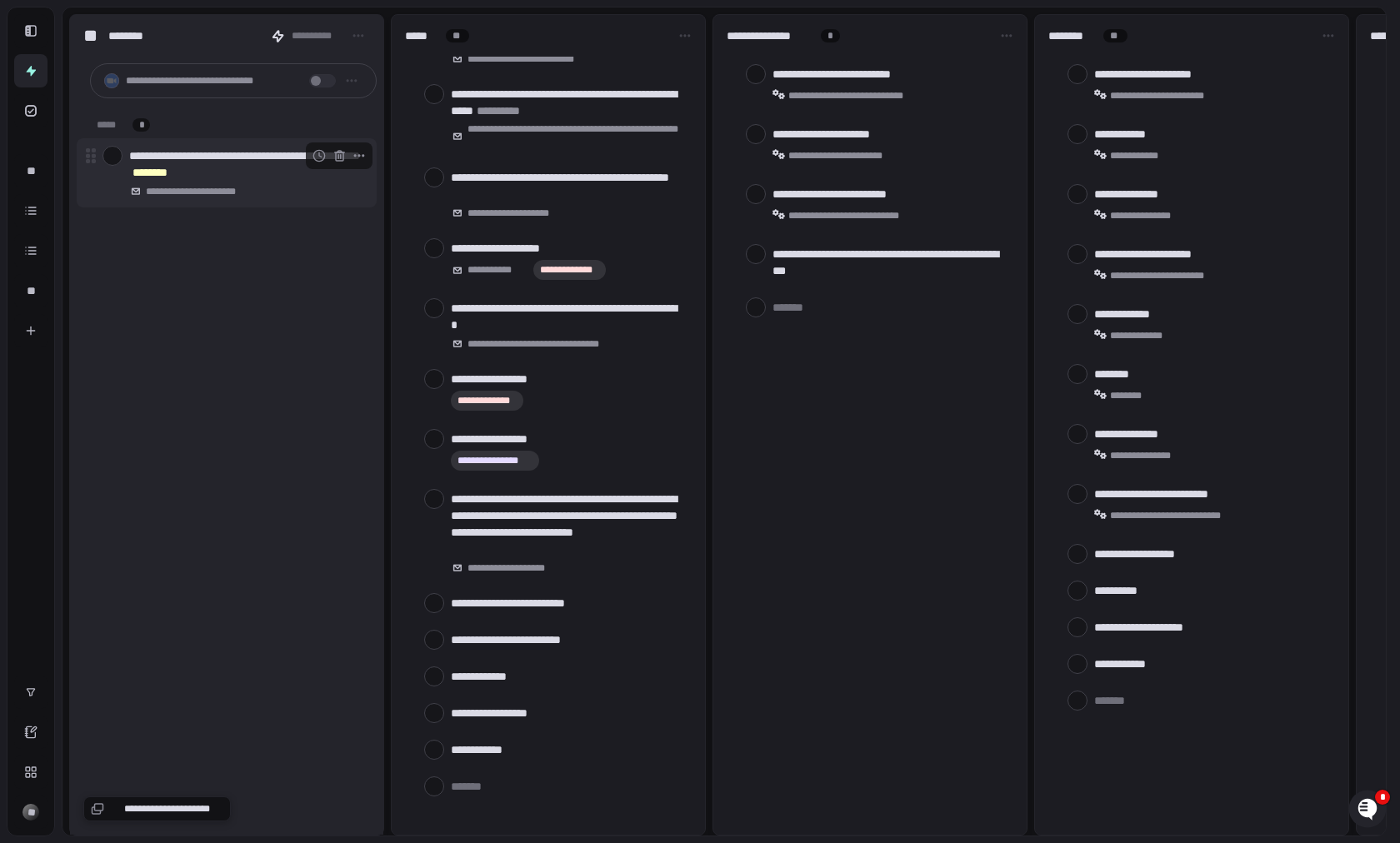 click at bounding box center (112, 156) 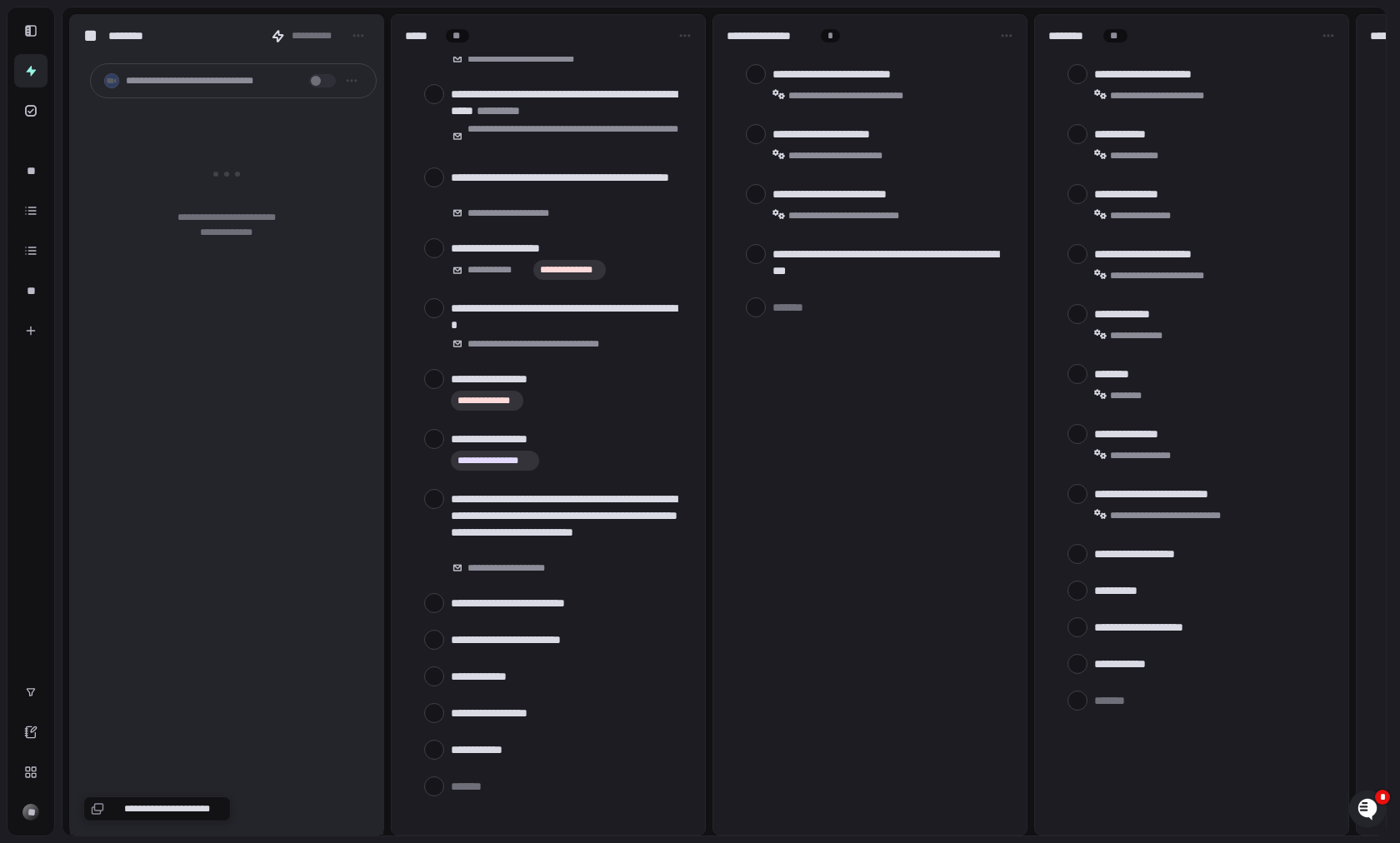 type on "*" 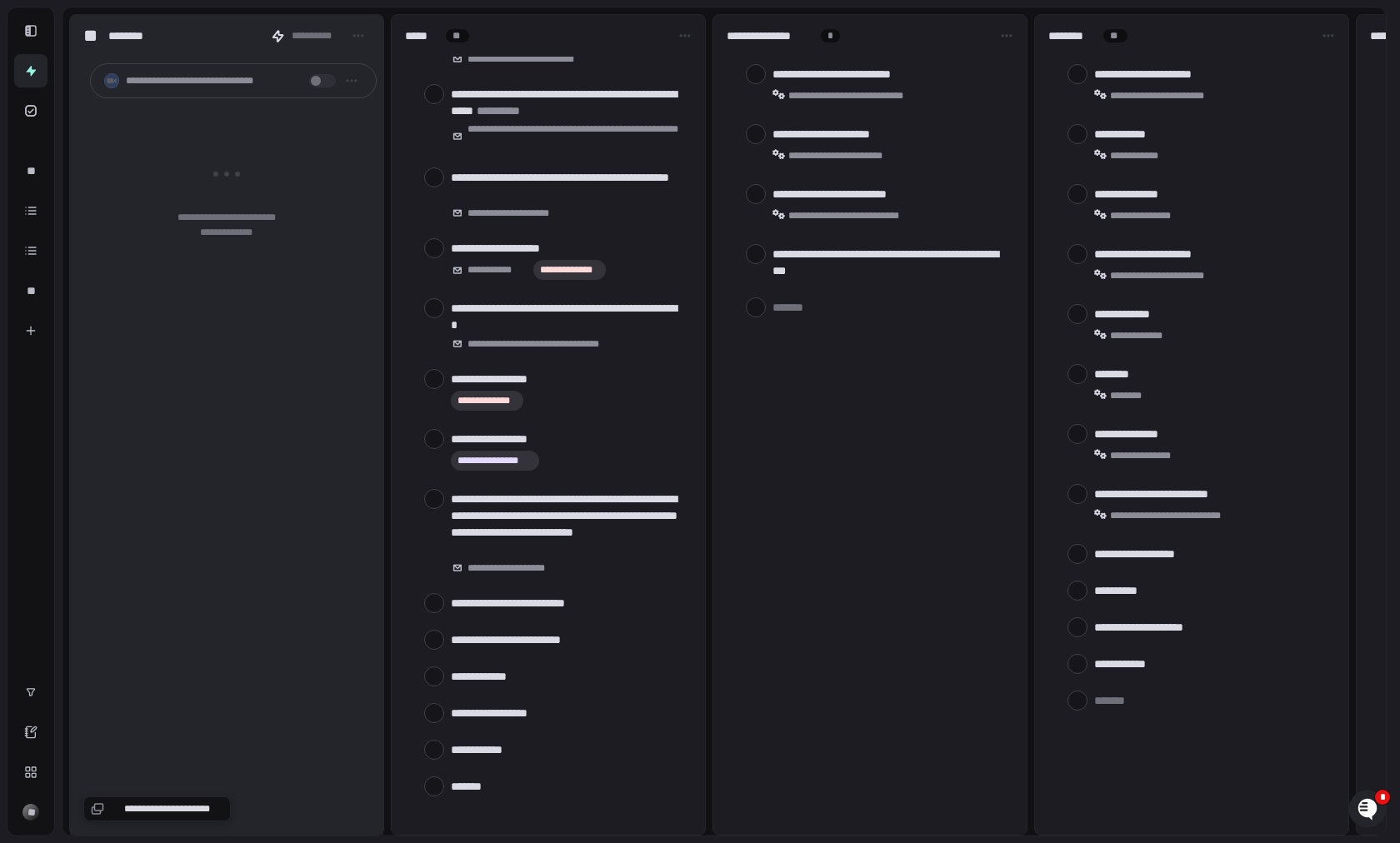click at bounding box center [568, 786] 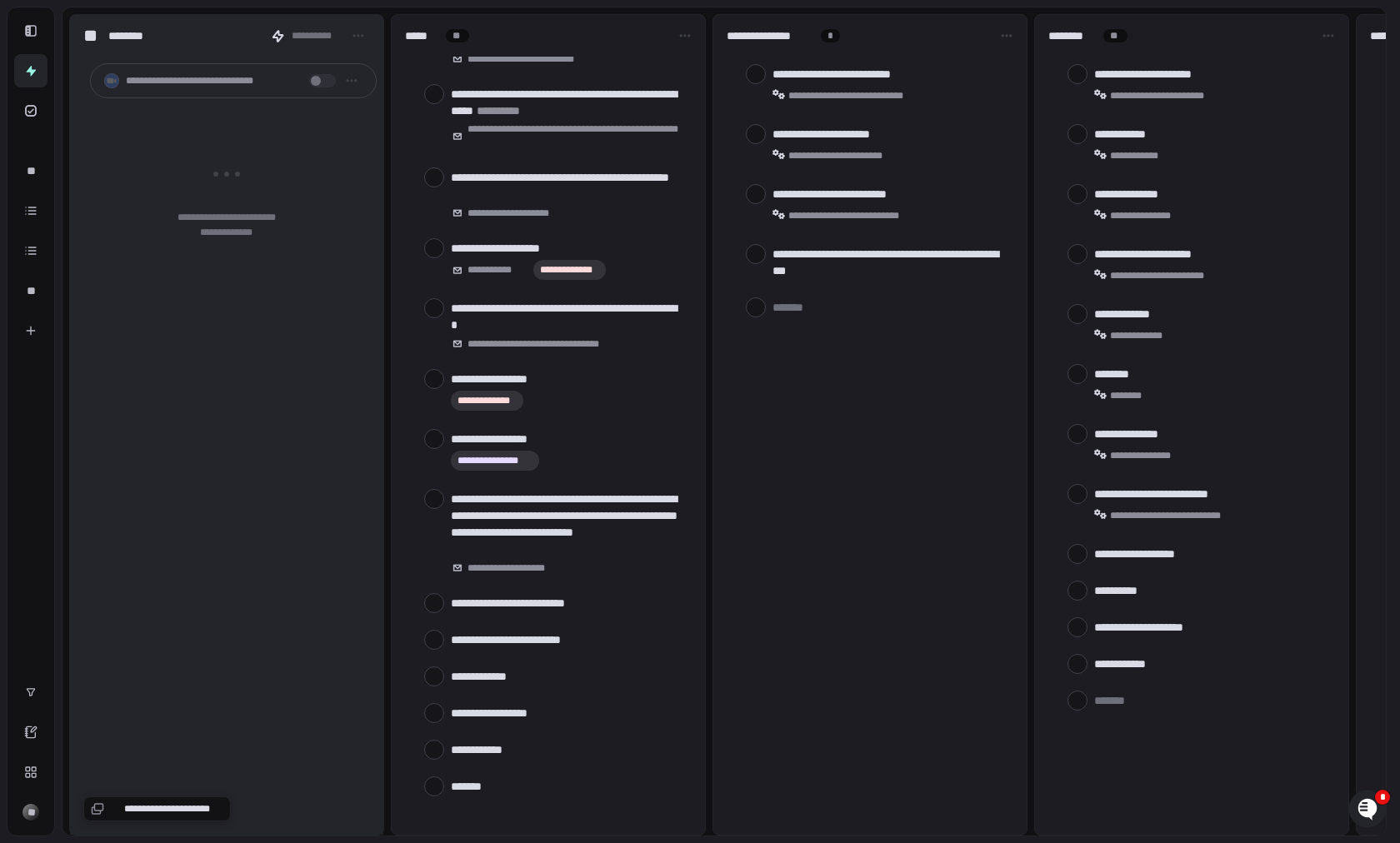 type on "*" 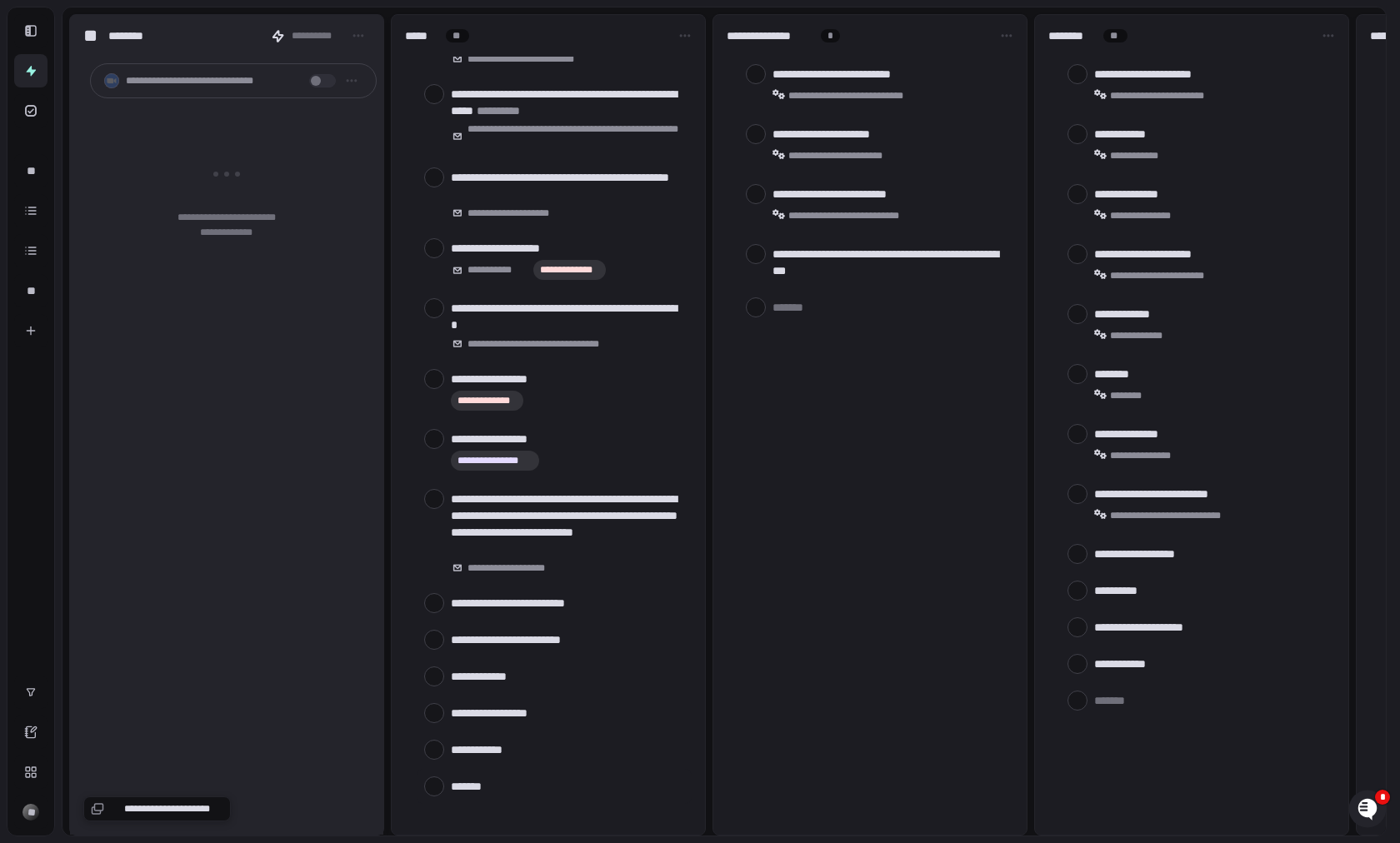 type on "*" 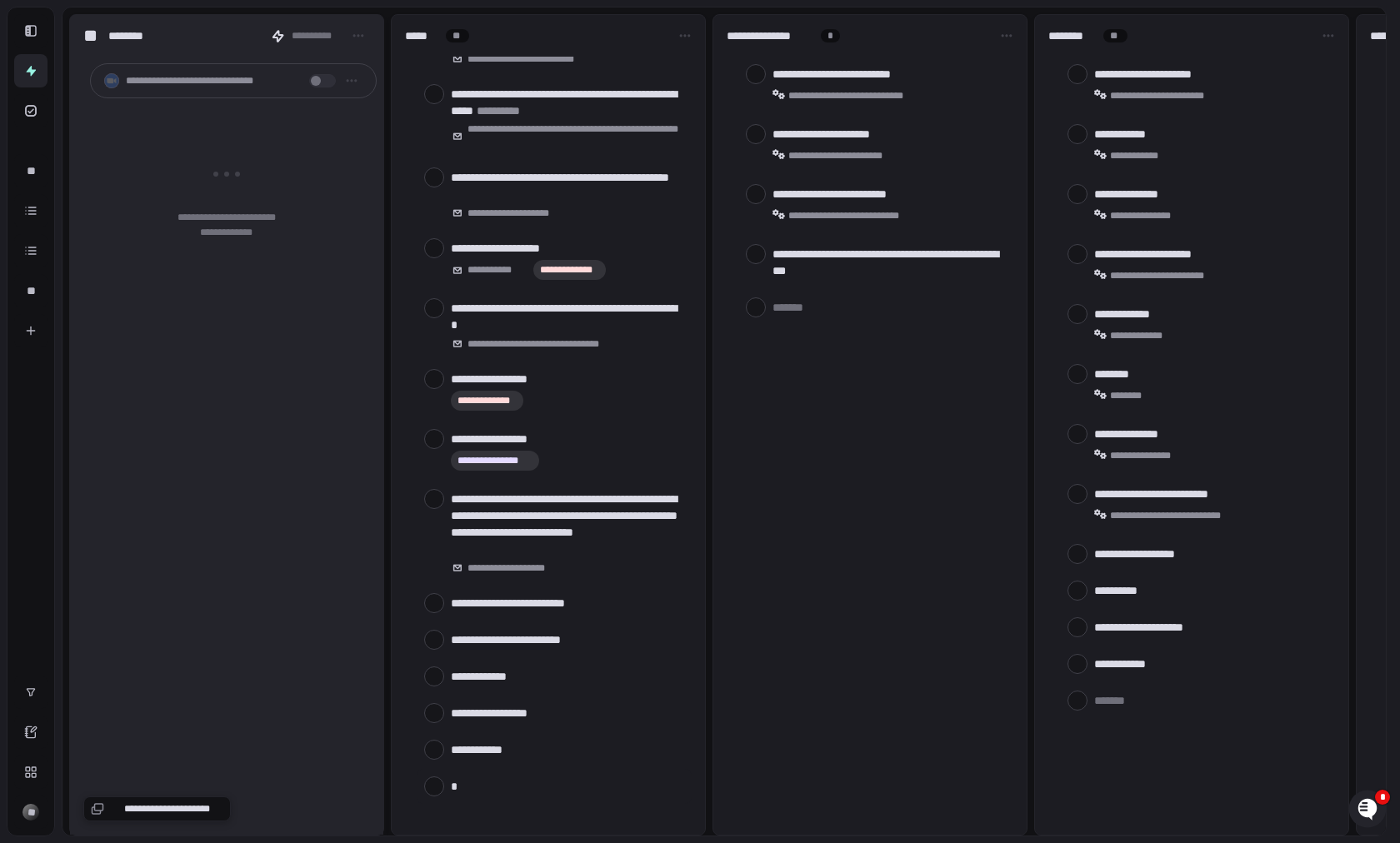 type on "**" 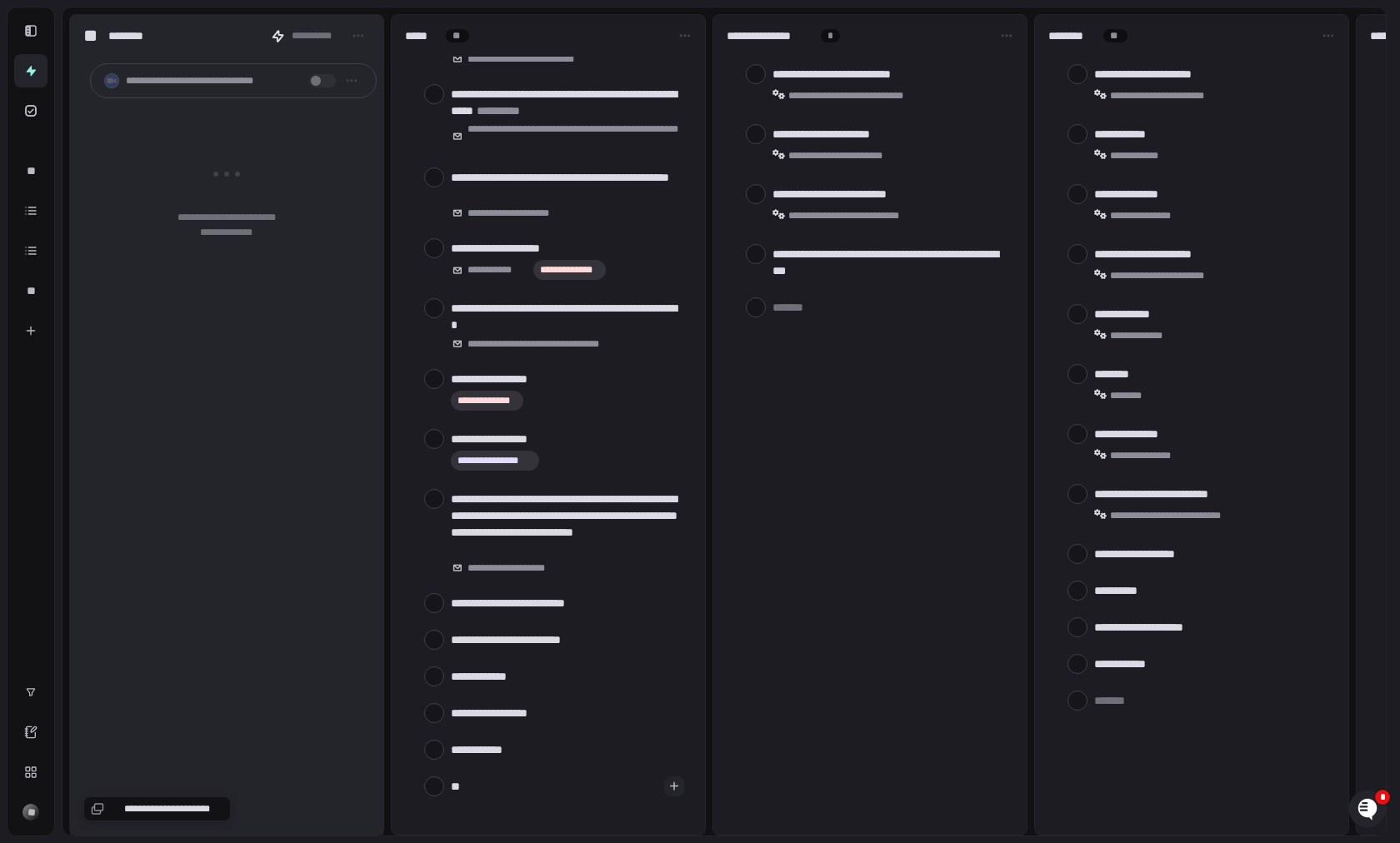 type on "***" 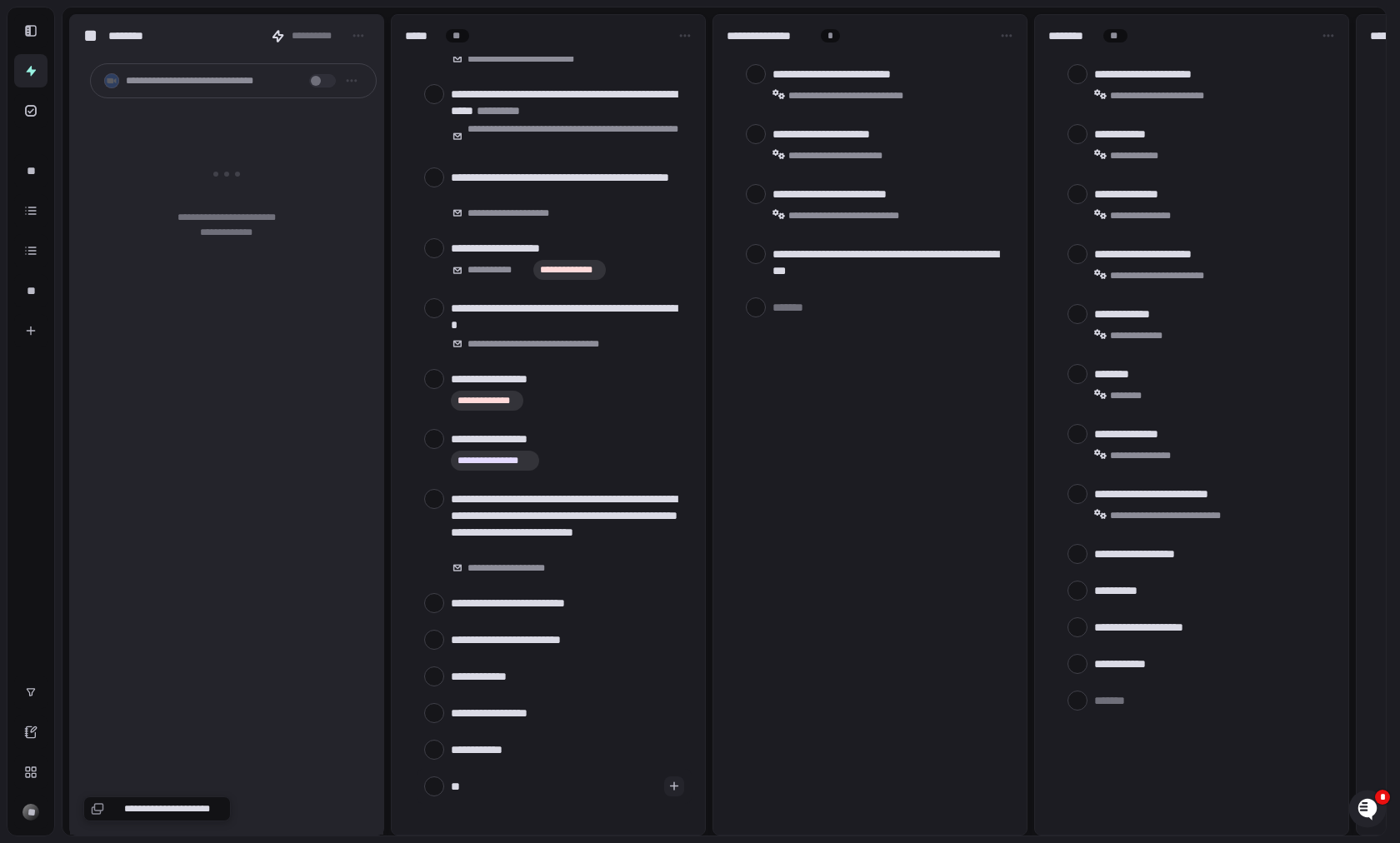 type on "*" 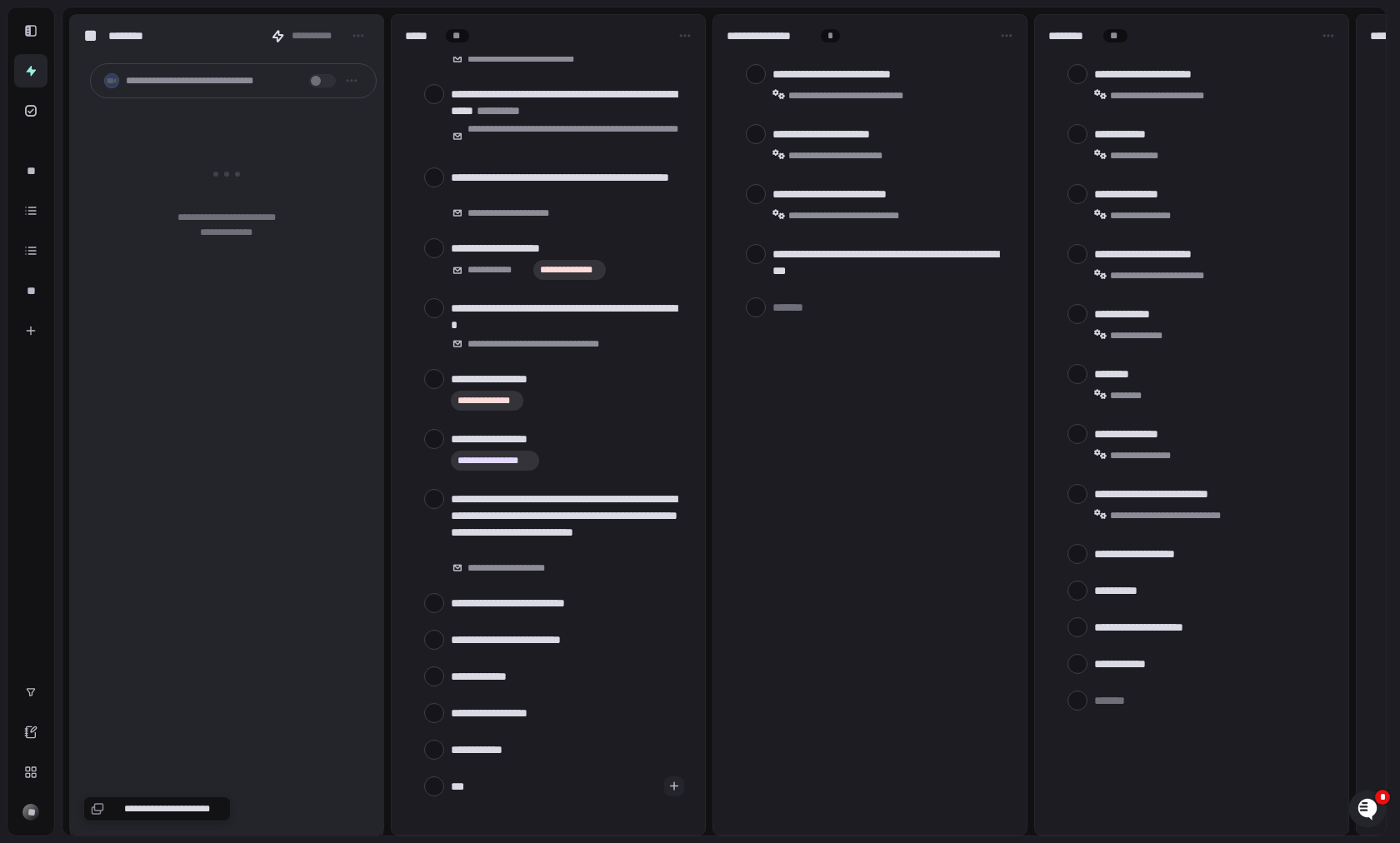 type on "***" 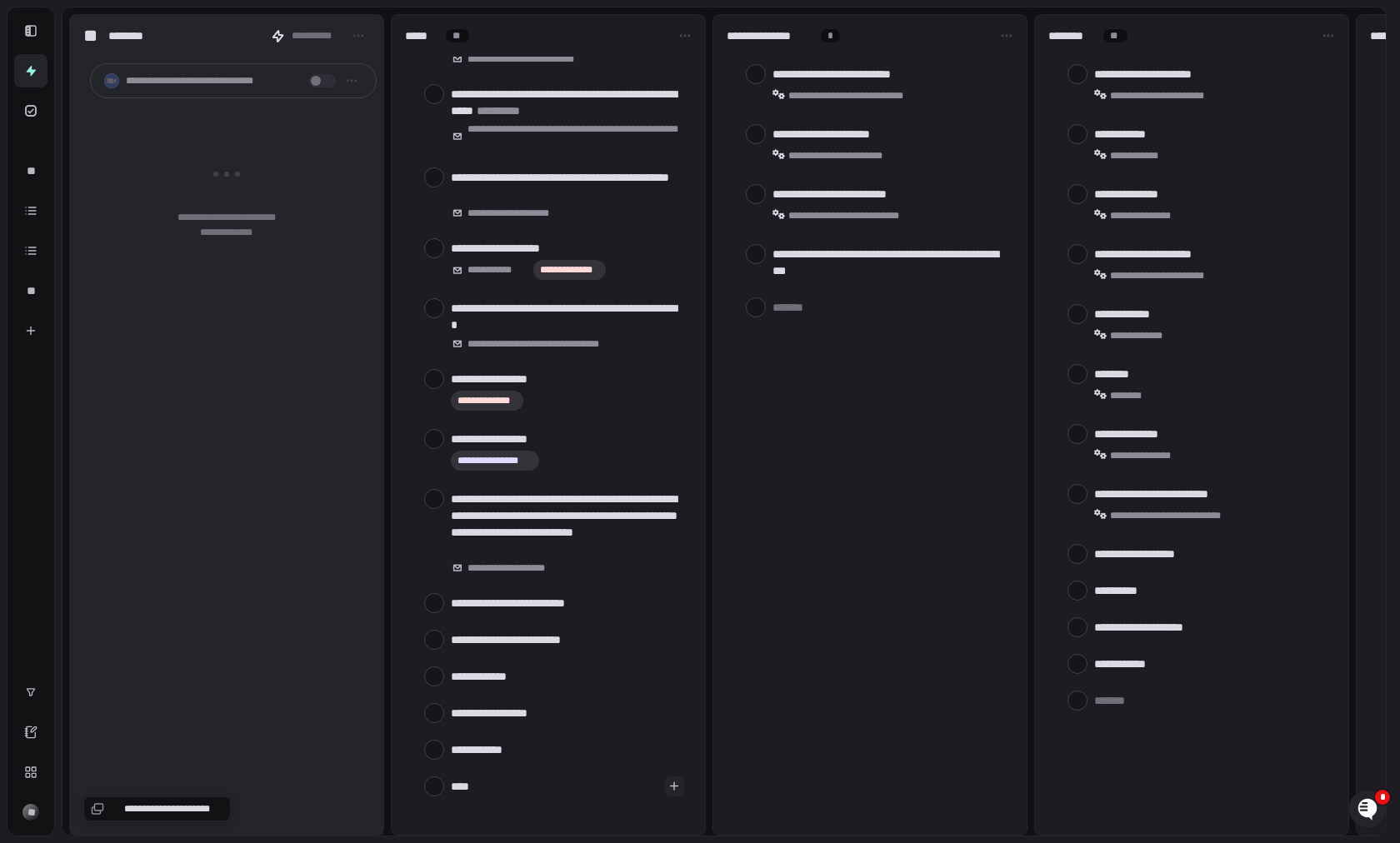 type on "*****" 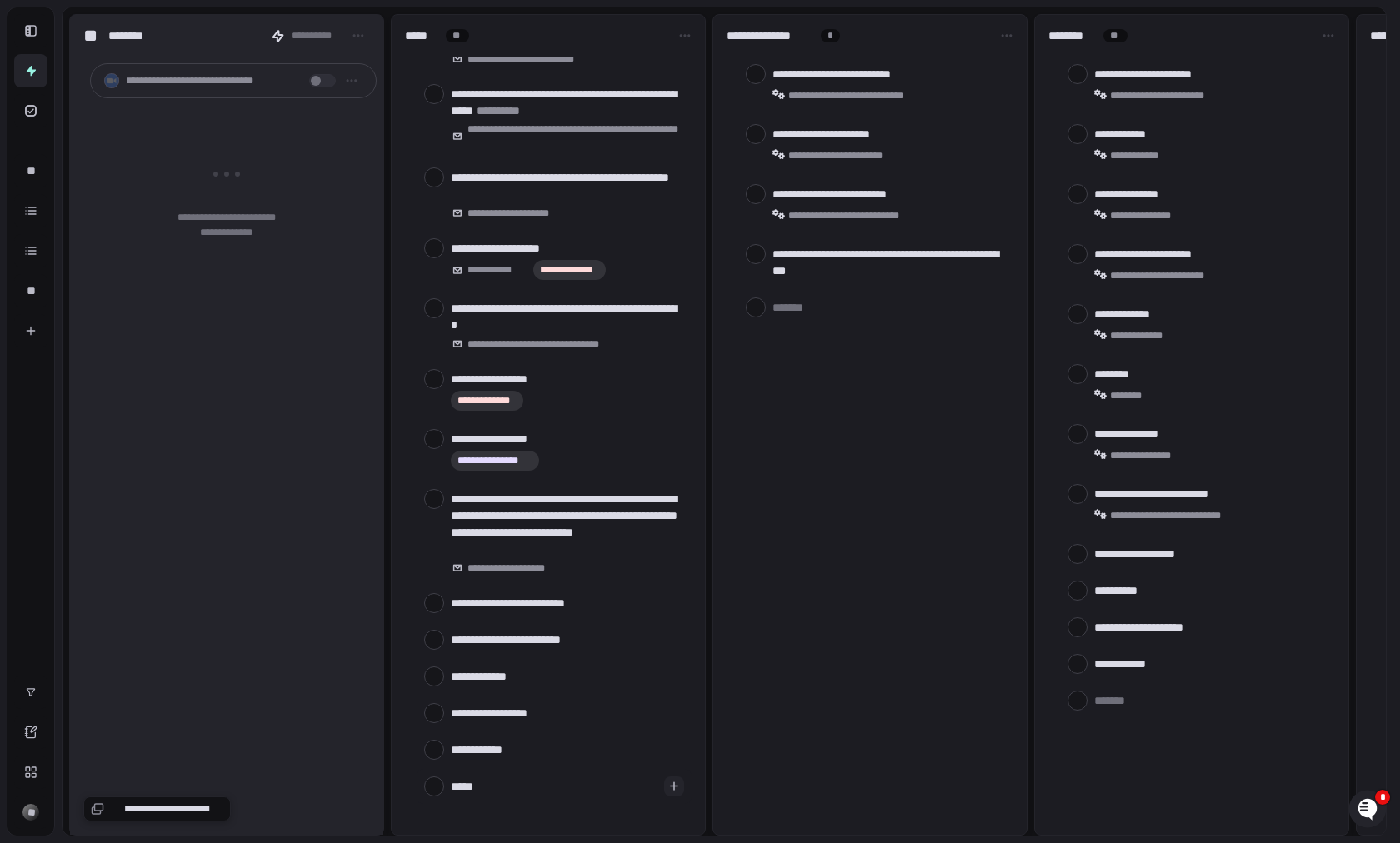 type on "******" 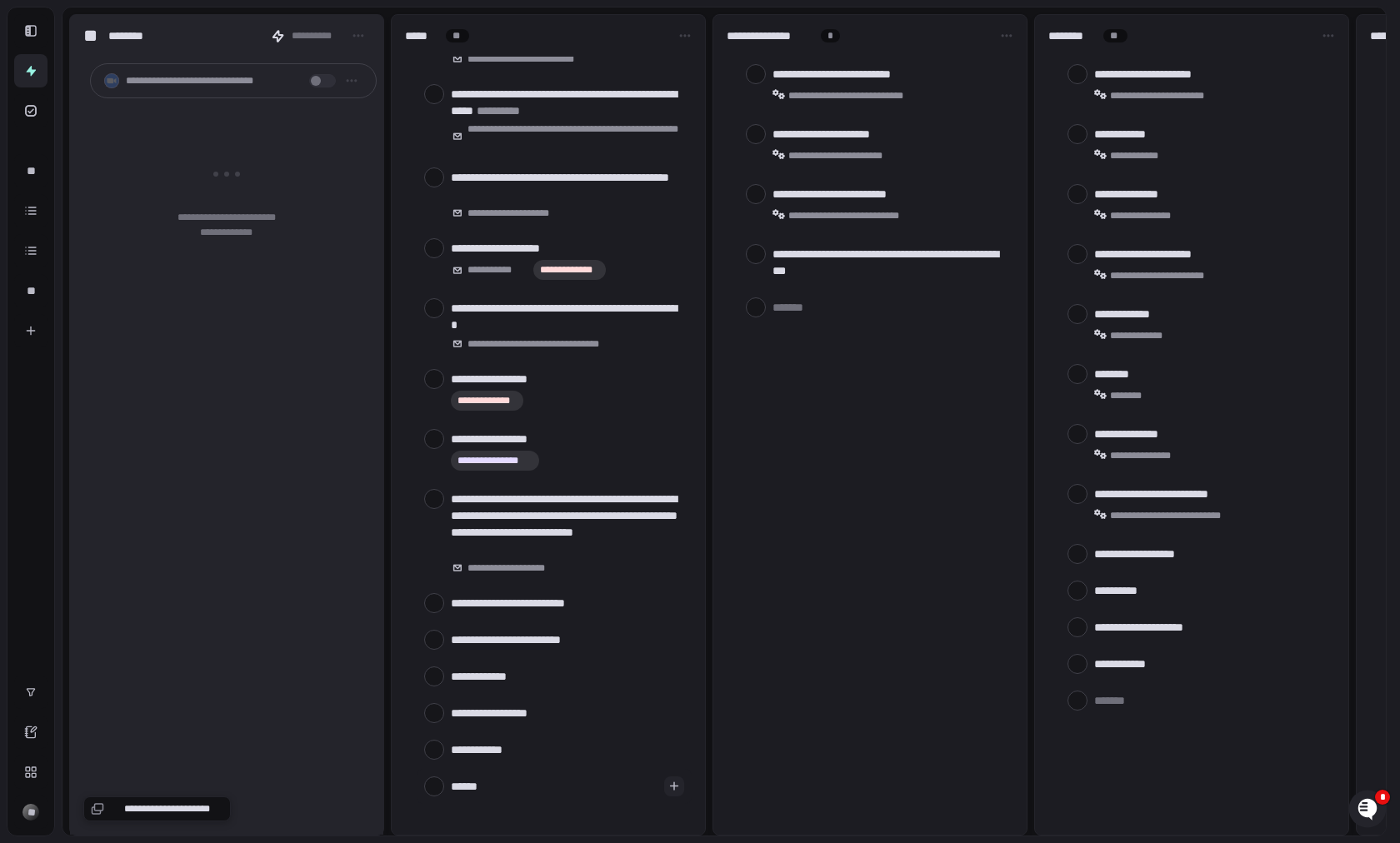 type on "*******" 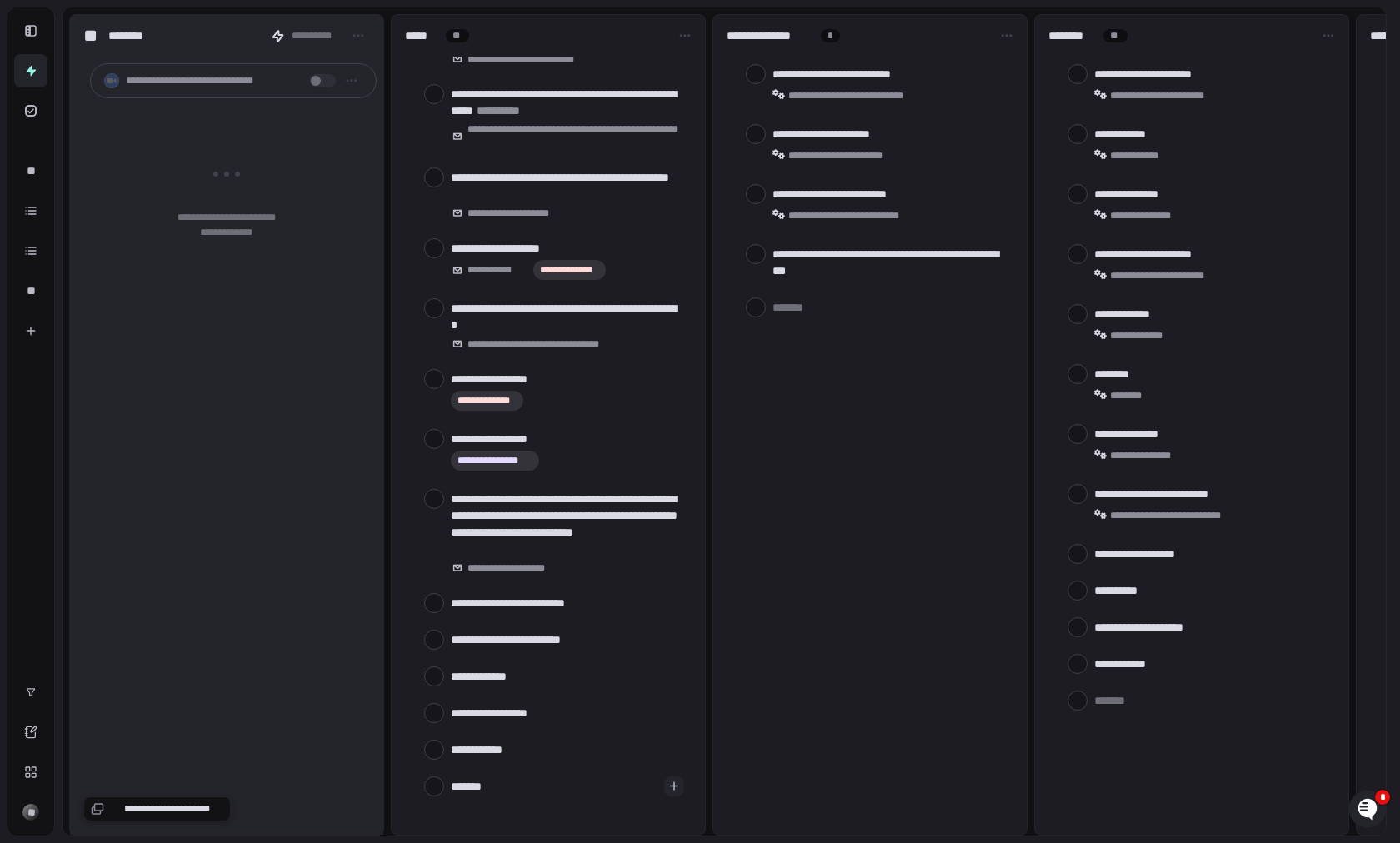 type on "********" 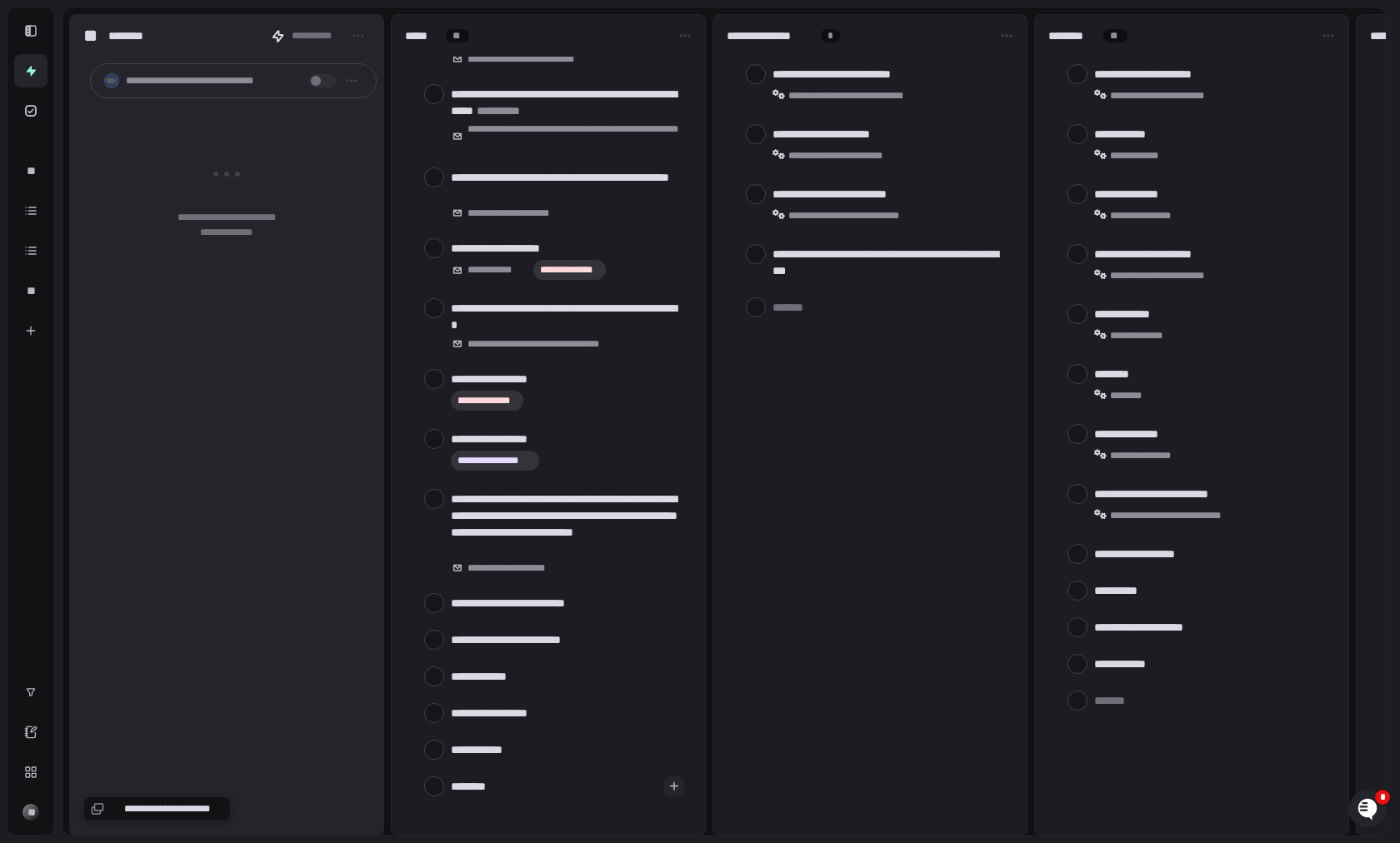 type on "*********" 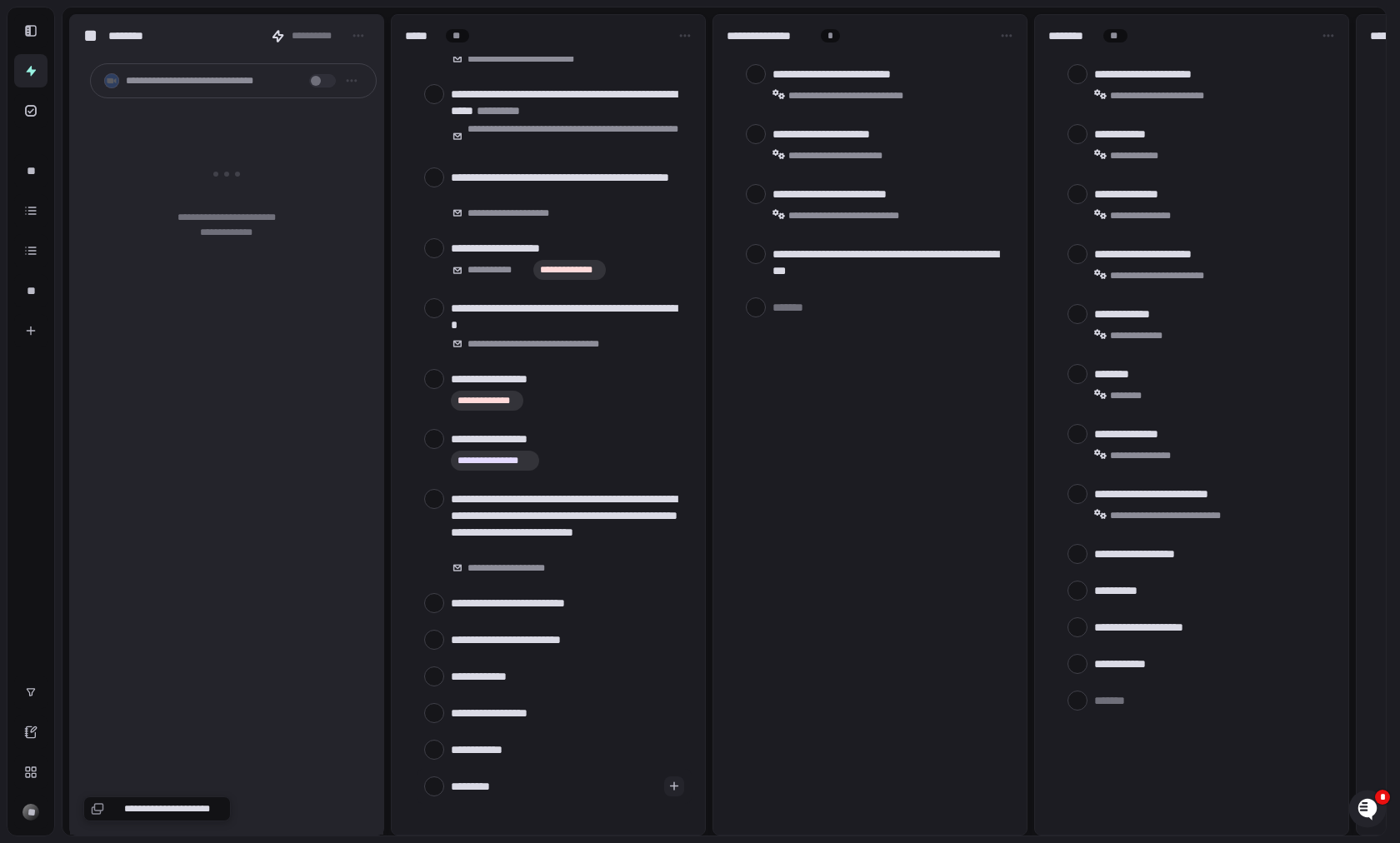type on "*********" 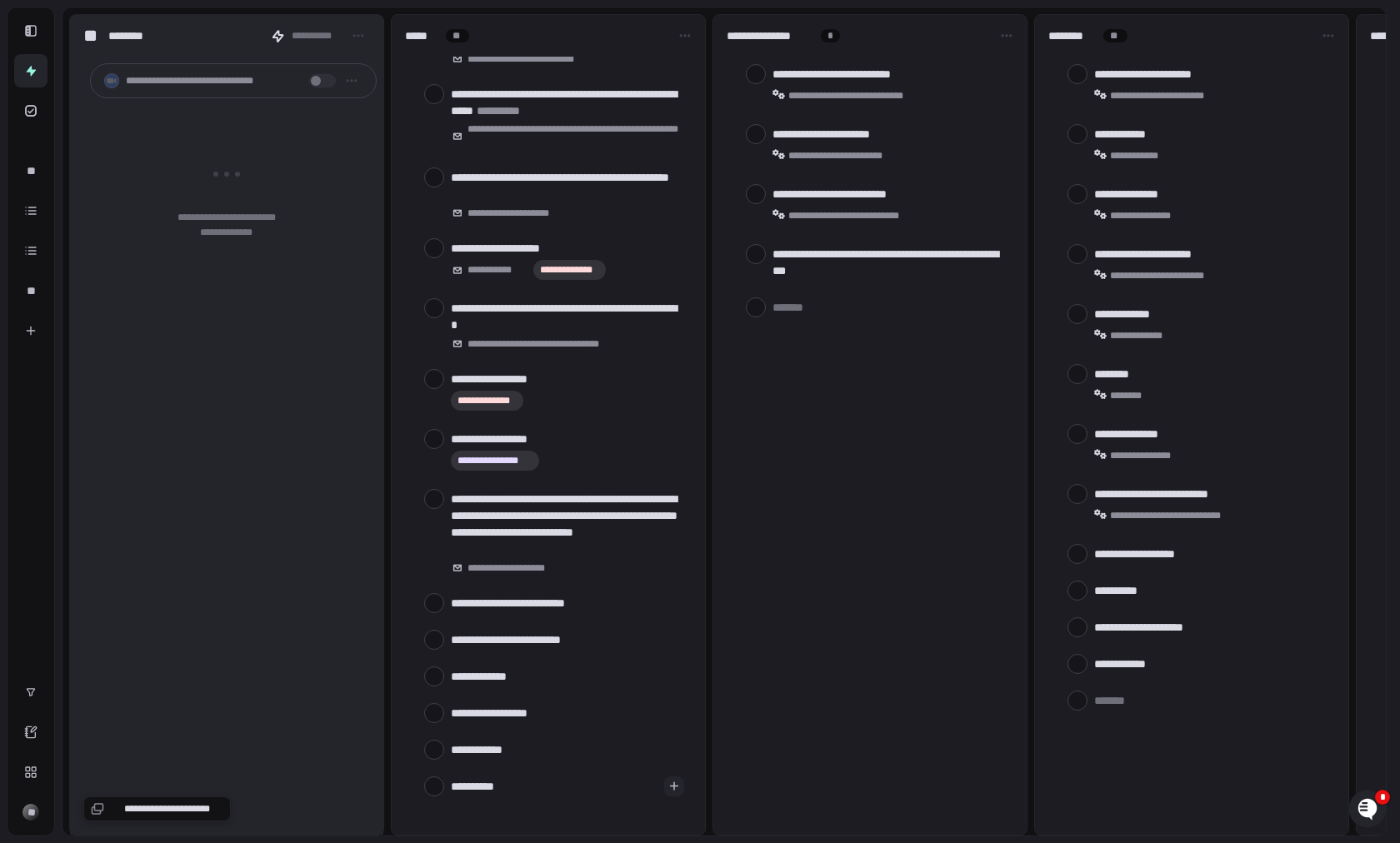 type on "**********" 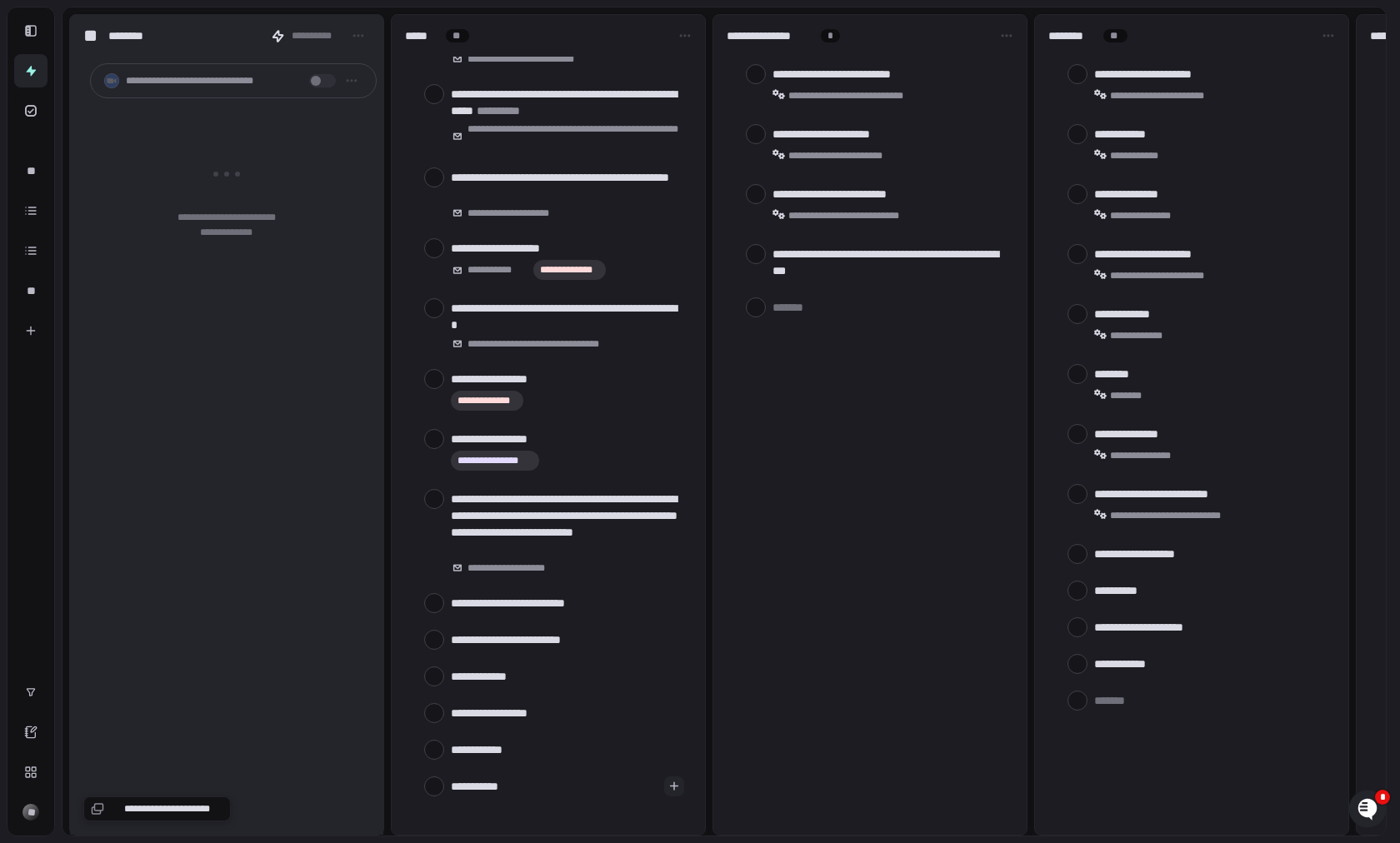 type on "**********" 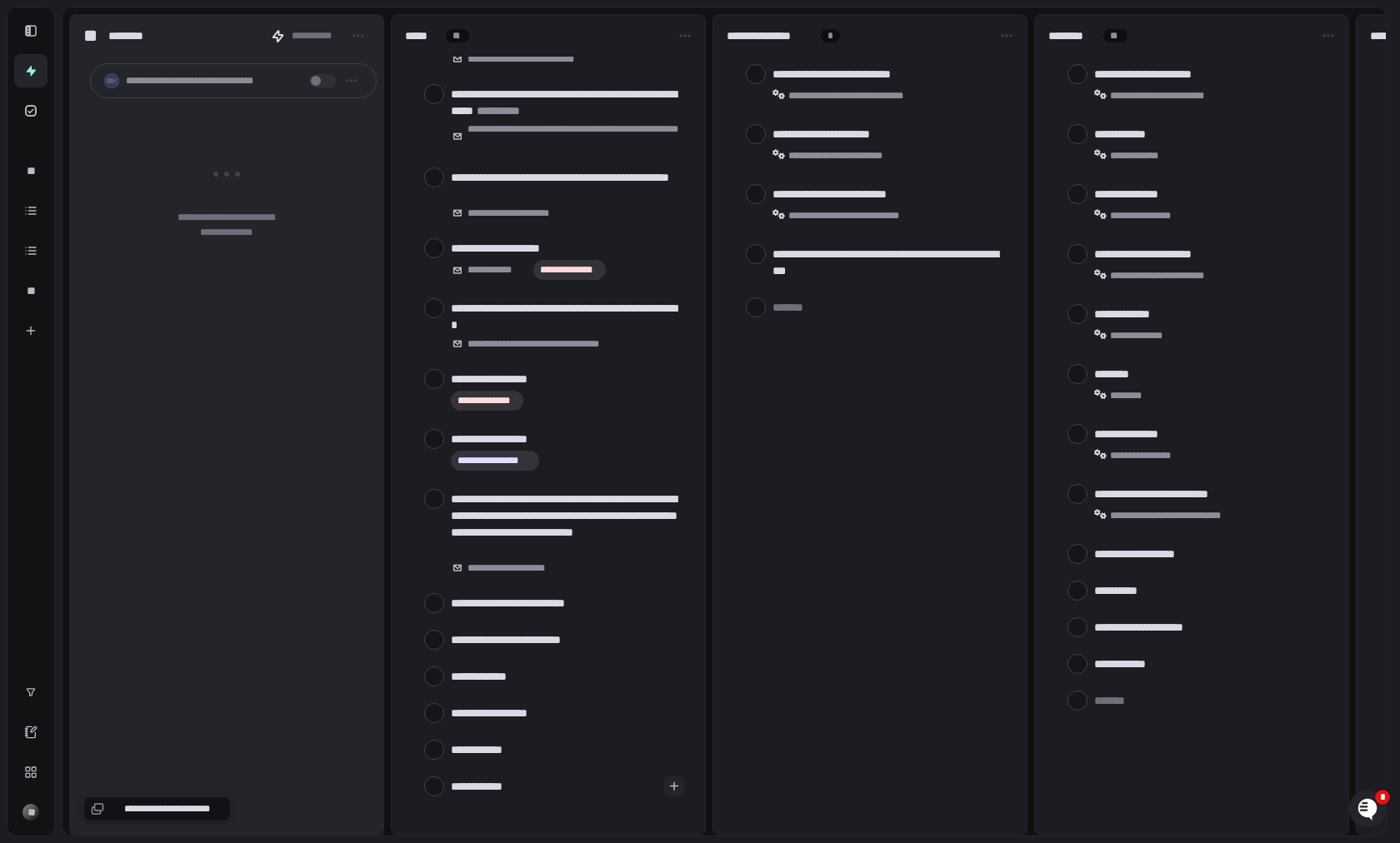 type on "**********" 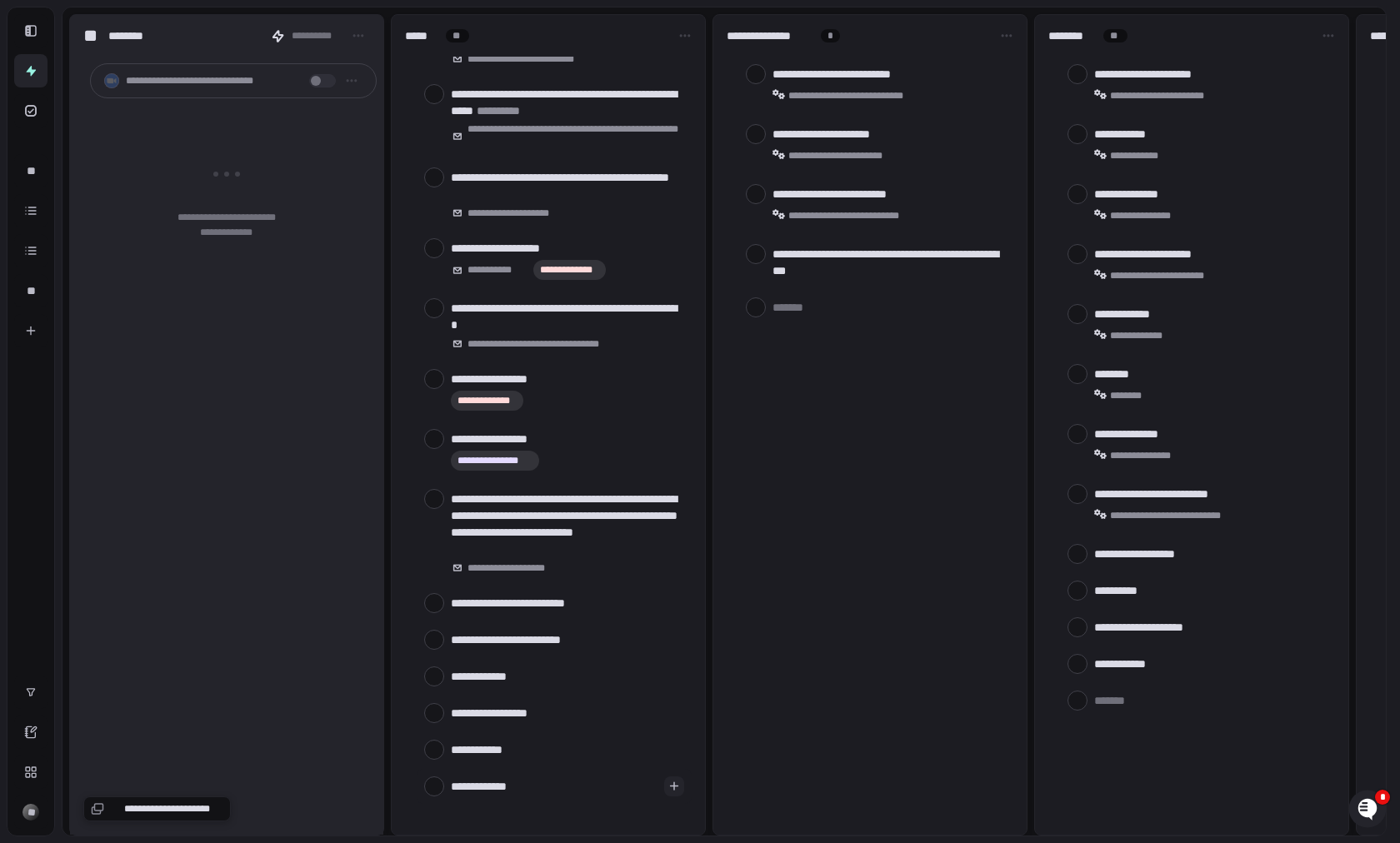 type on "**********" 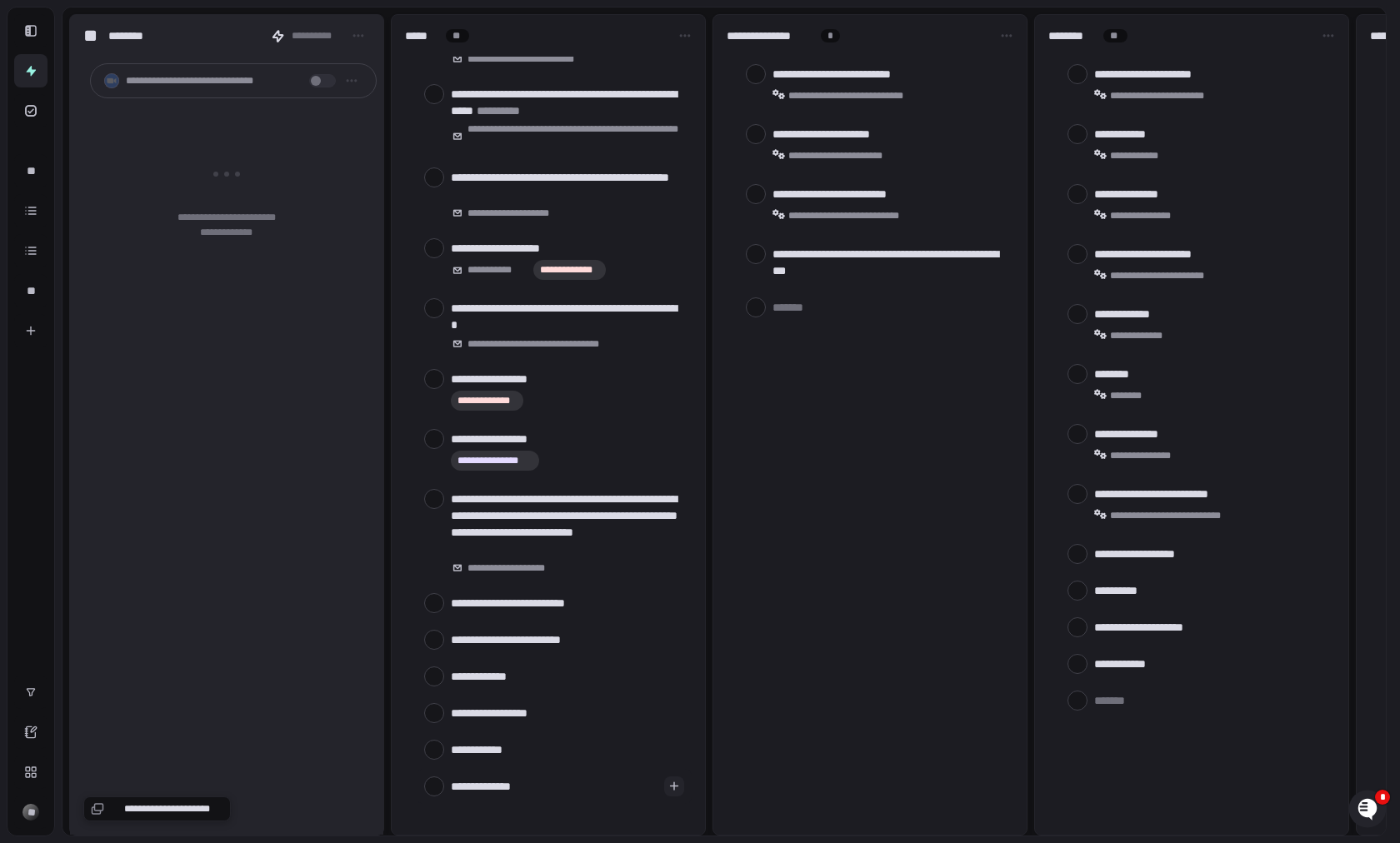 type on "**********" 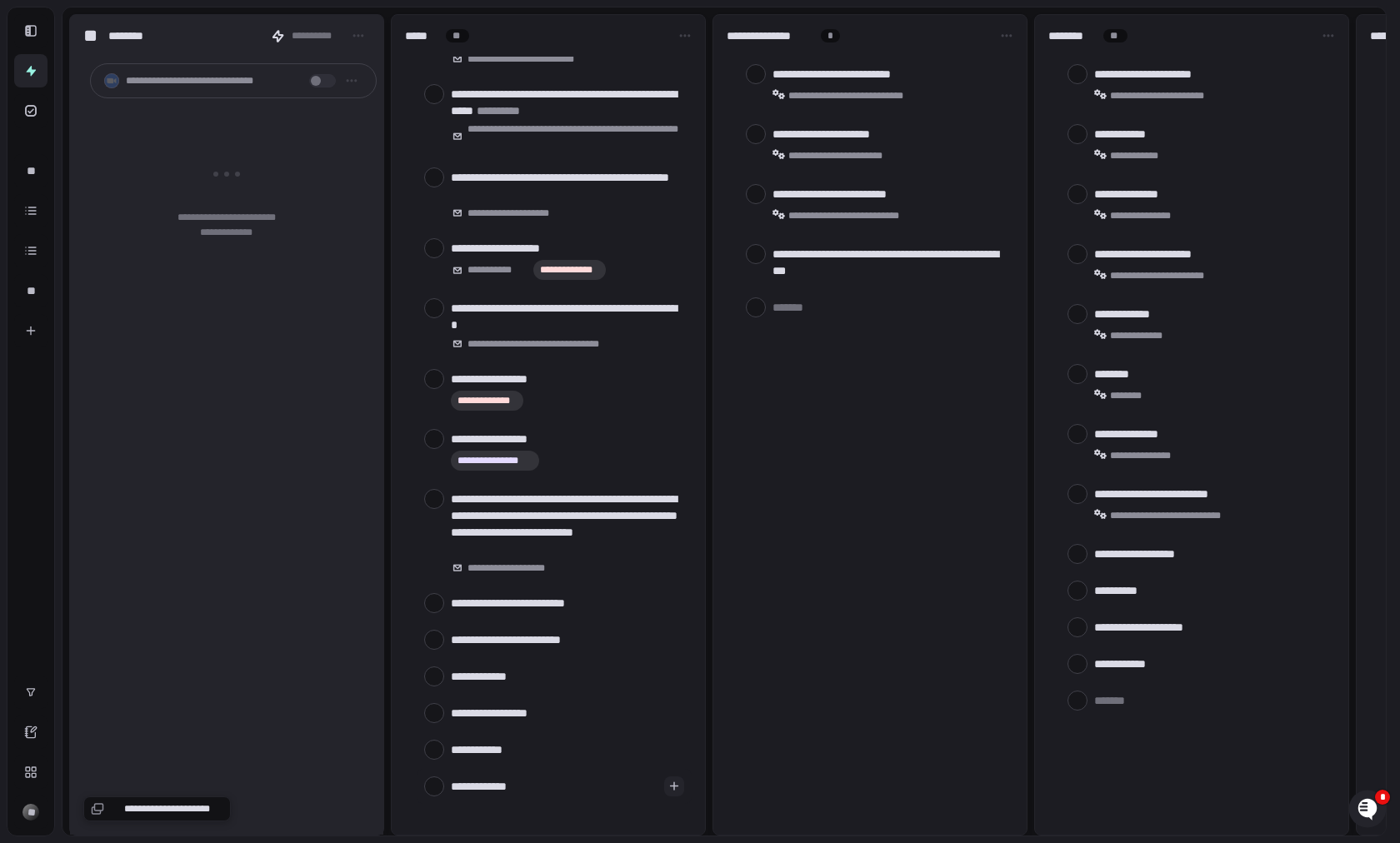 type on "**********" 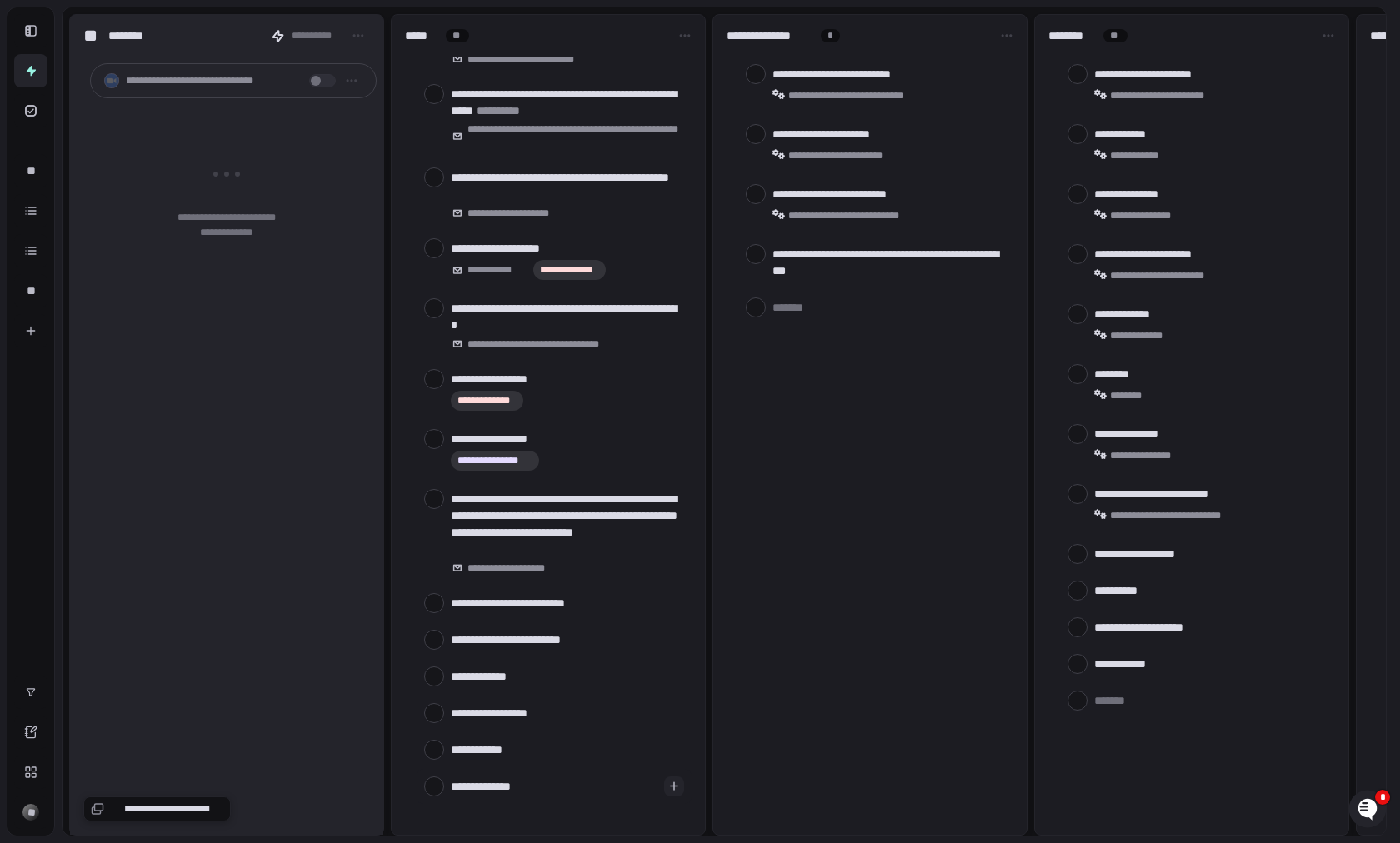 type on "**********" 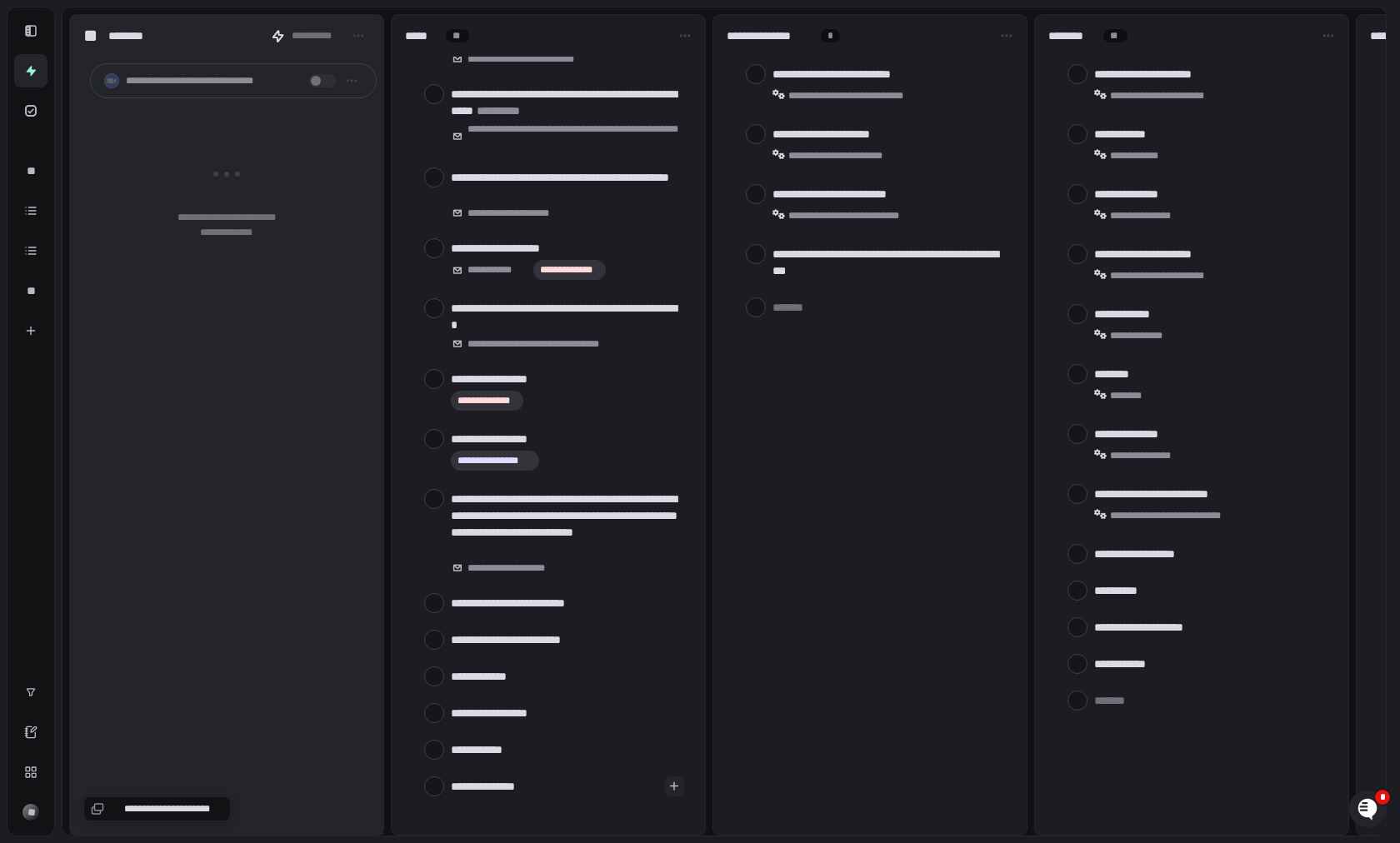 type on "**********" 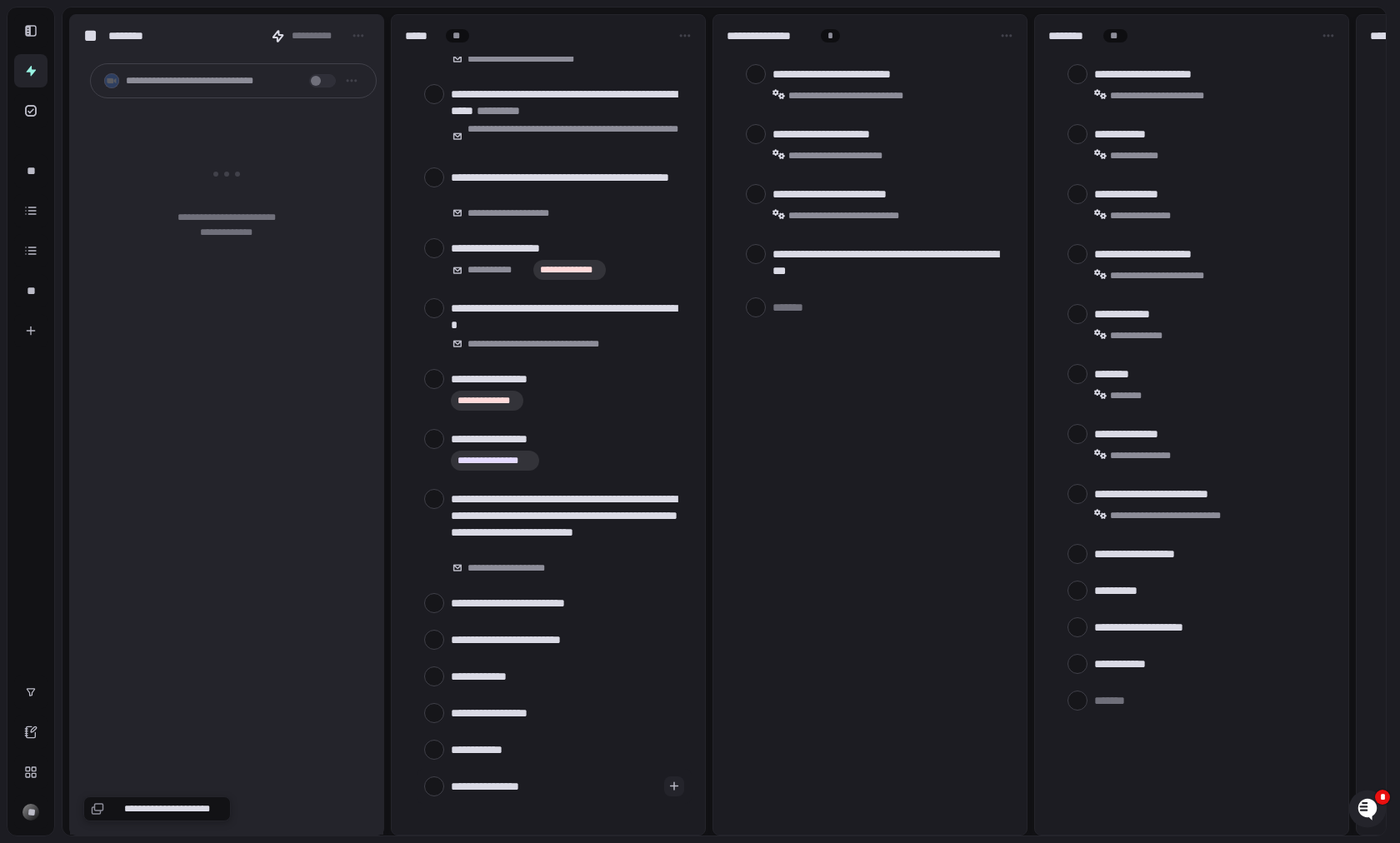 type on "**********" 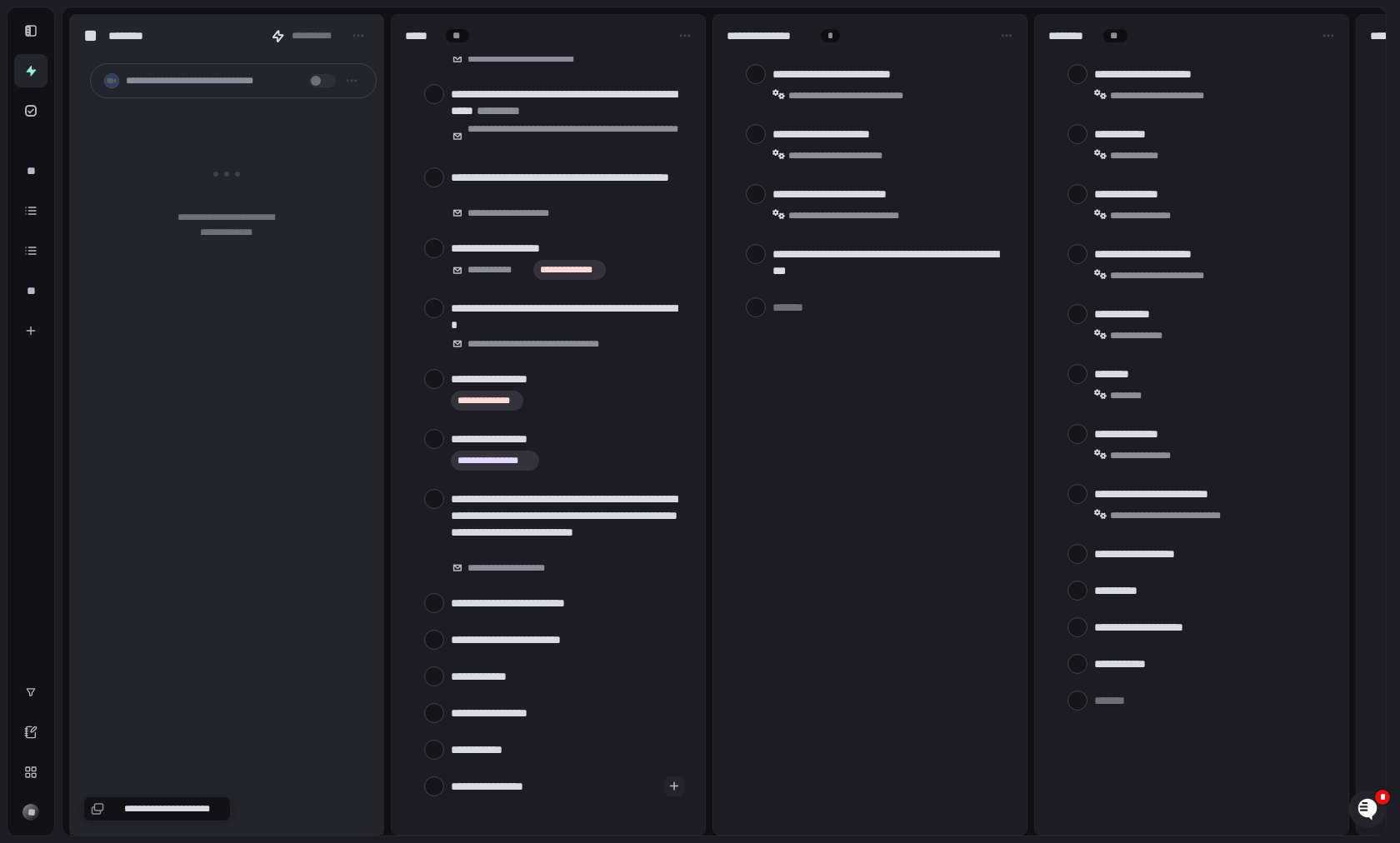 type on "**********" 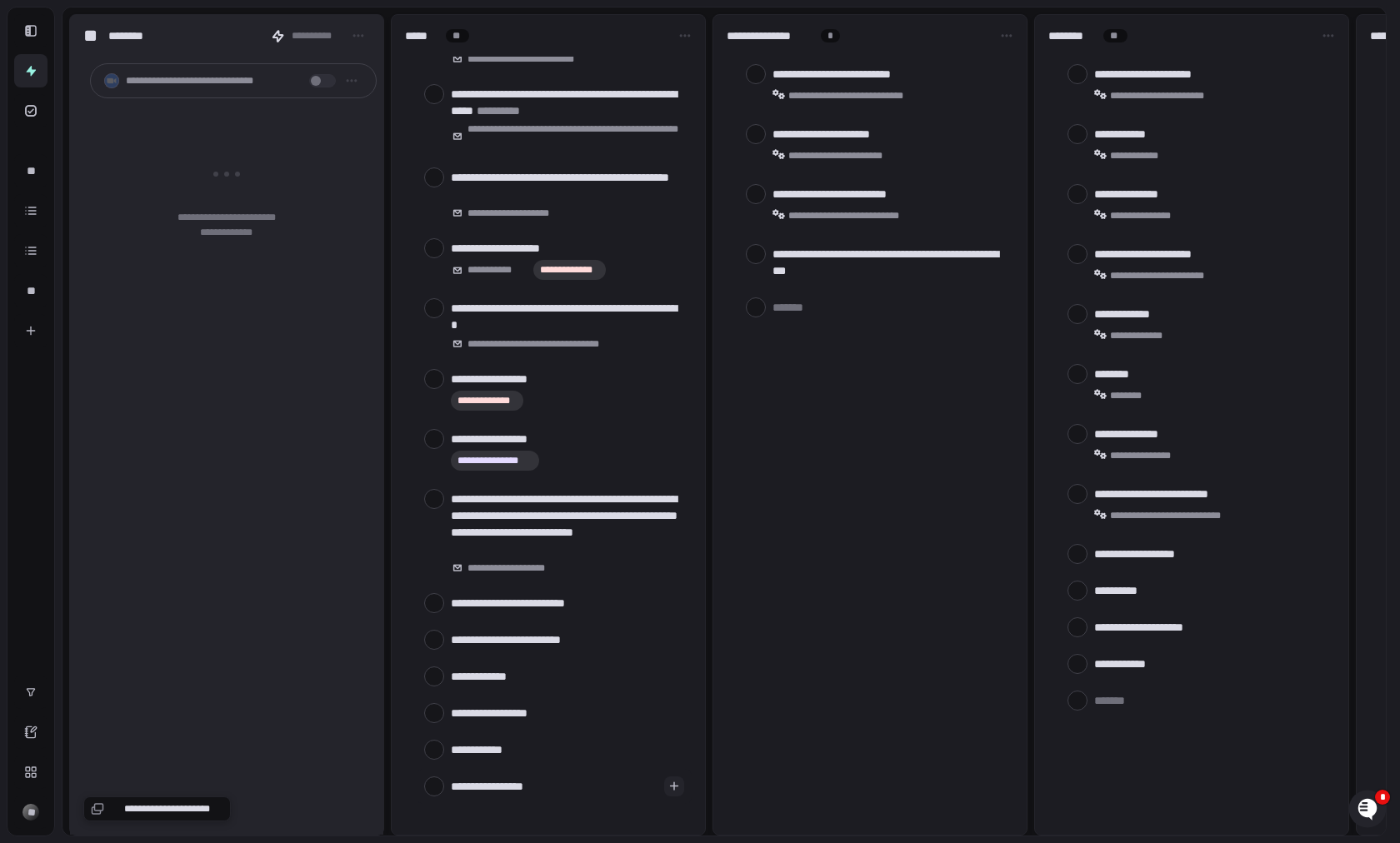 type on "*" 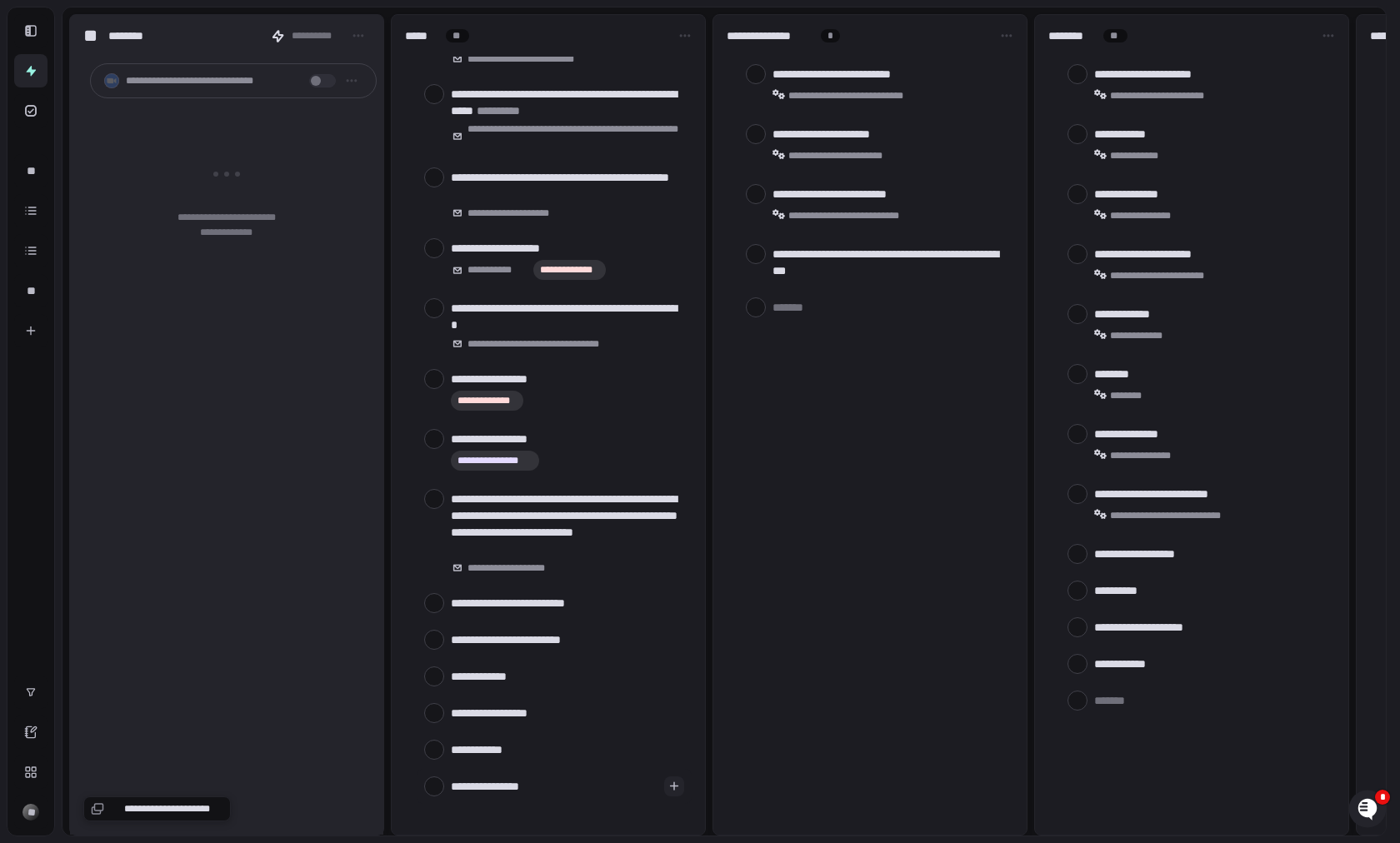 type on "**********" 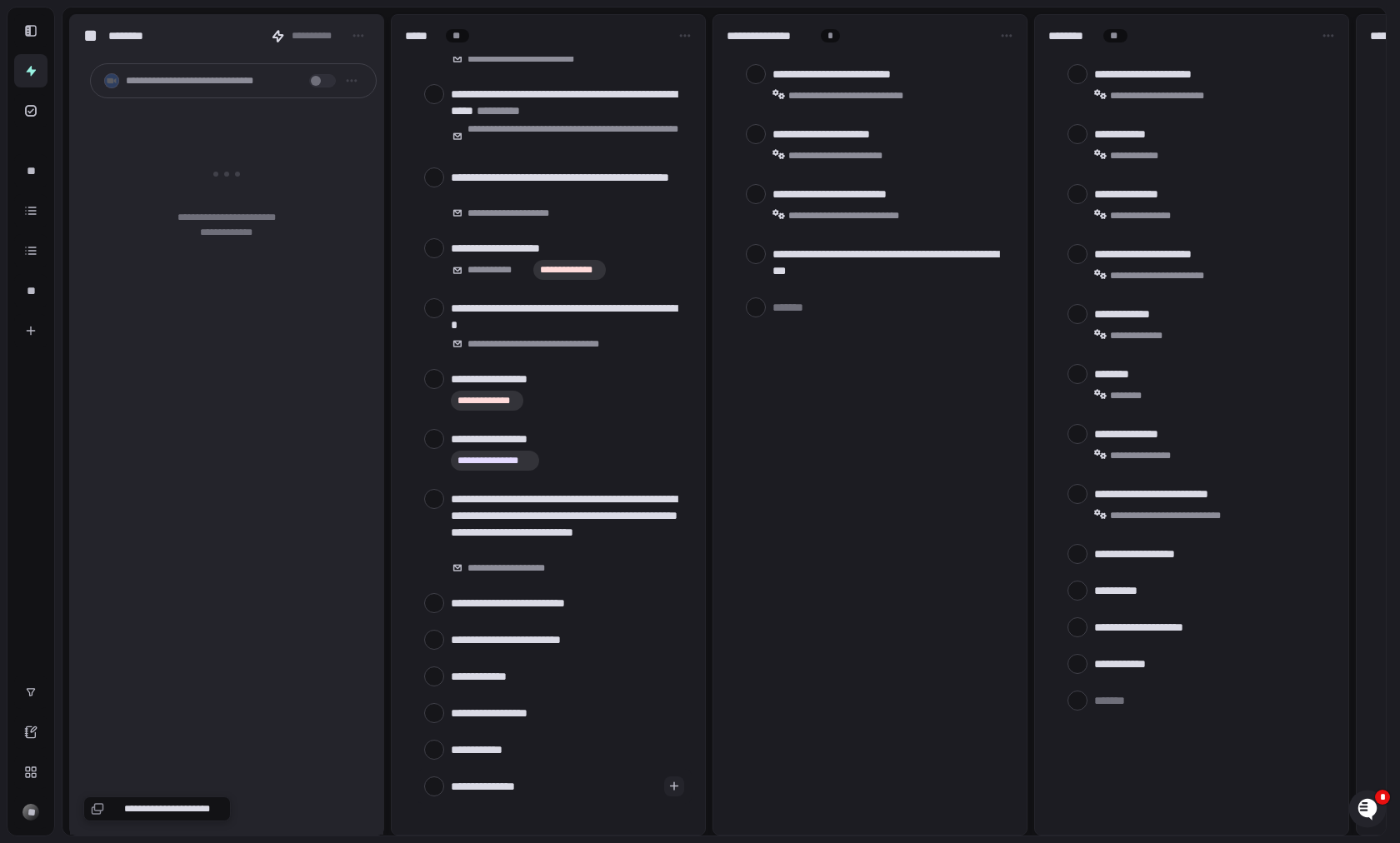 type on "**********" 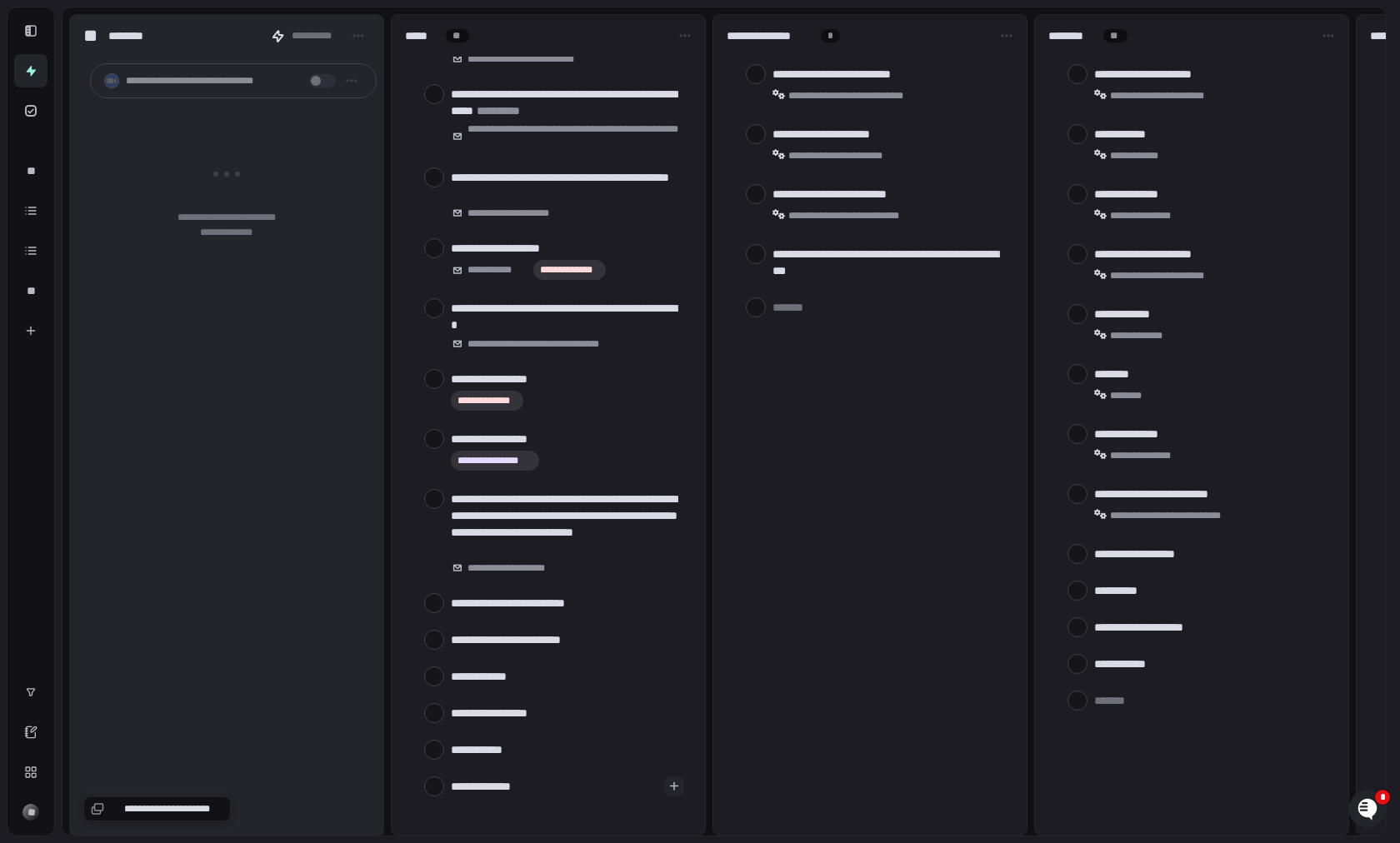 type on "**********" 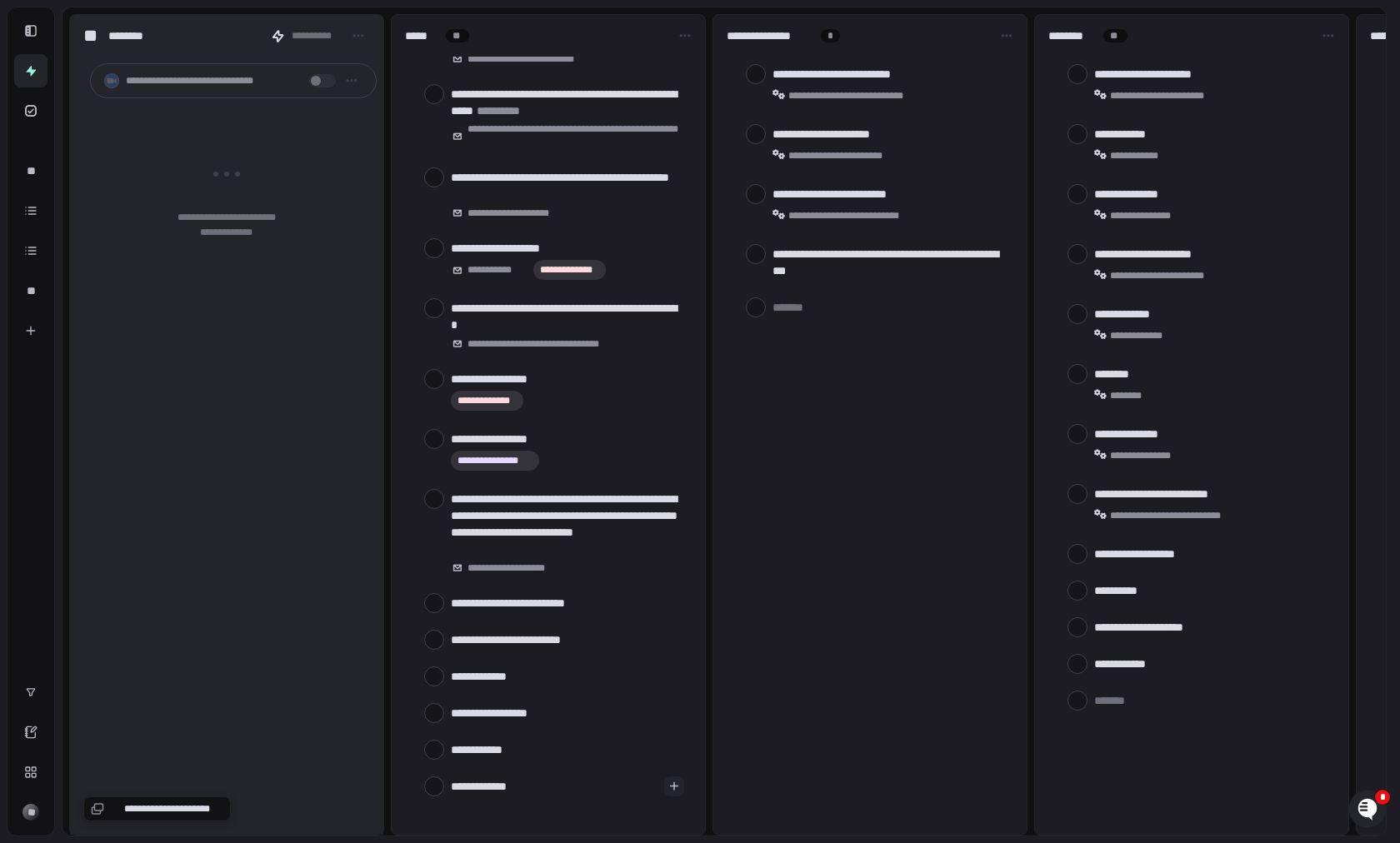 type on "**********" 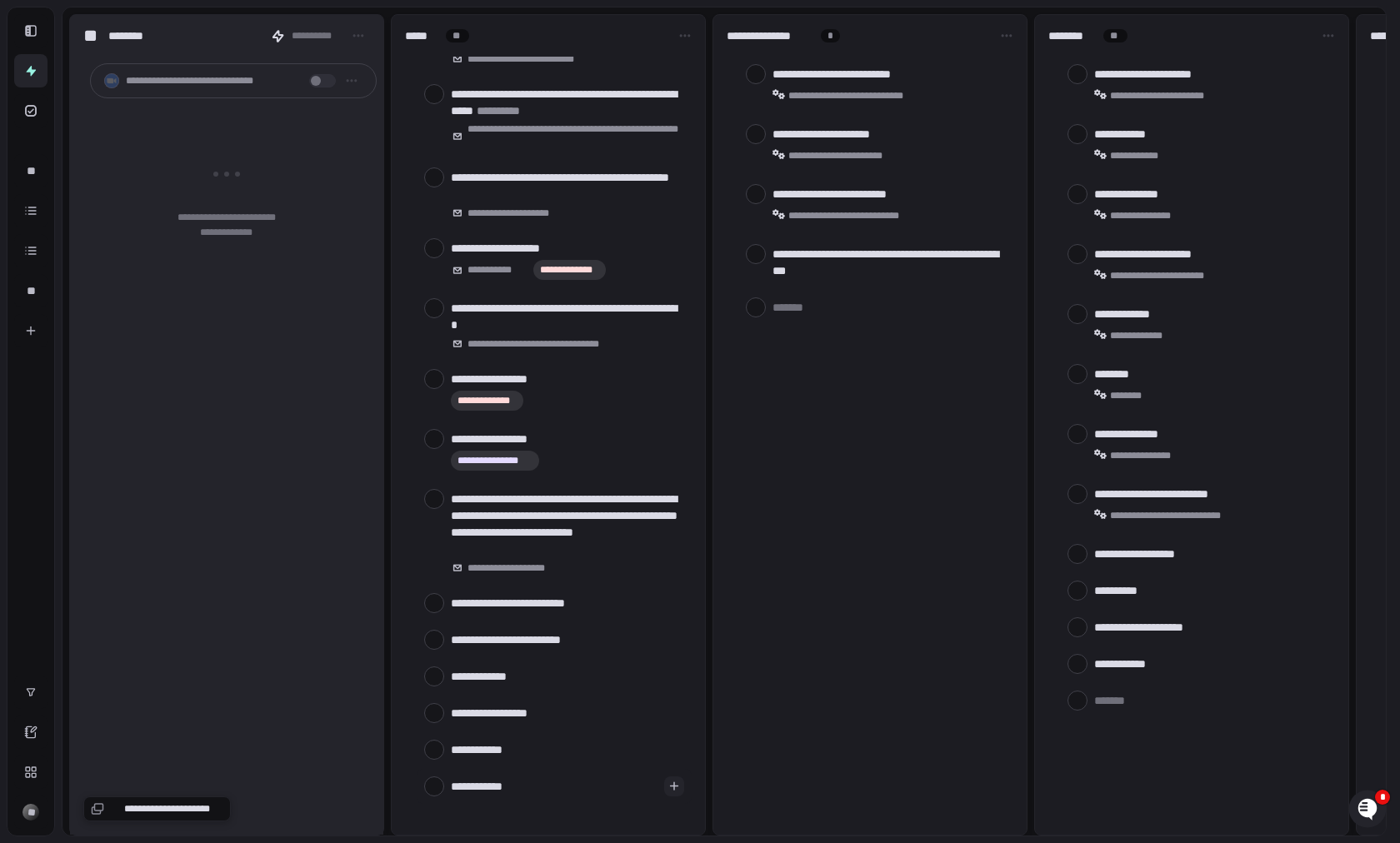type on "**********" 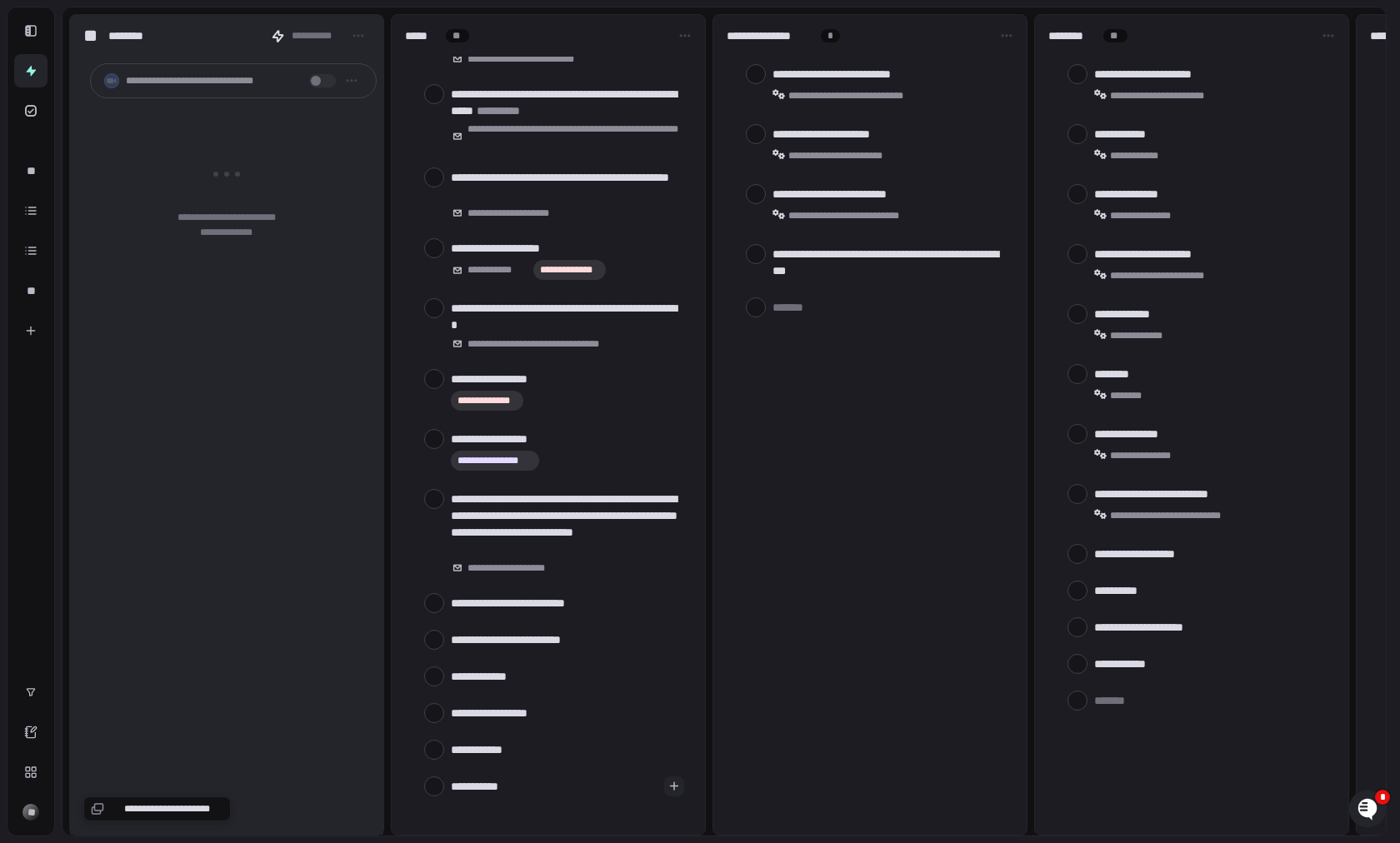 type on "*********" 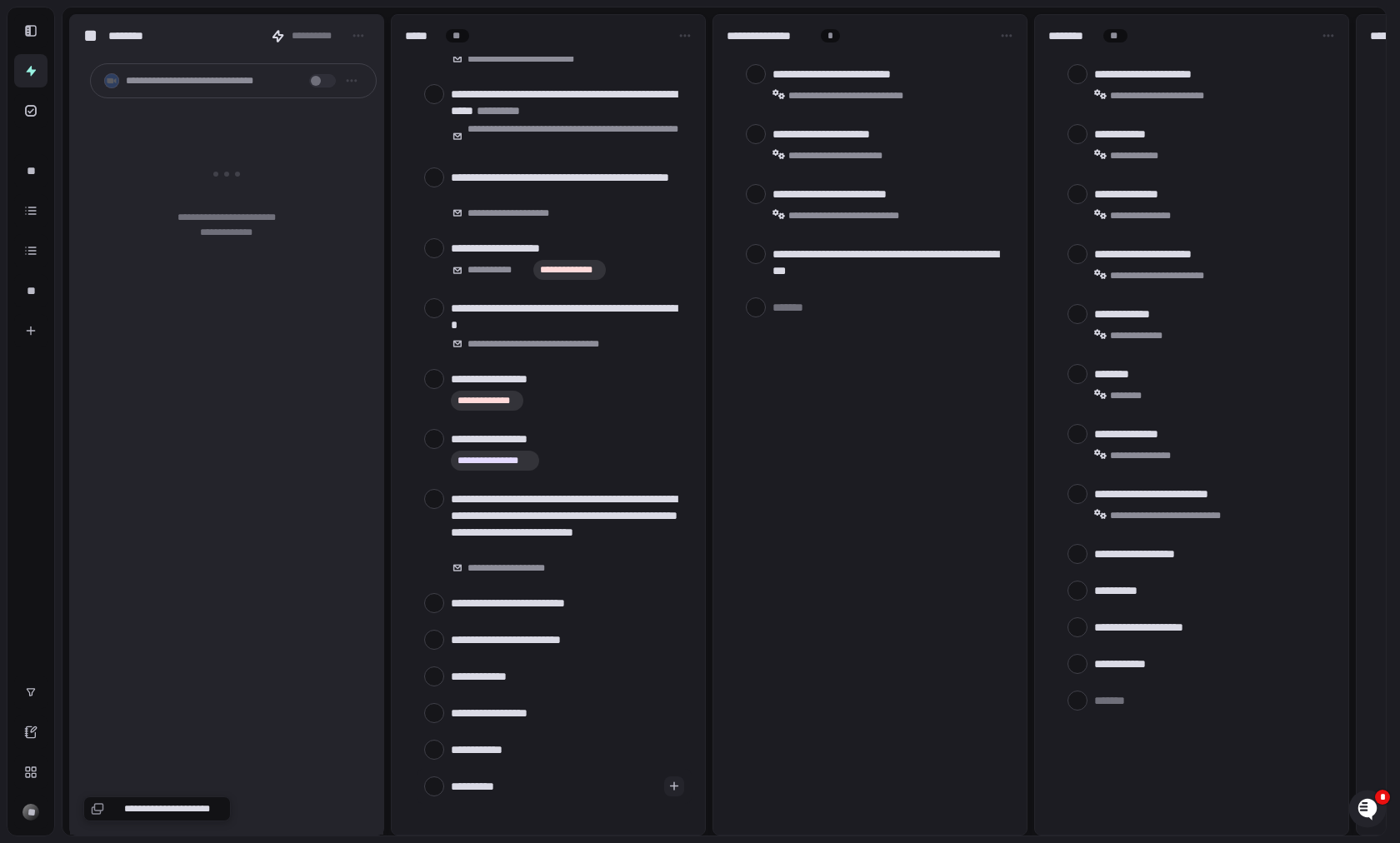 type on "*********" 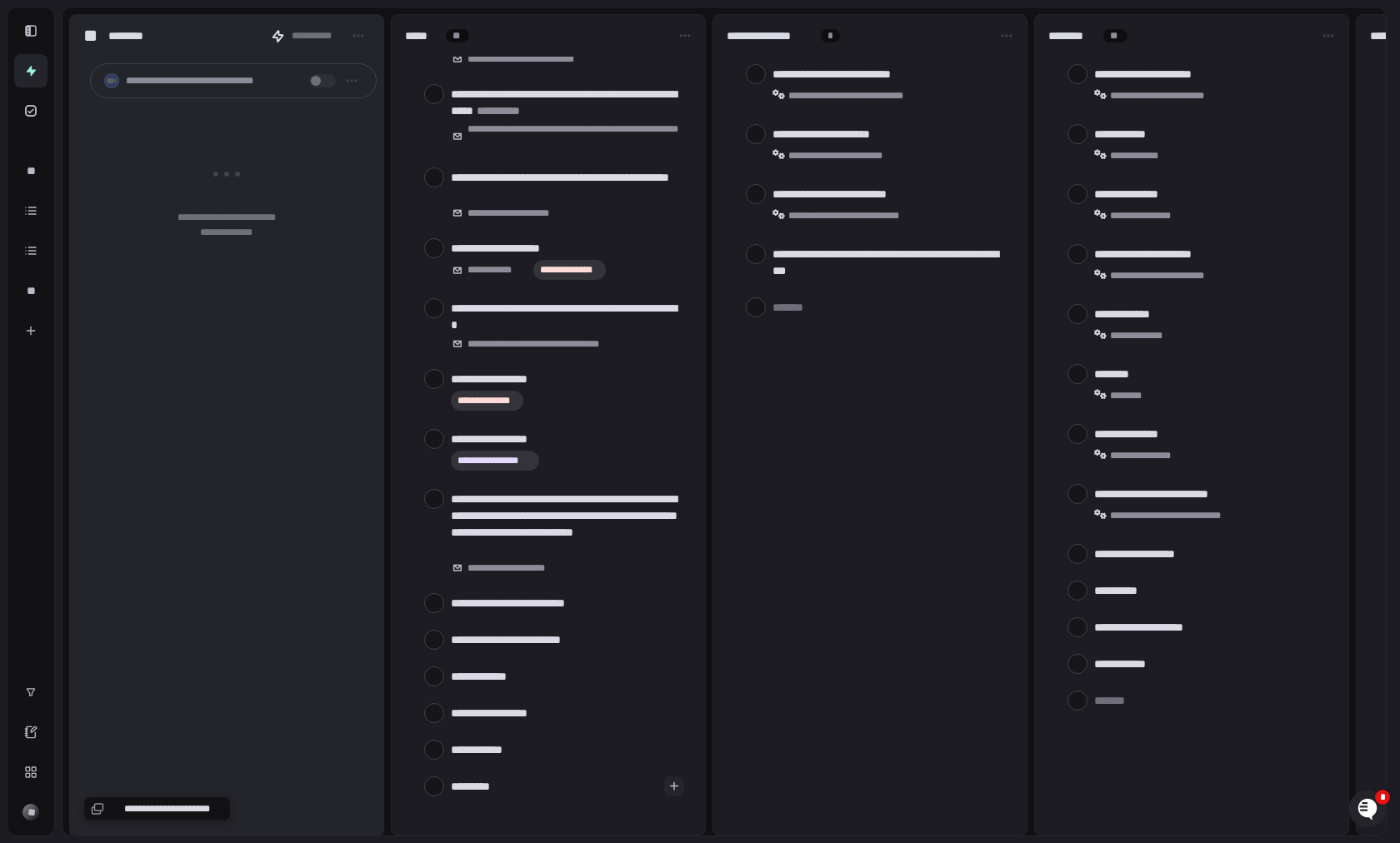 type on "**********" 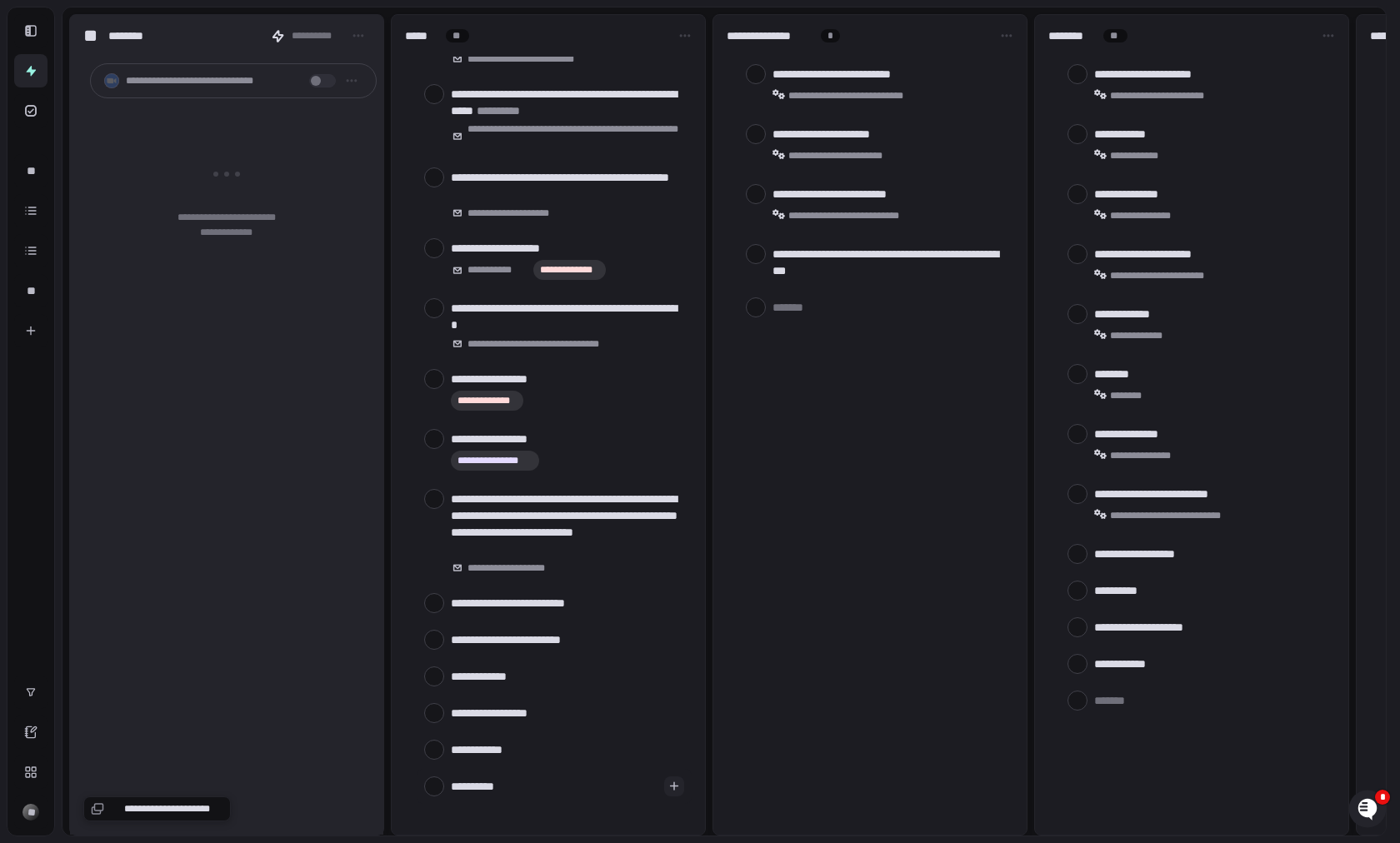 type on "**********" 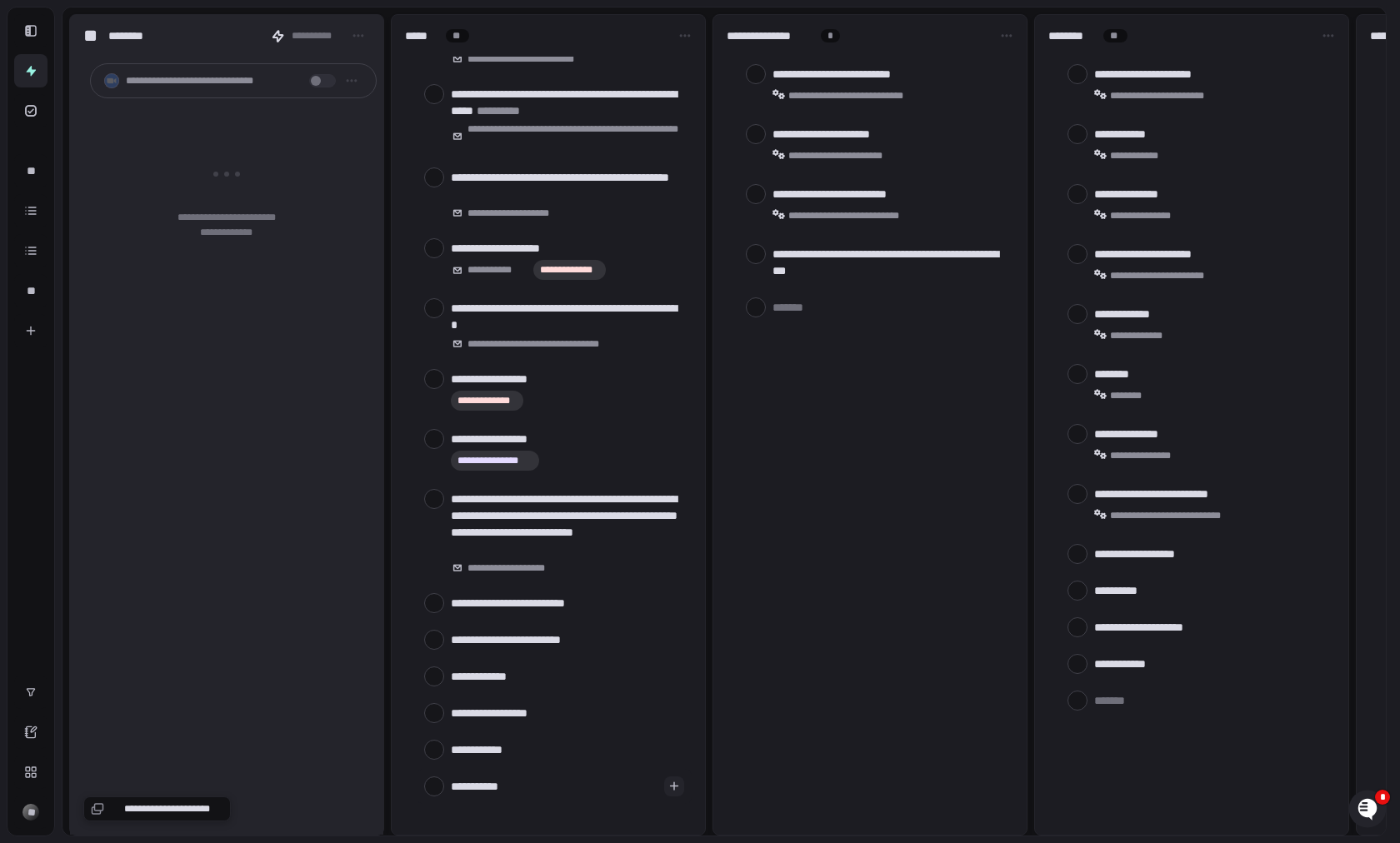 type on "**********" 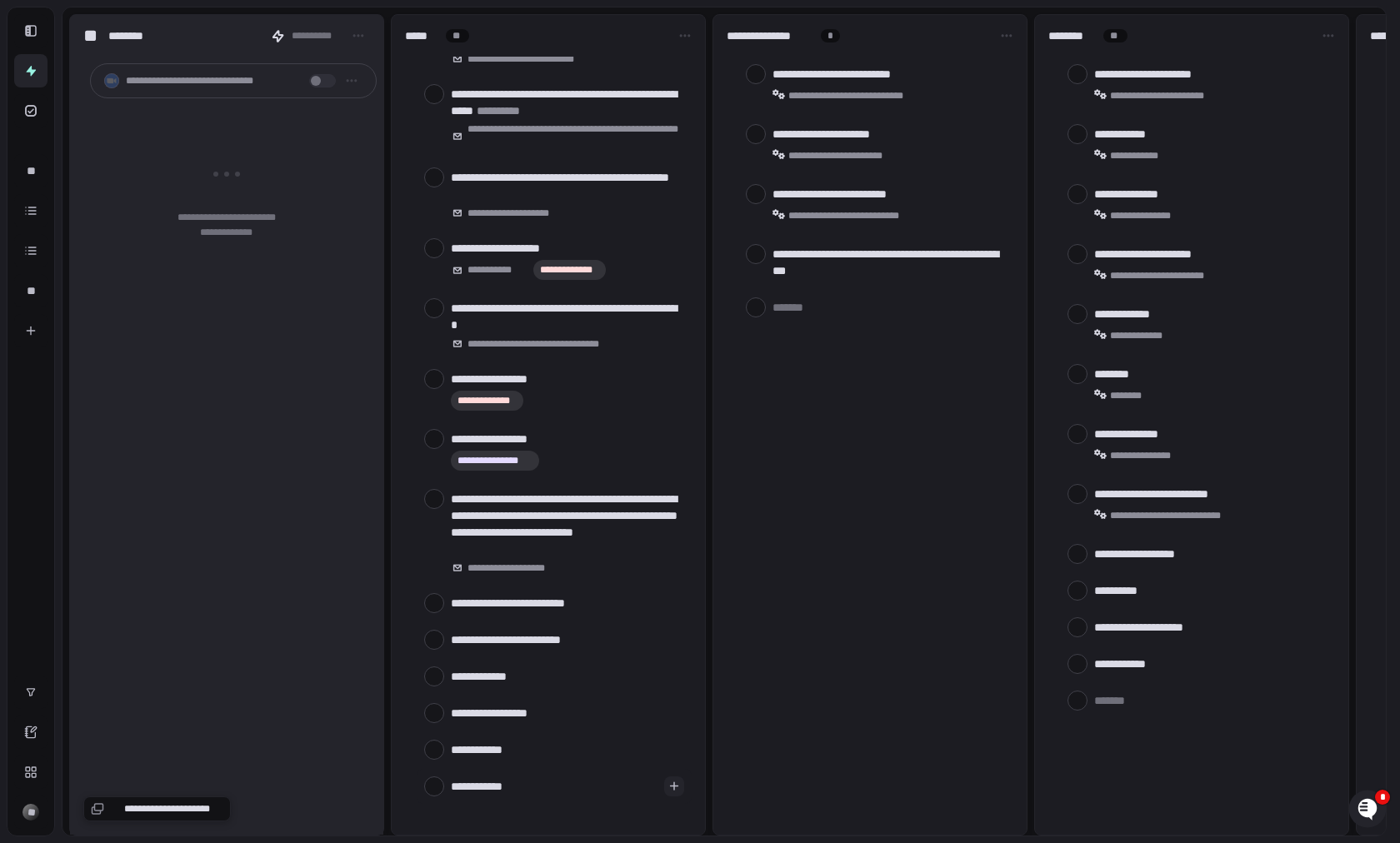 type on "**********" 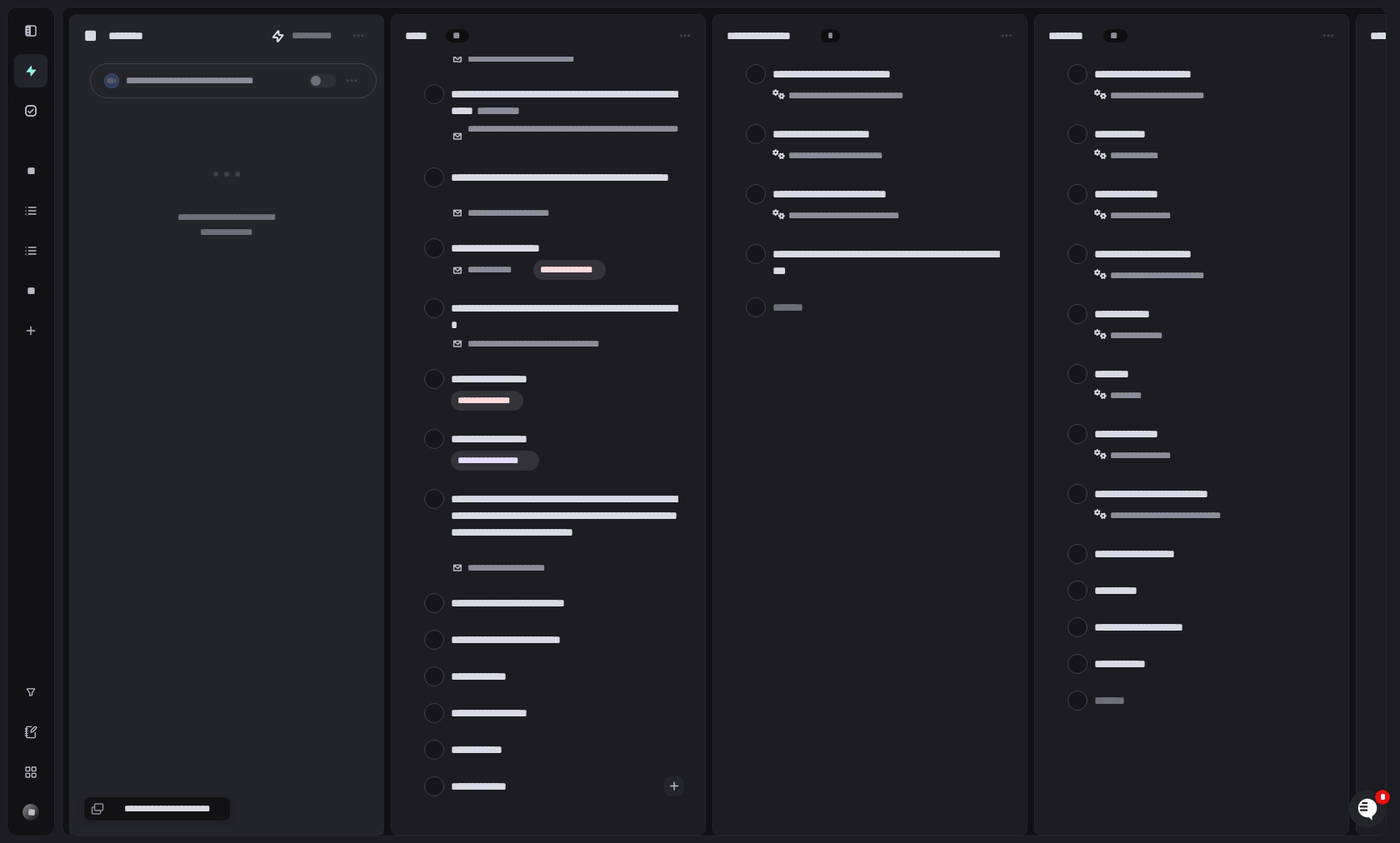 type on "**********" 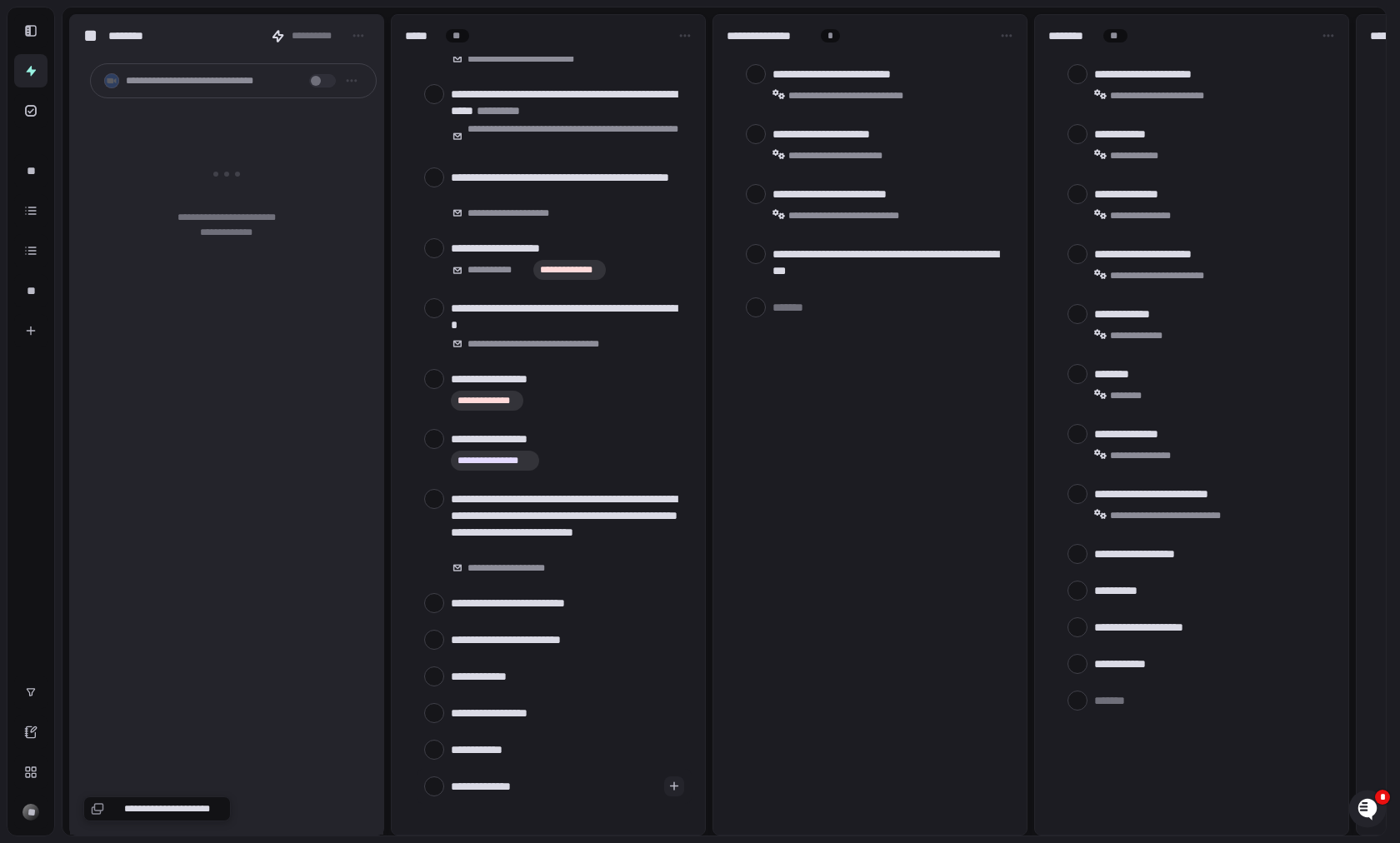 type on "**********" 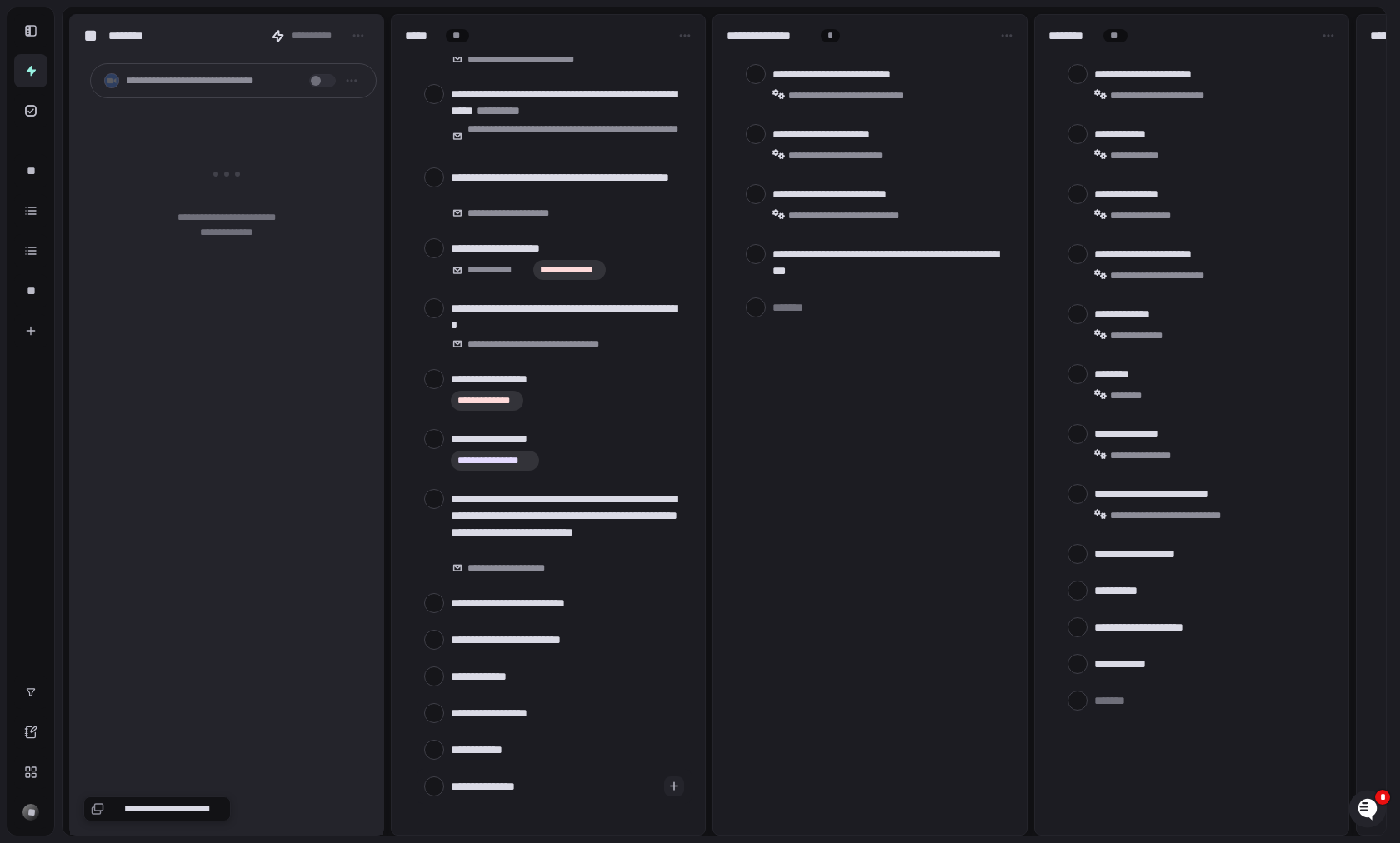 type on "**********" 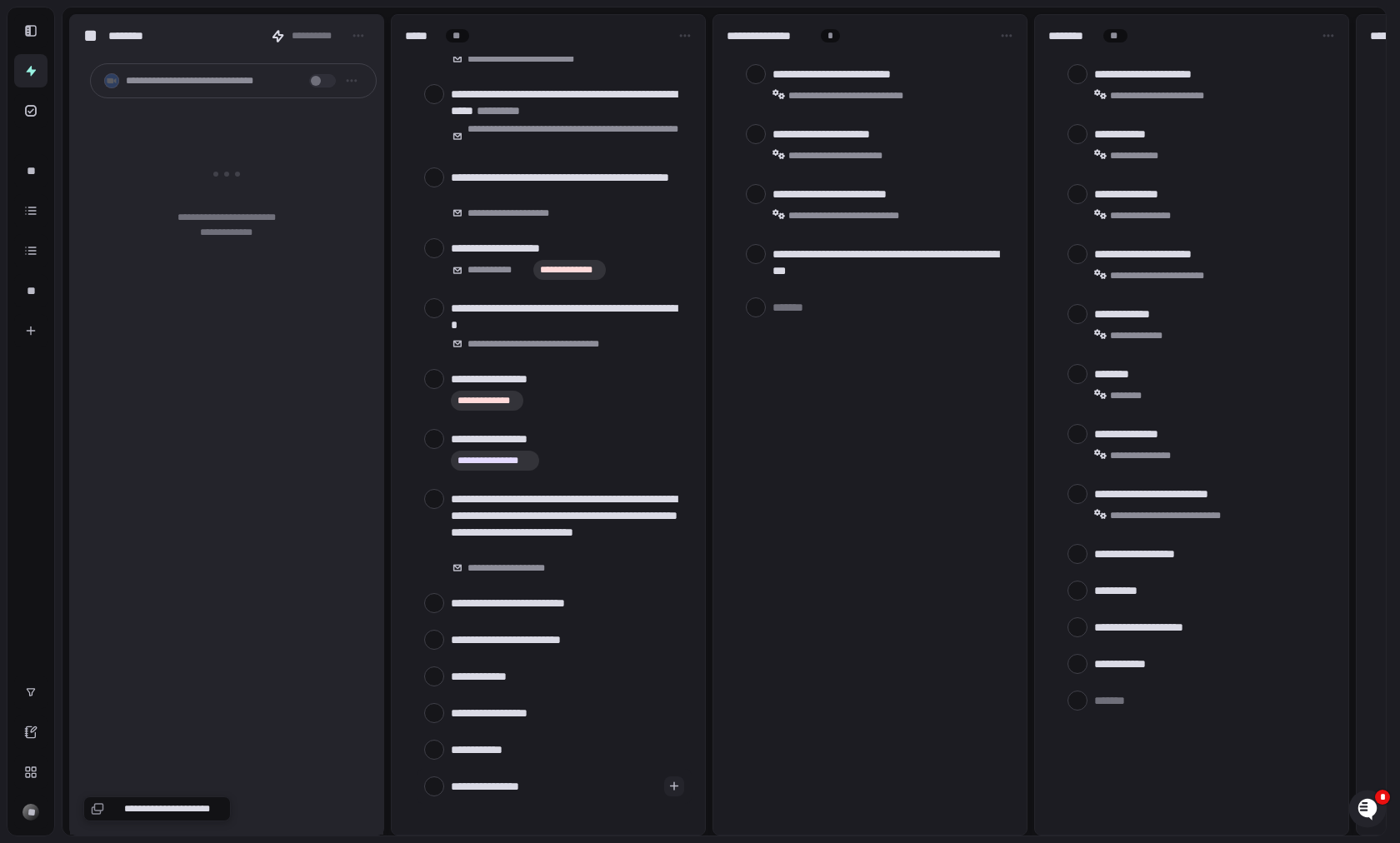 type on "**********" 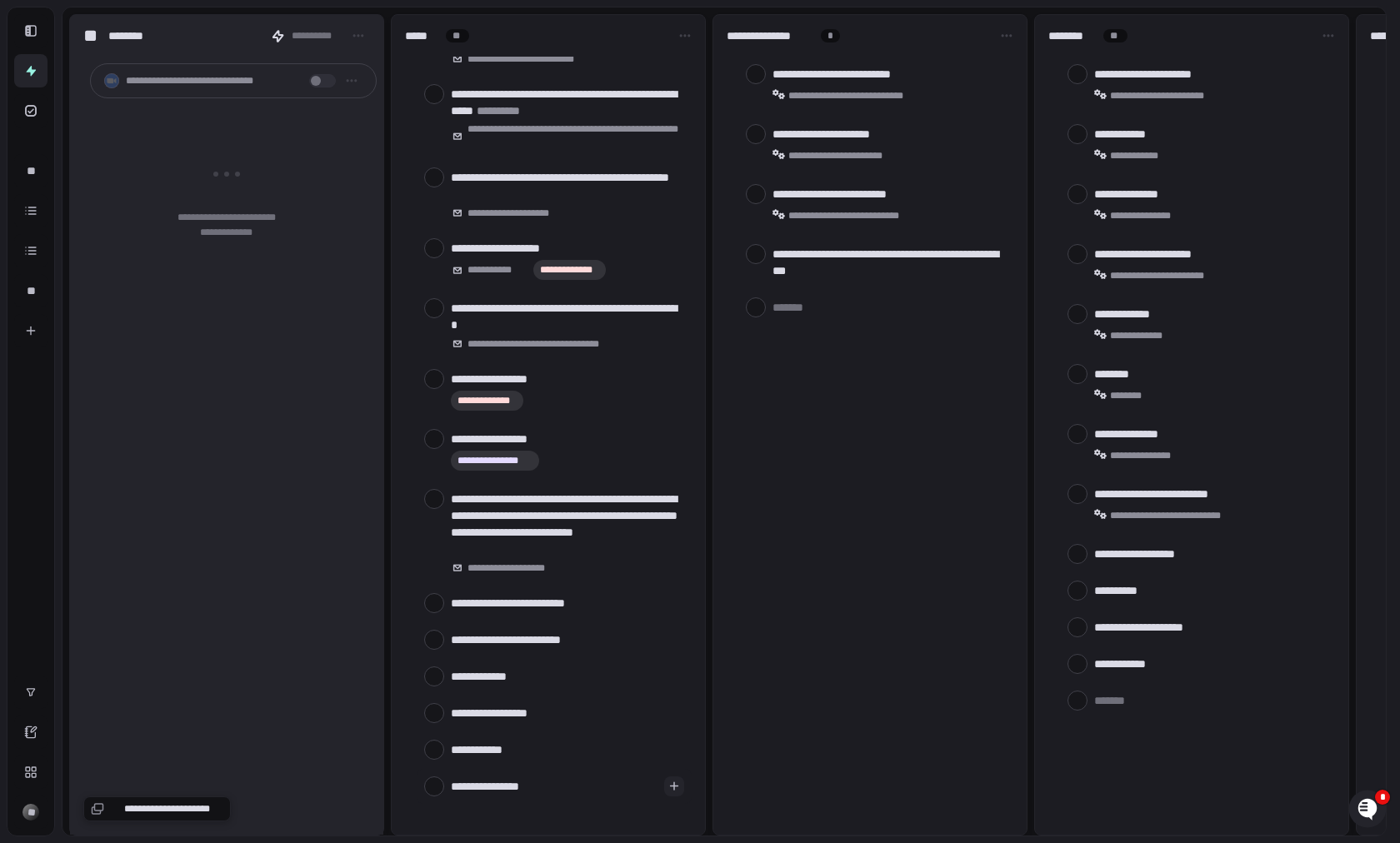 type on "*" 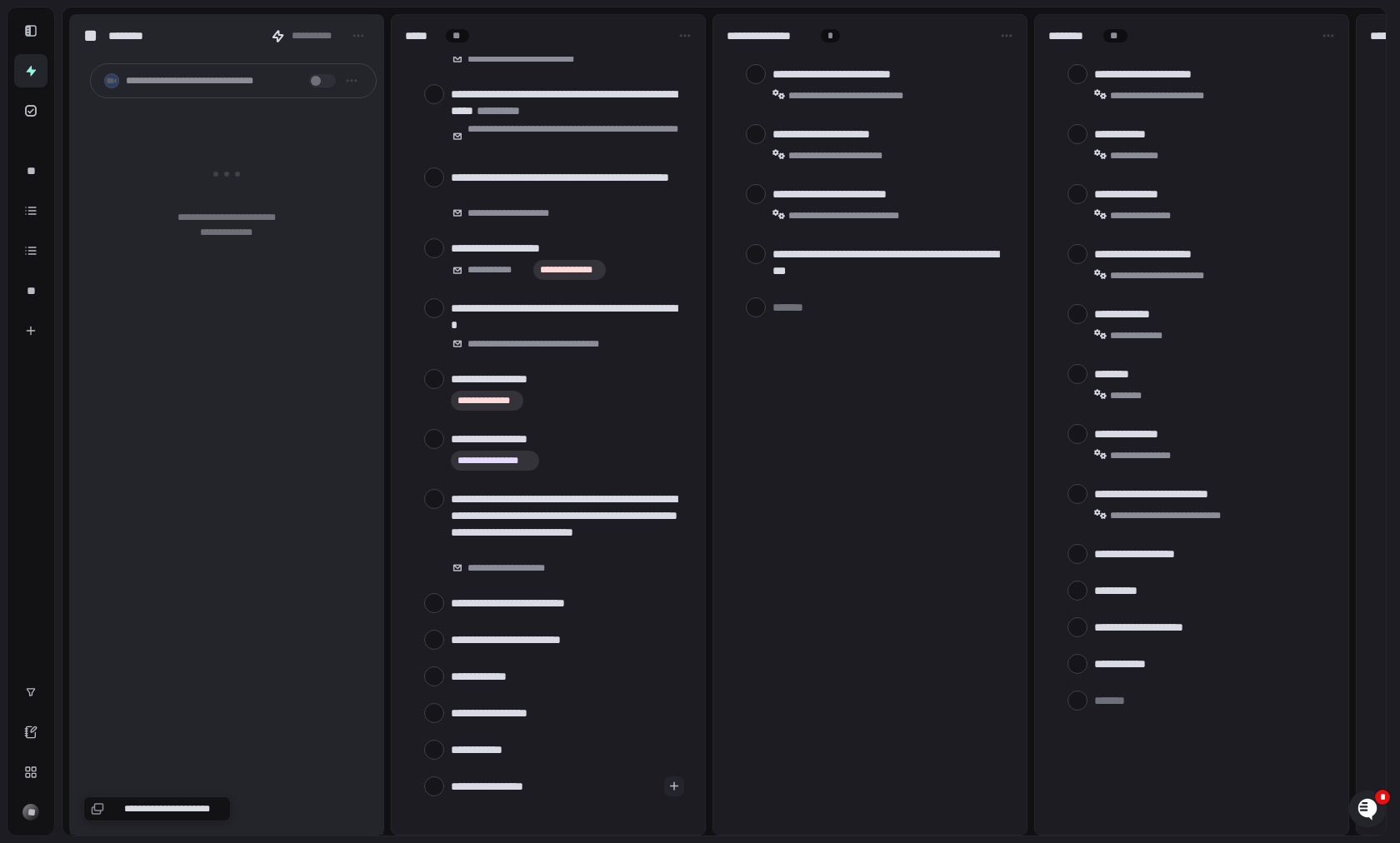type on "**********" 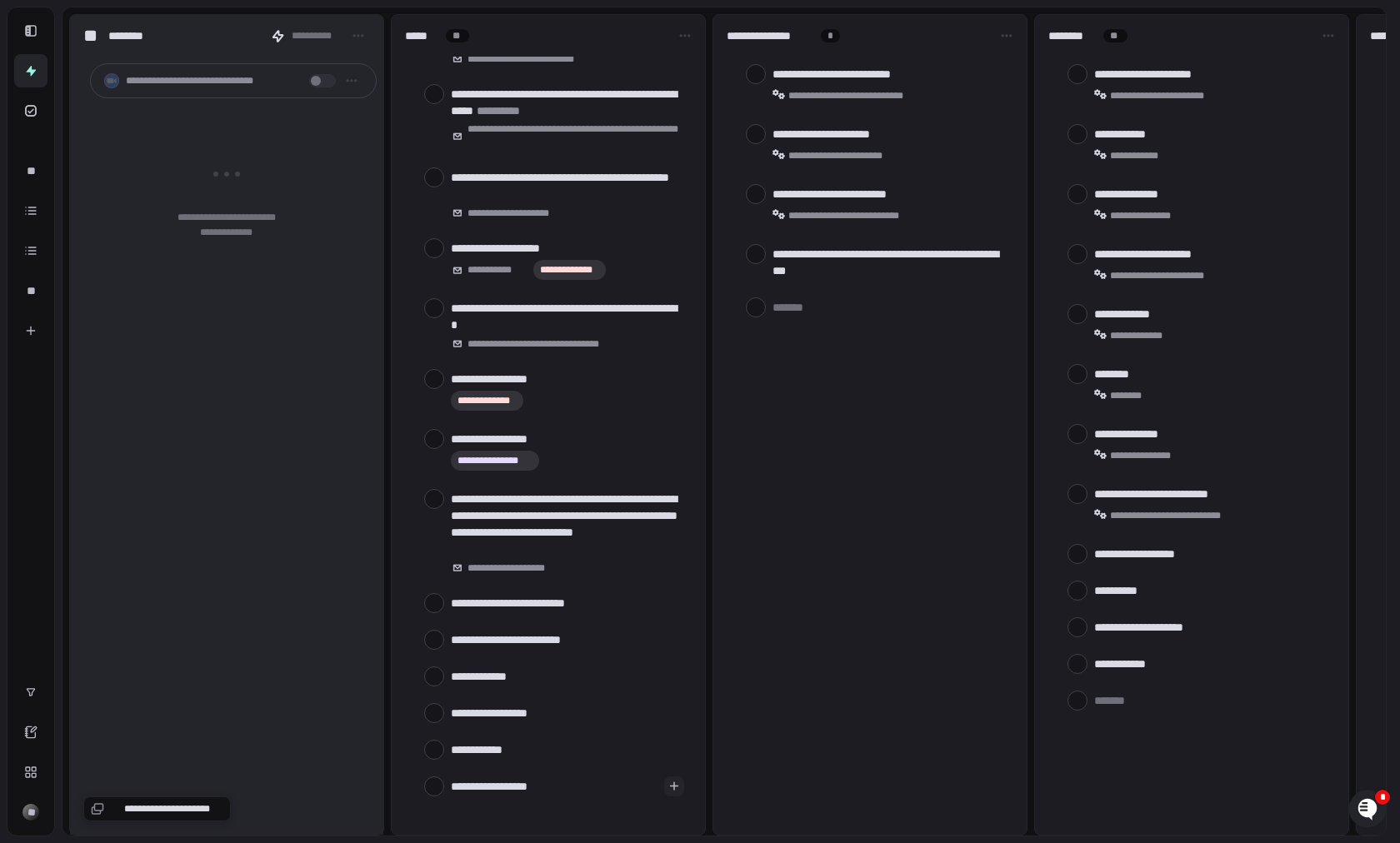 type on "**********" 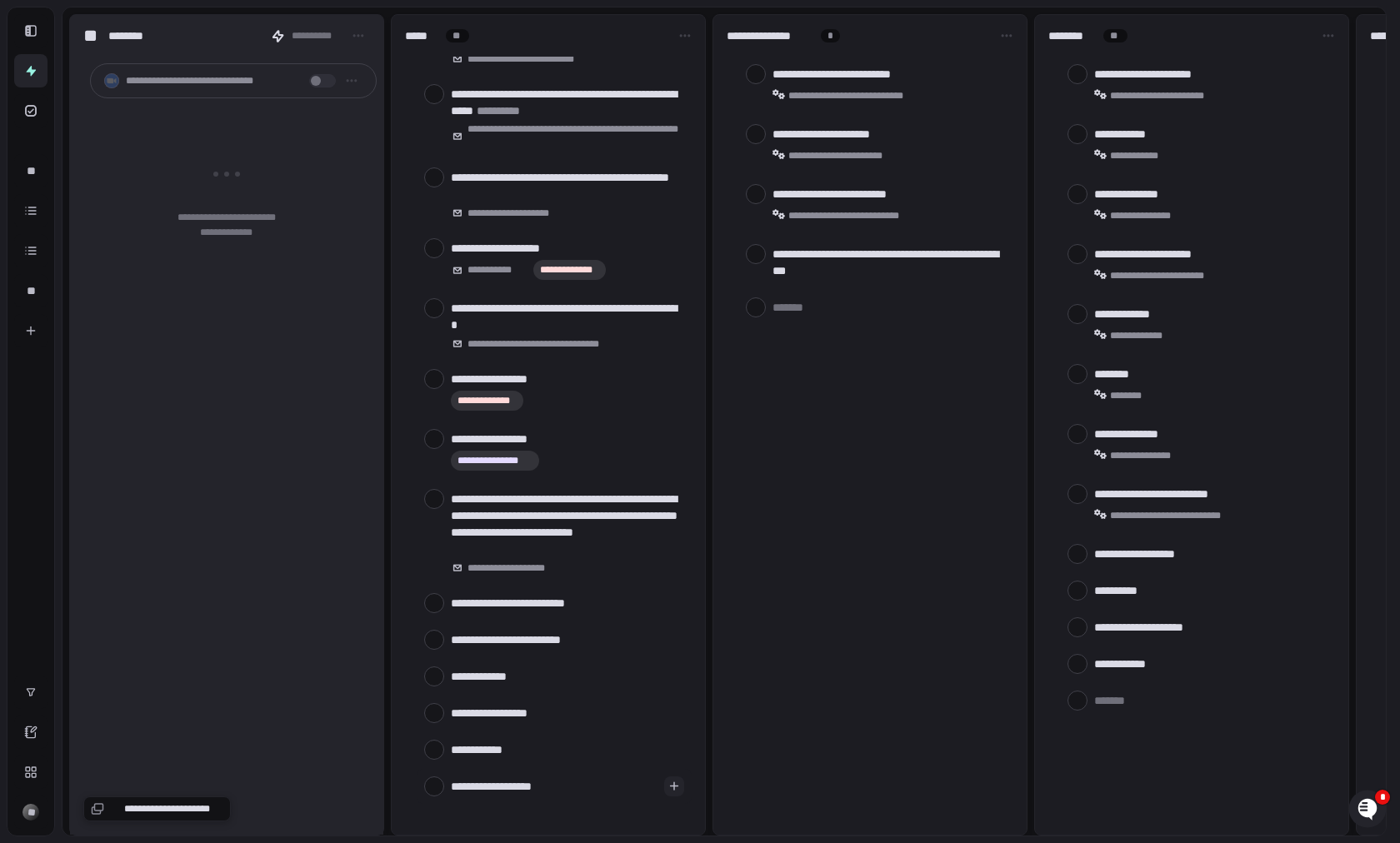type on "**********" 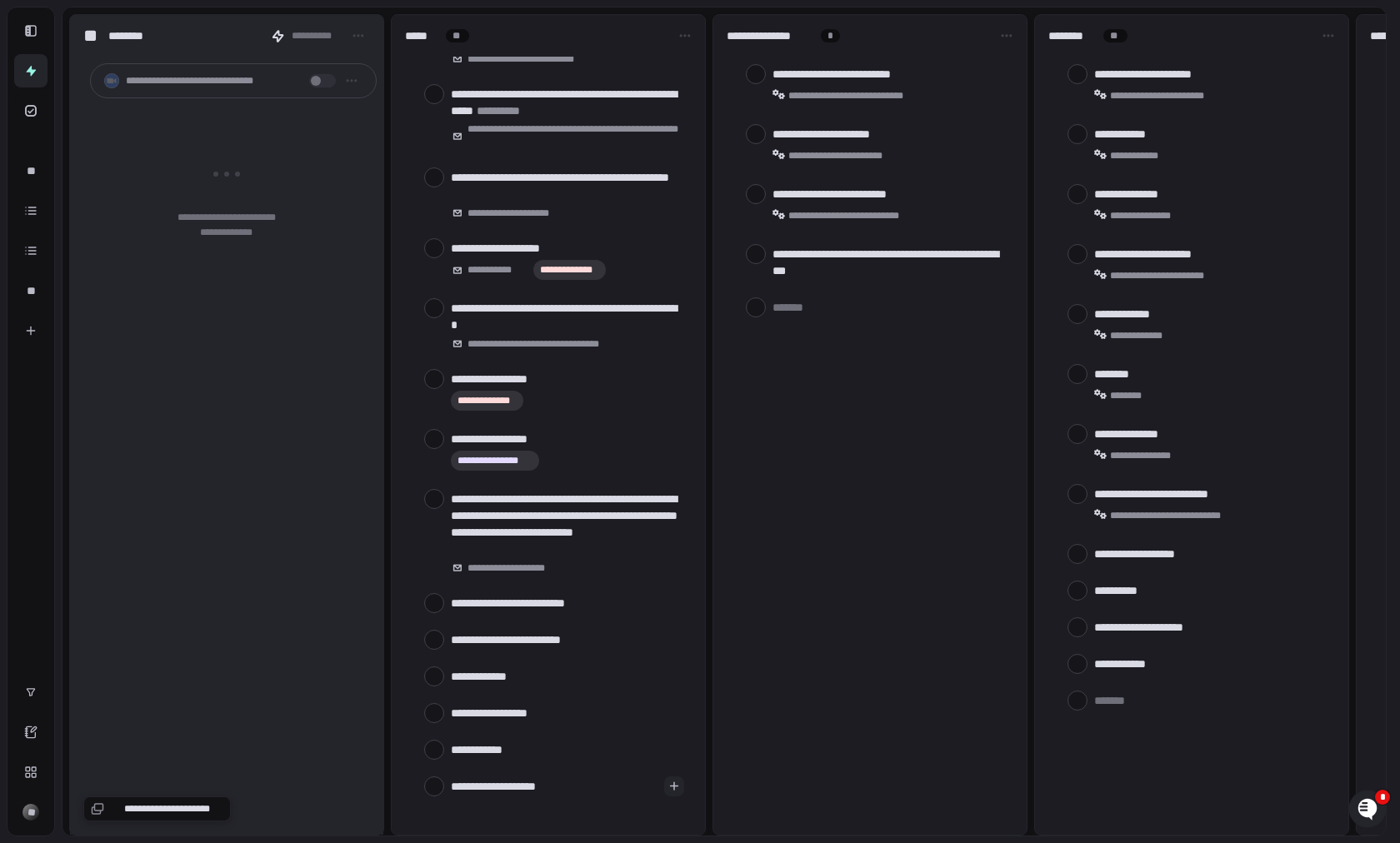 type on "**********" 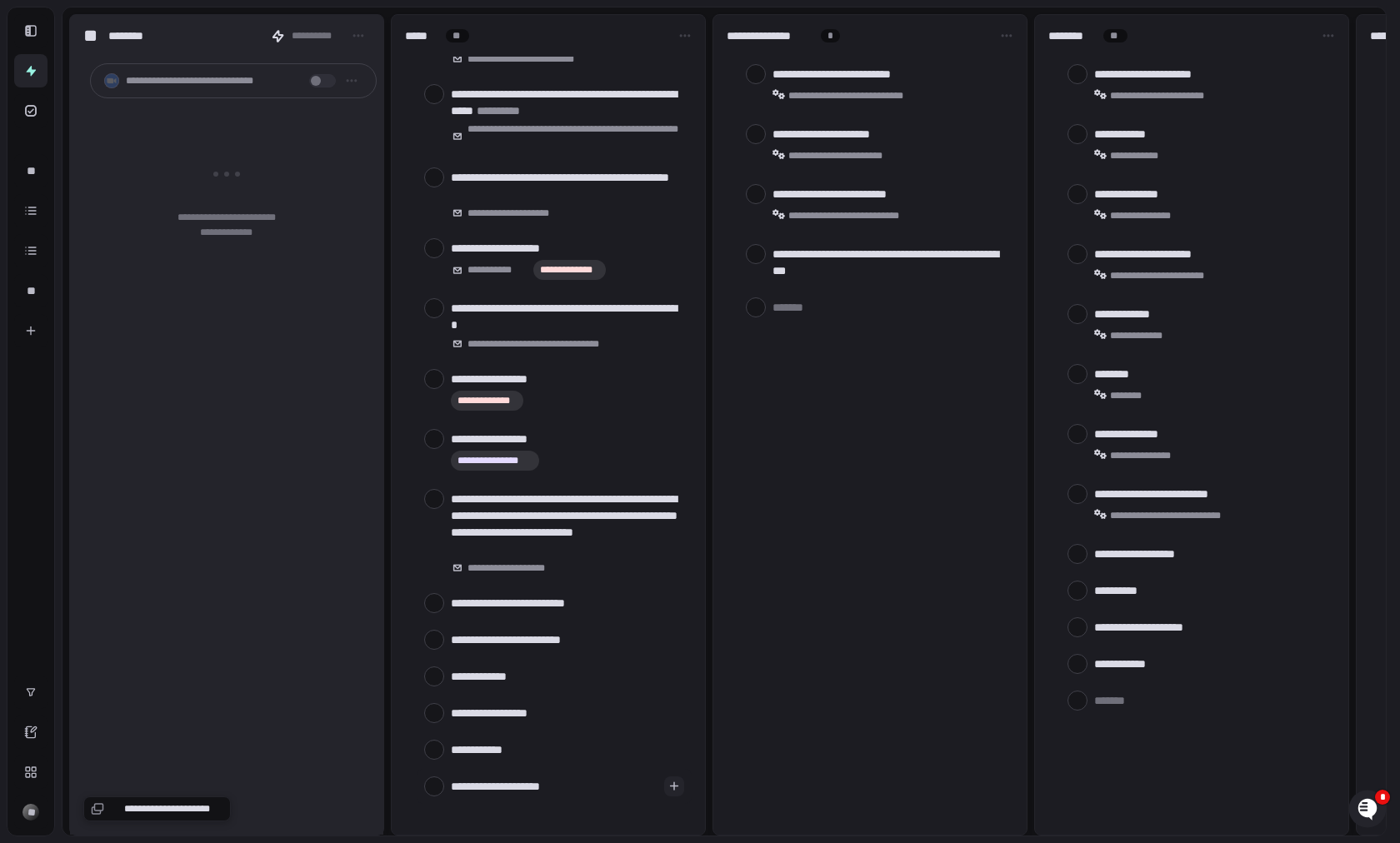 type on "**********" 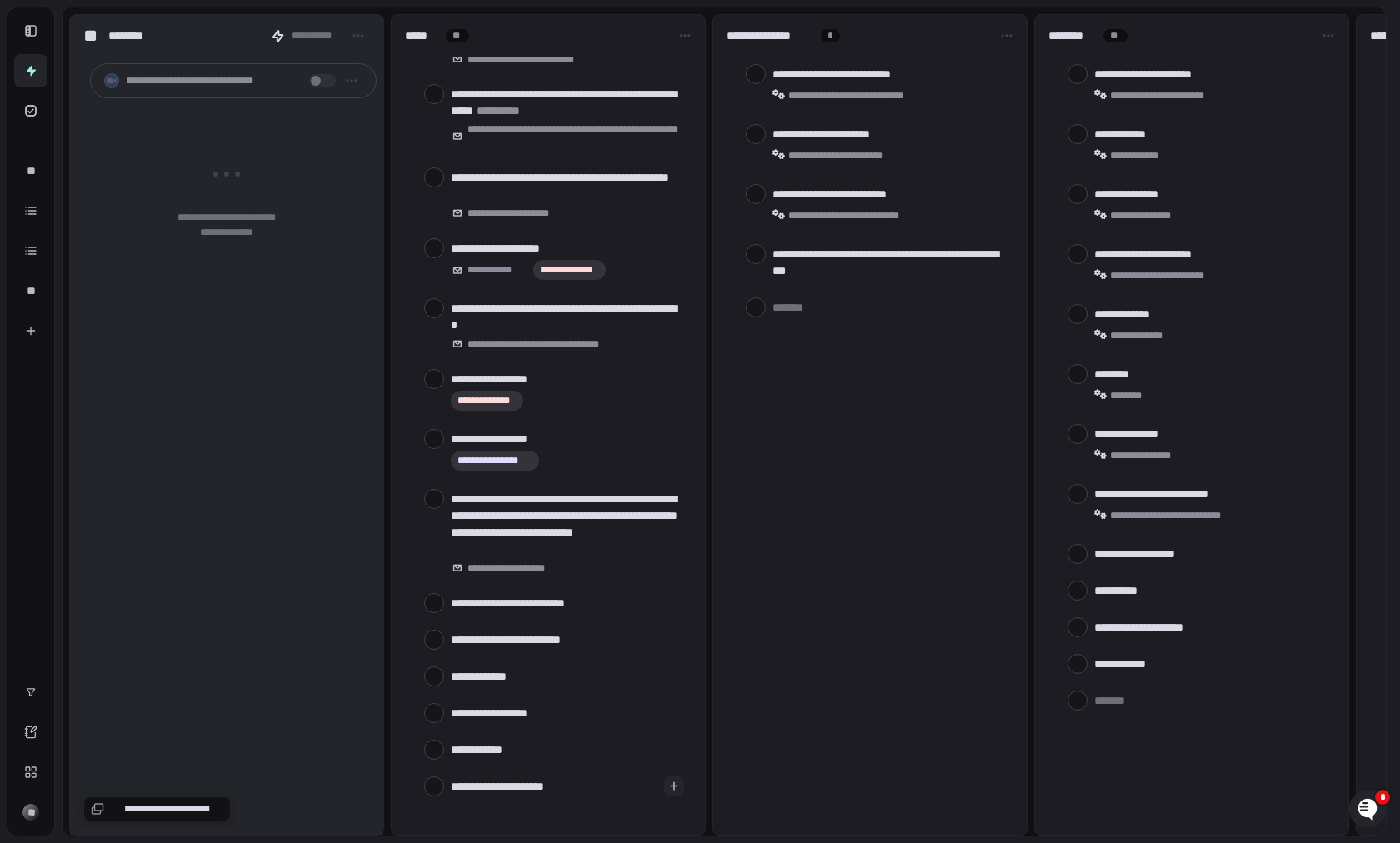 type on "**********" 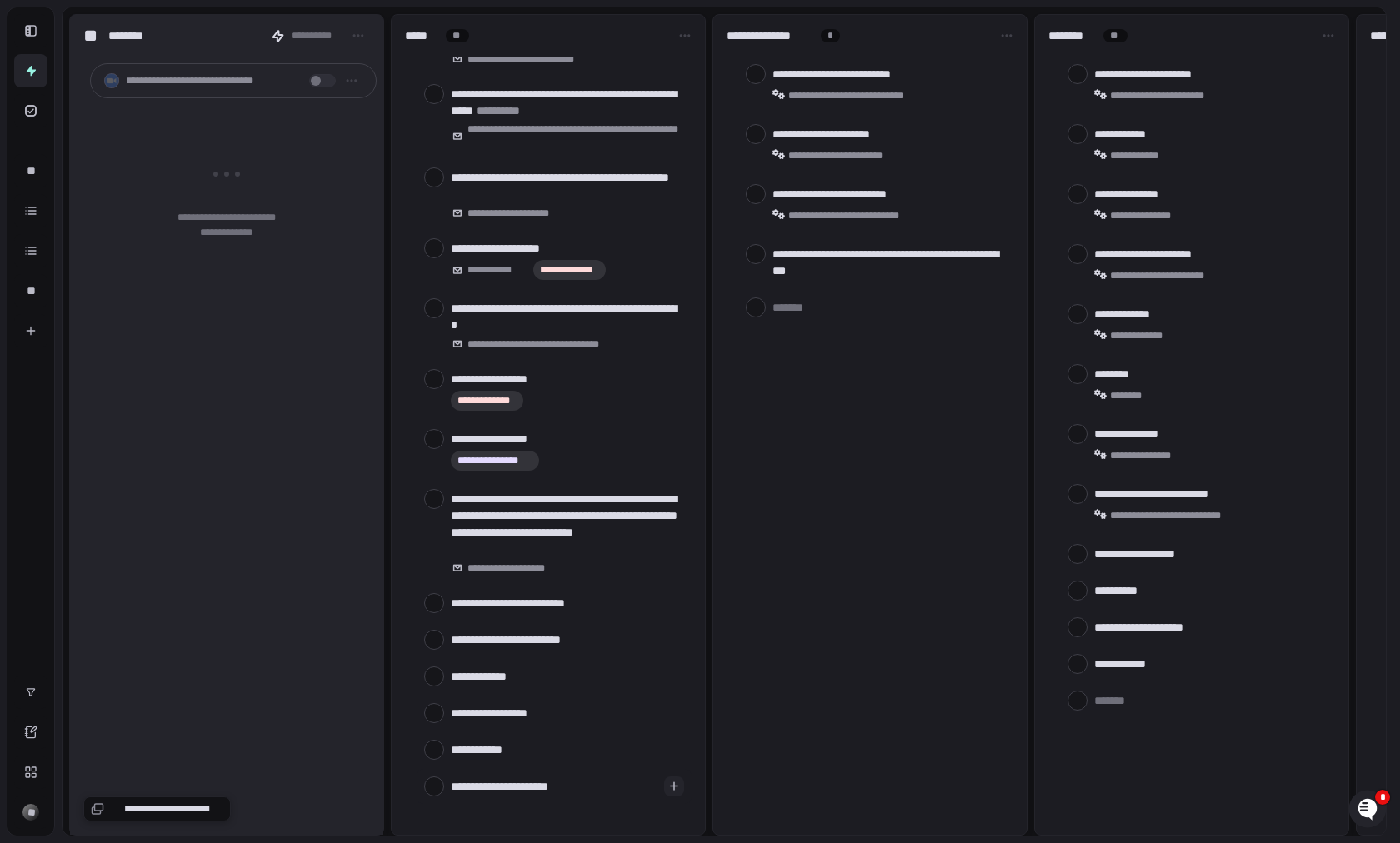 type on "**********" 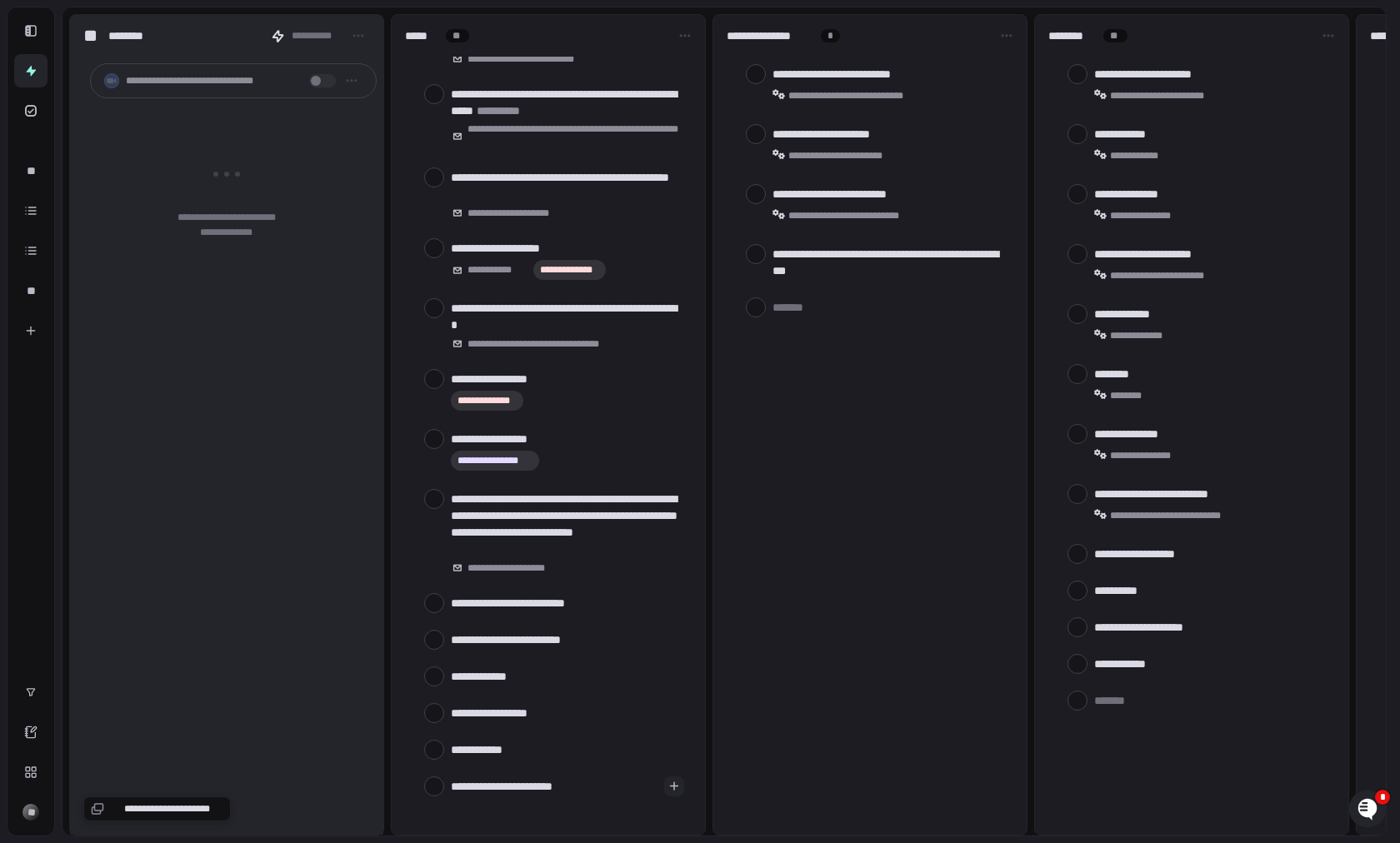 type on "**********" 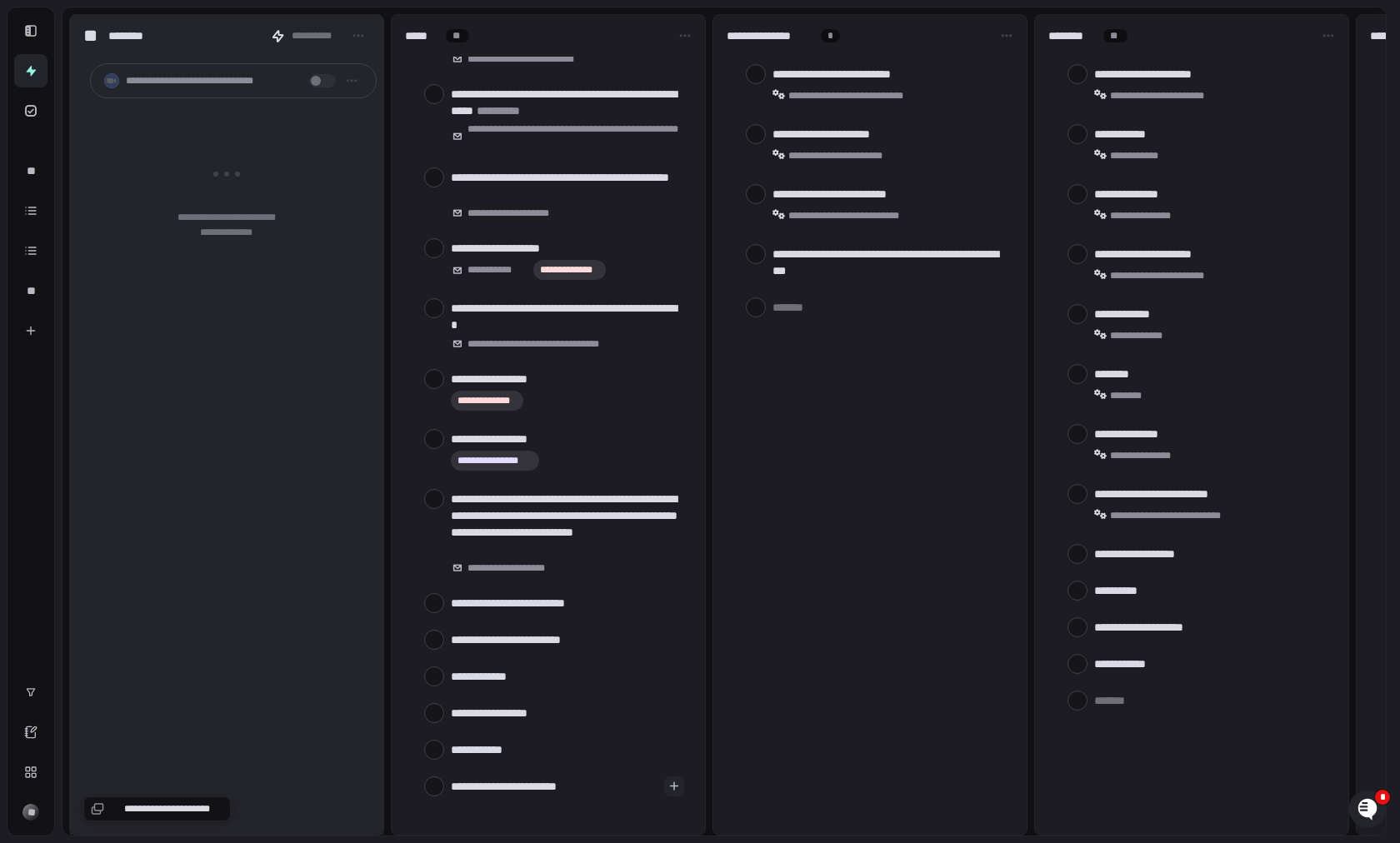 type on "**********" 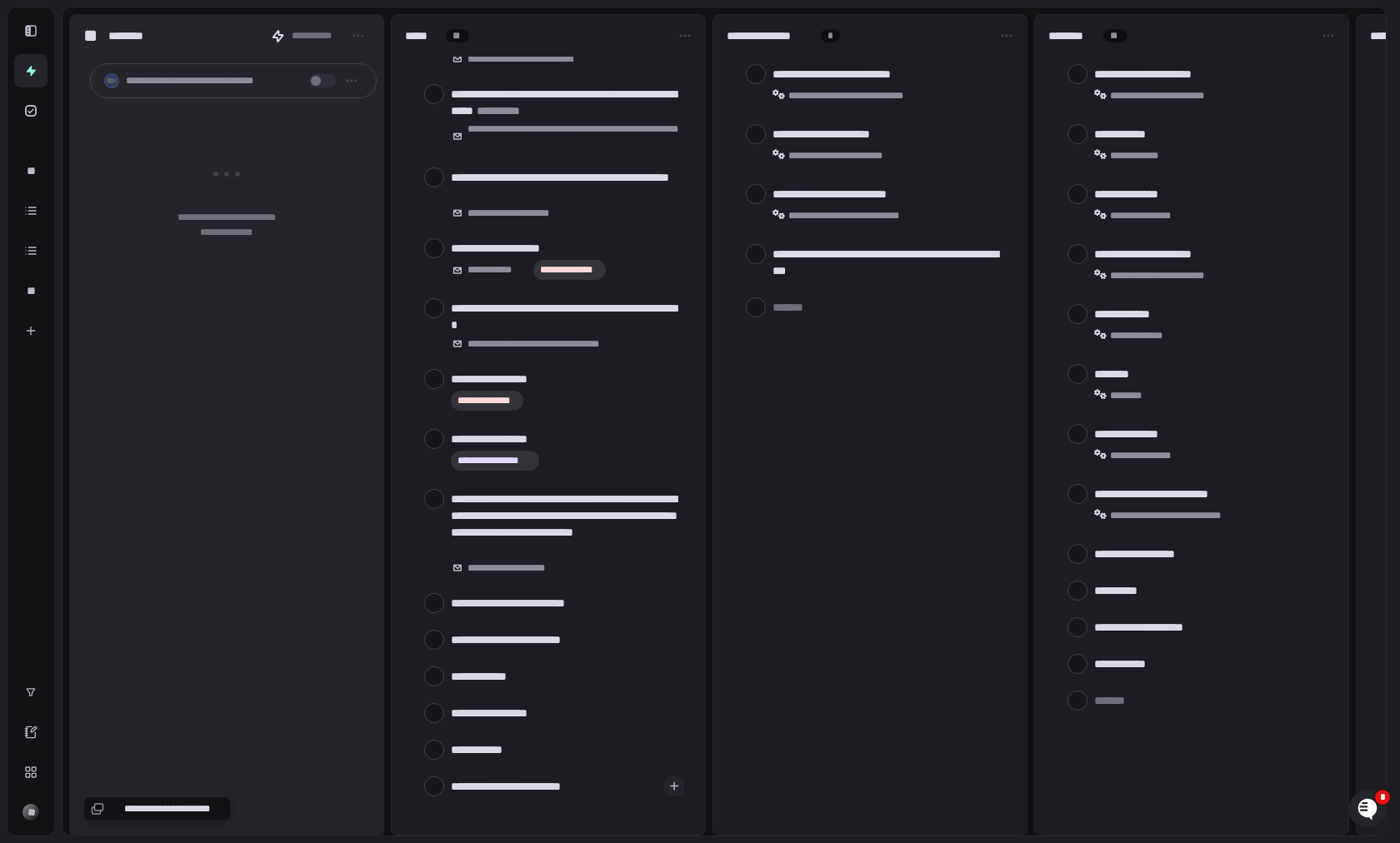 type on "**********" 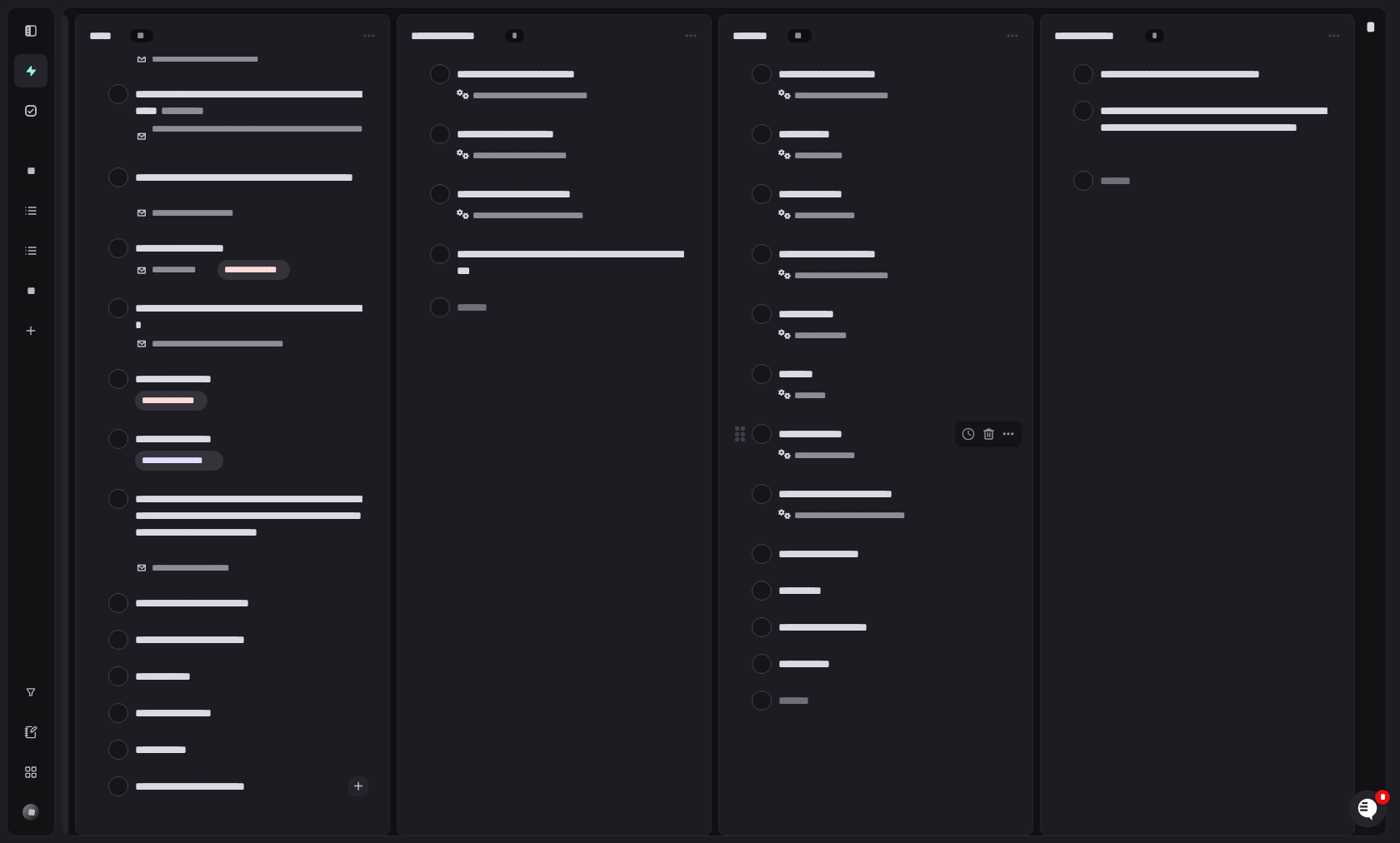 scroll, scrollTop: 0, scrollLeft: 318, axis: horizontal 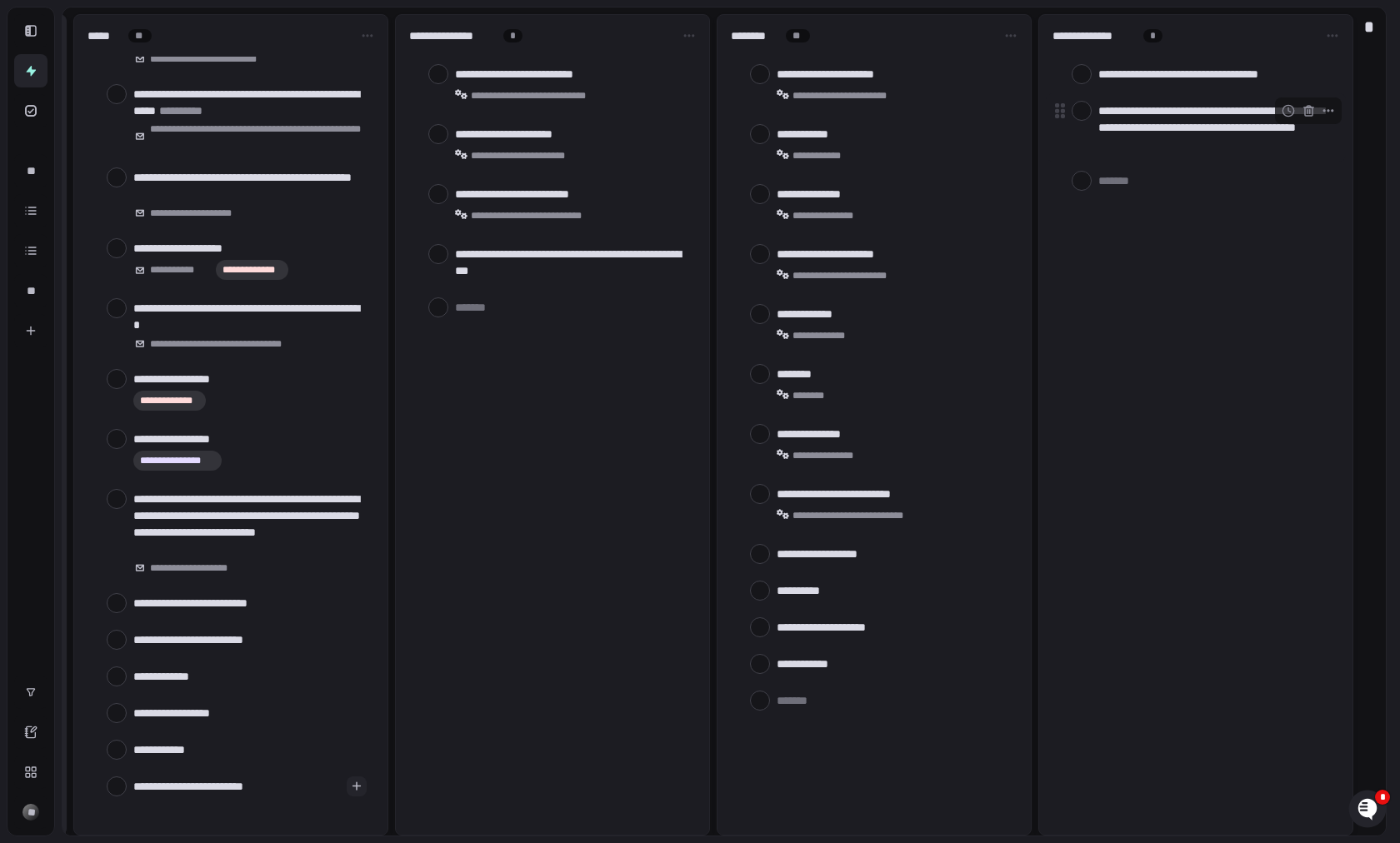 click at bounding box center (1082, 111) 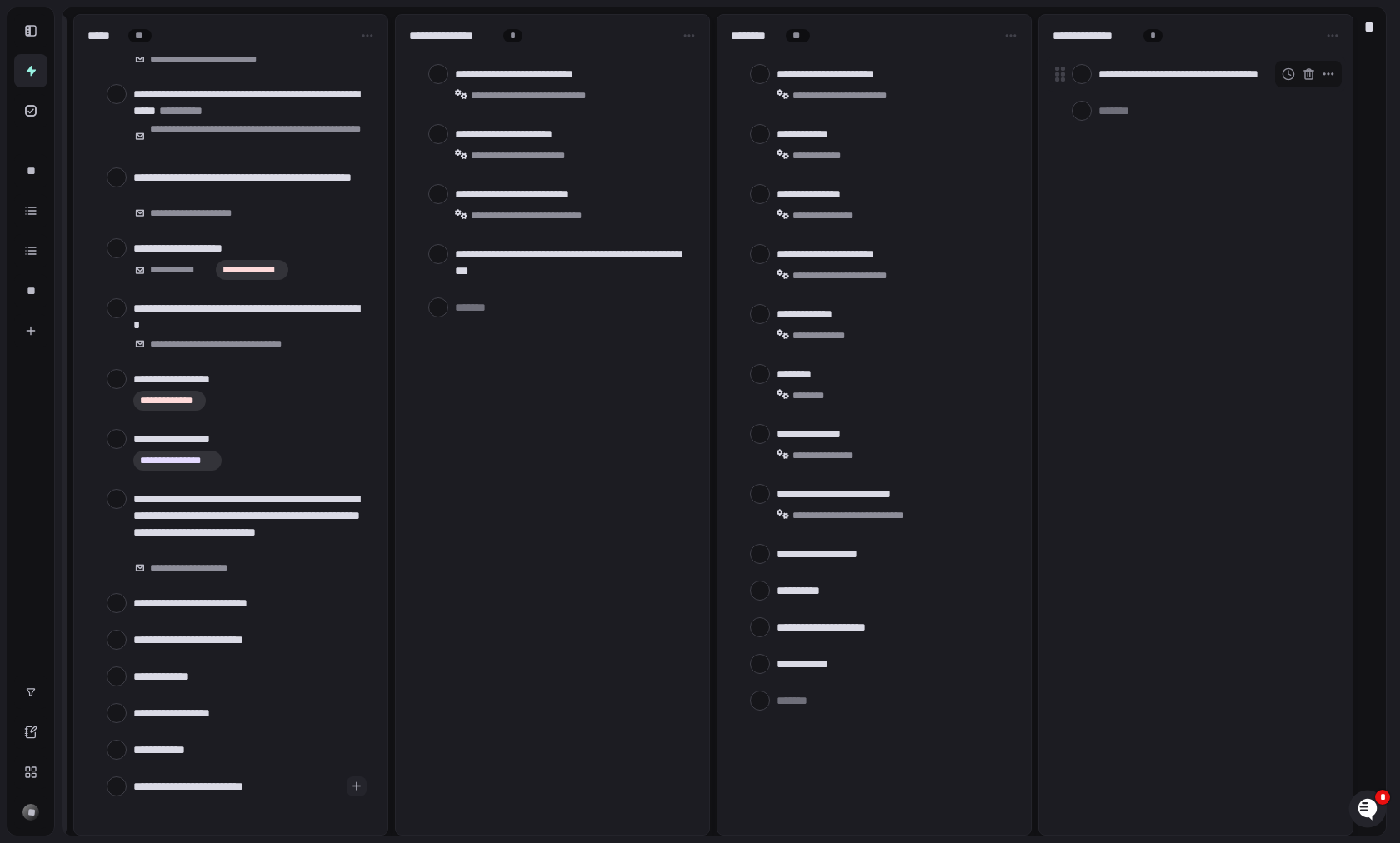 click at bounding box center (1082, 74) 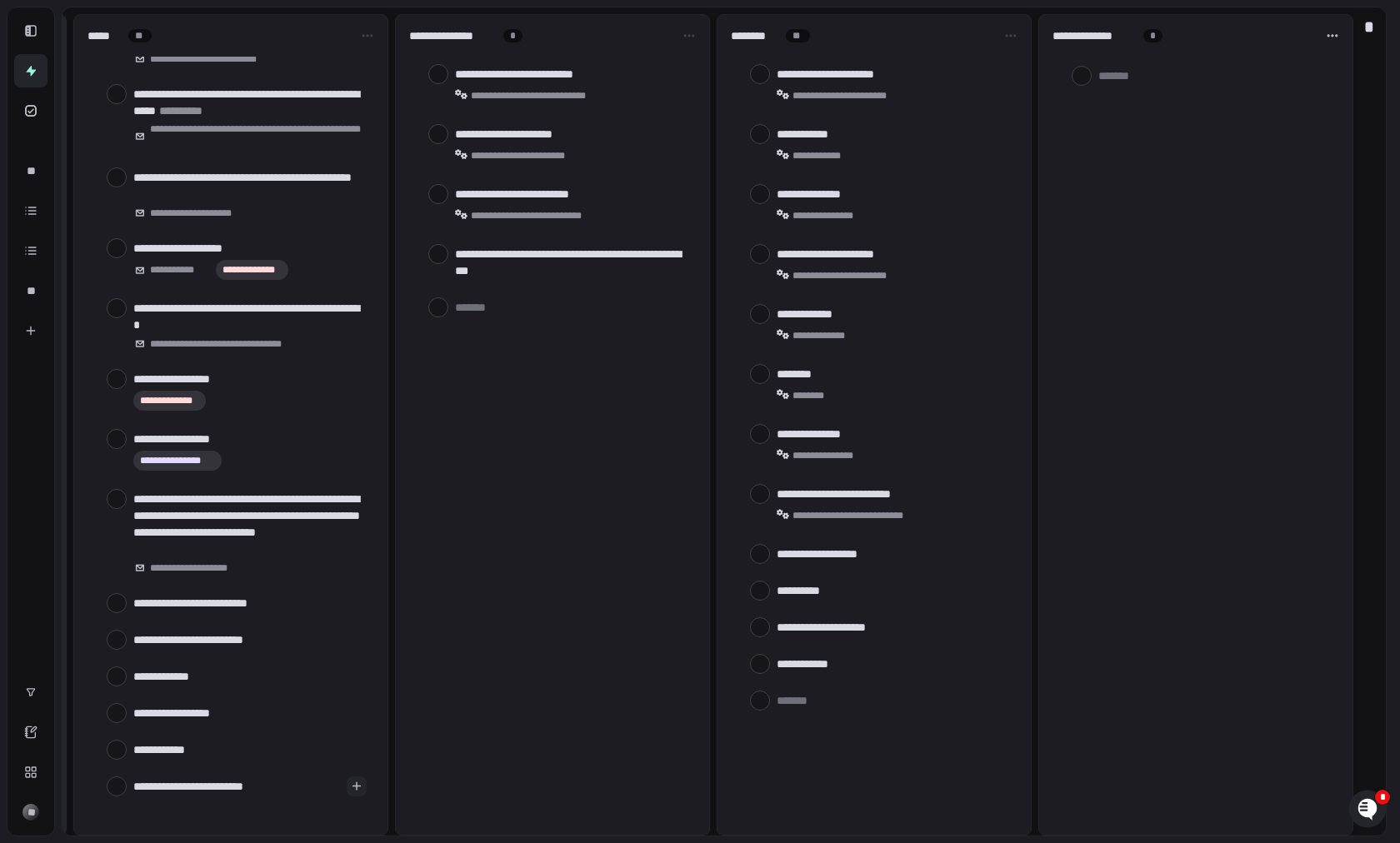 click 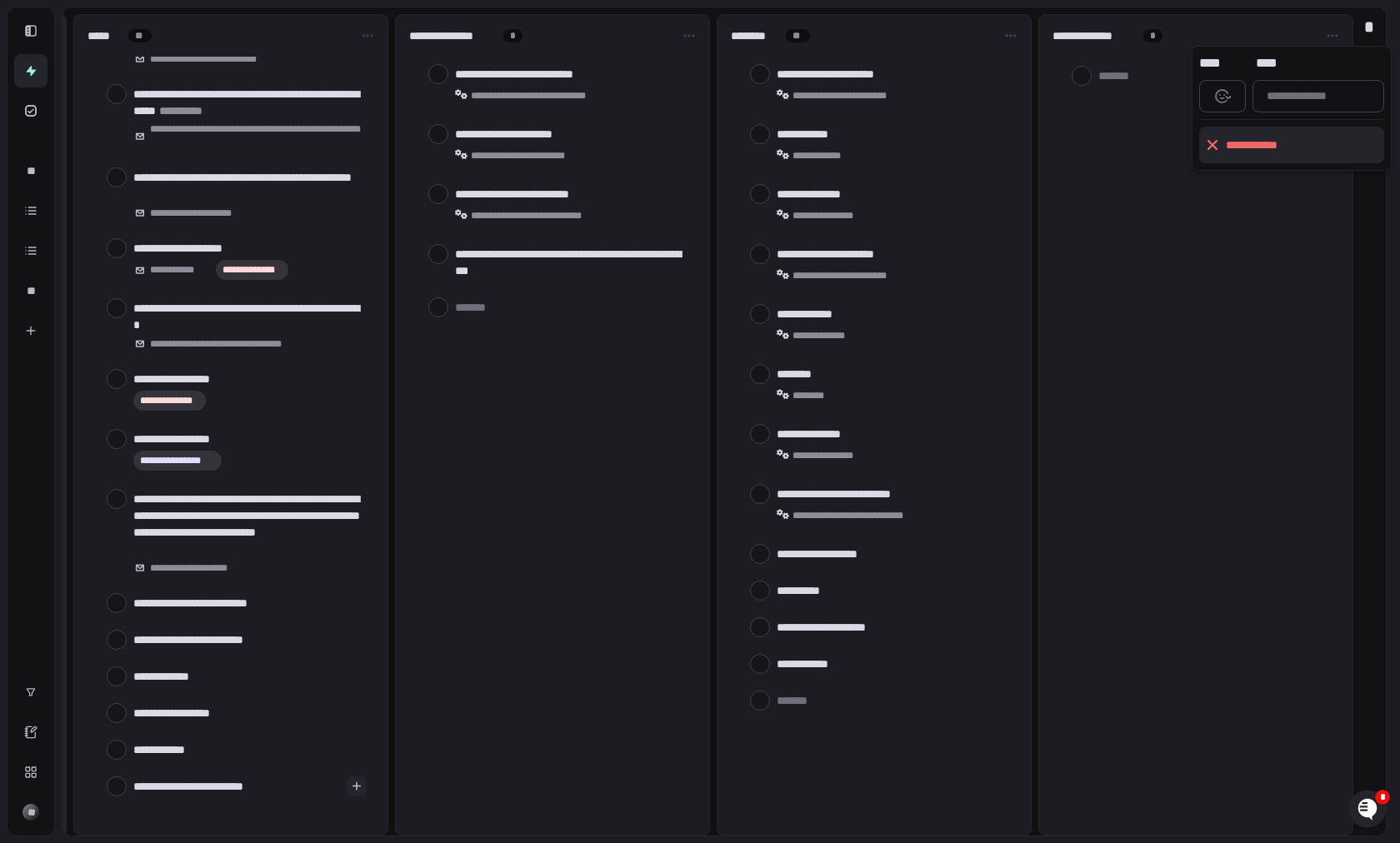 click at bounding box center [700, 422] 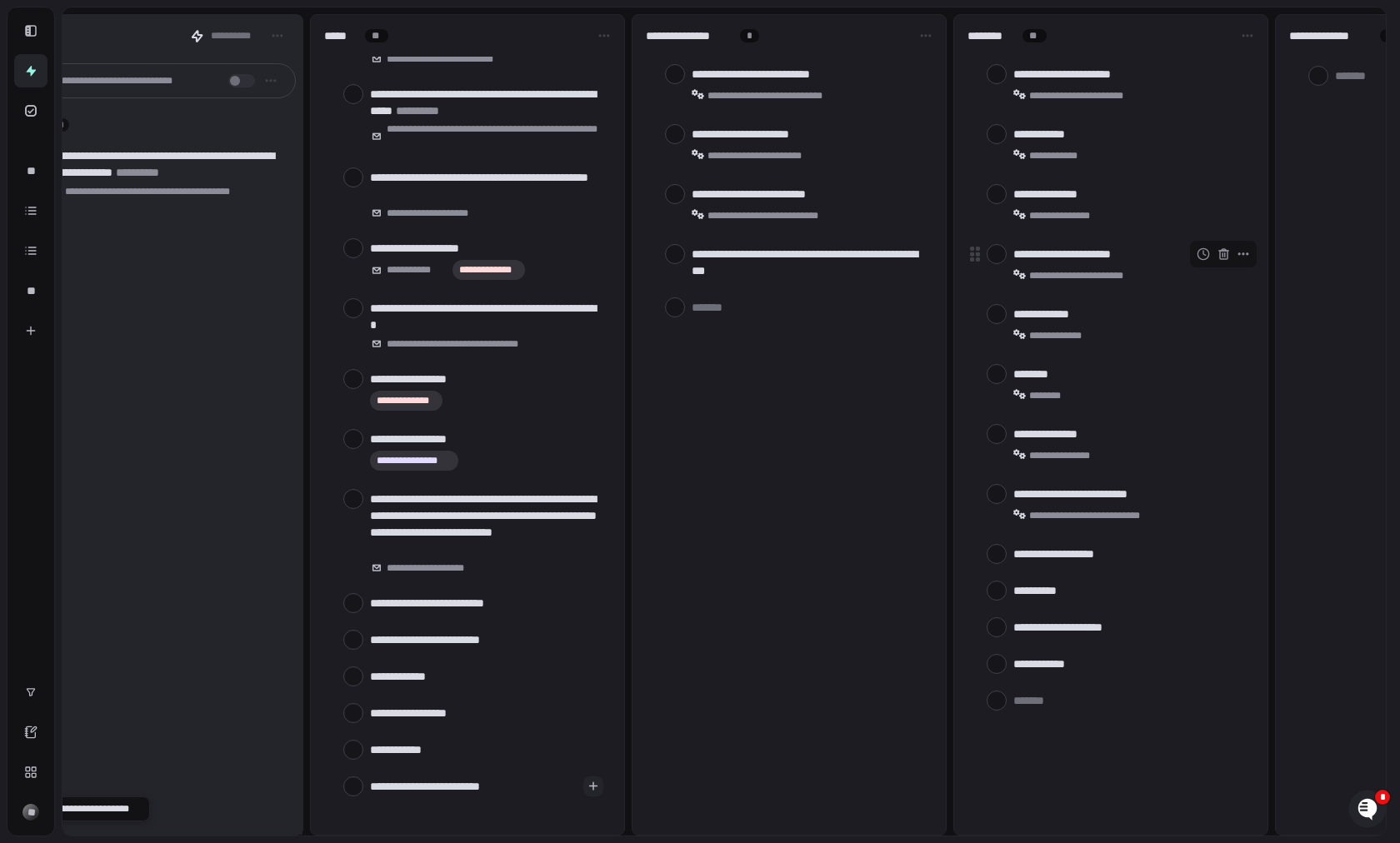scroll, scrollTop: 0, scrollLeft: 0, axis: both 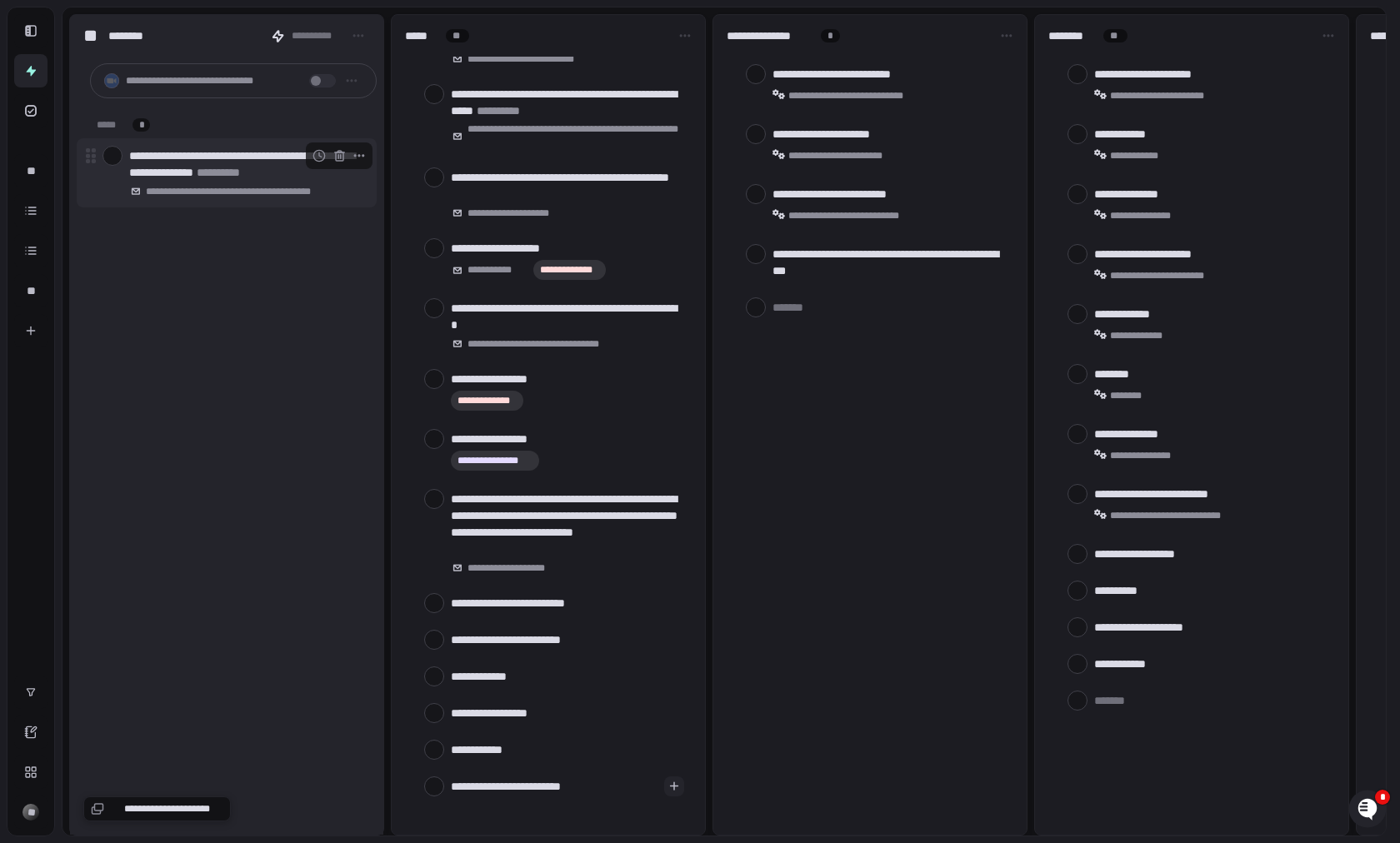 click at bounding box center [112, 156] 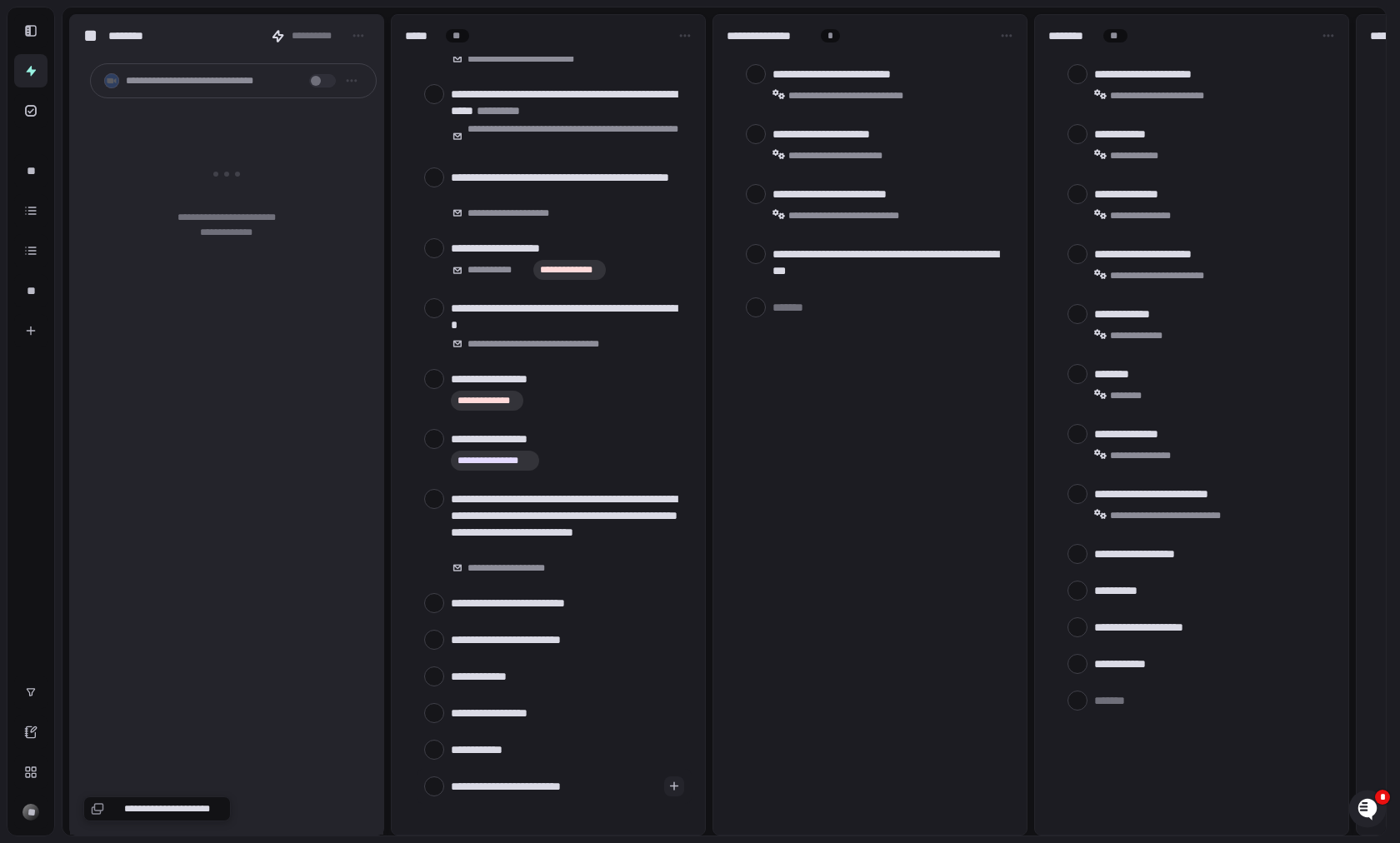 click on "**********" at bounding box center [554, 786] 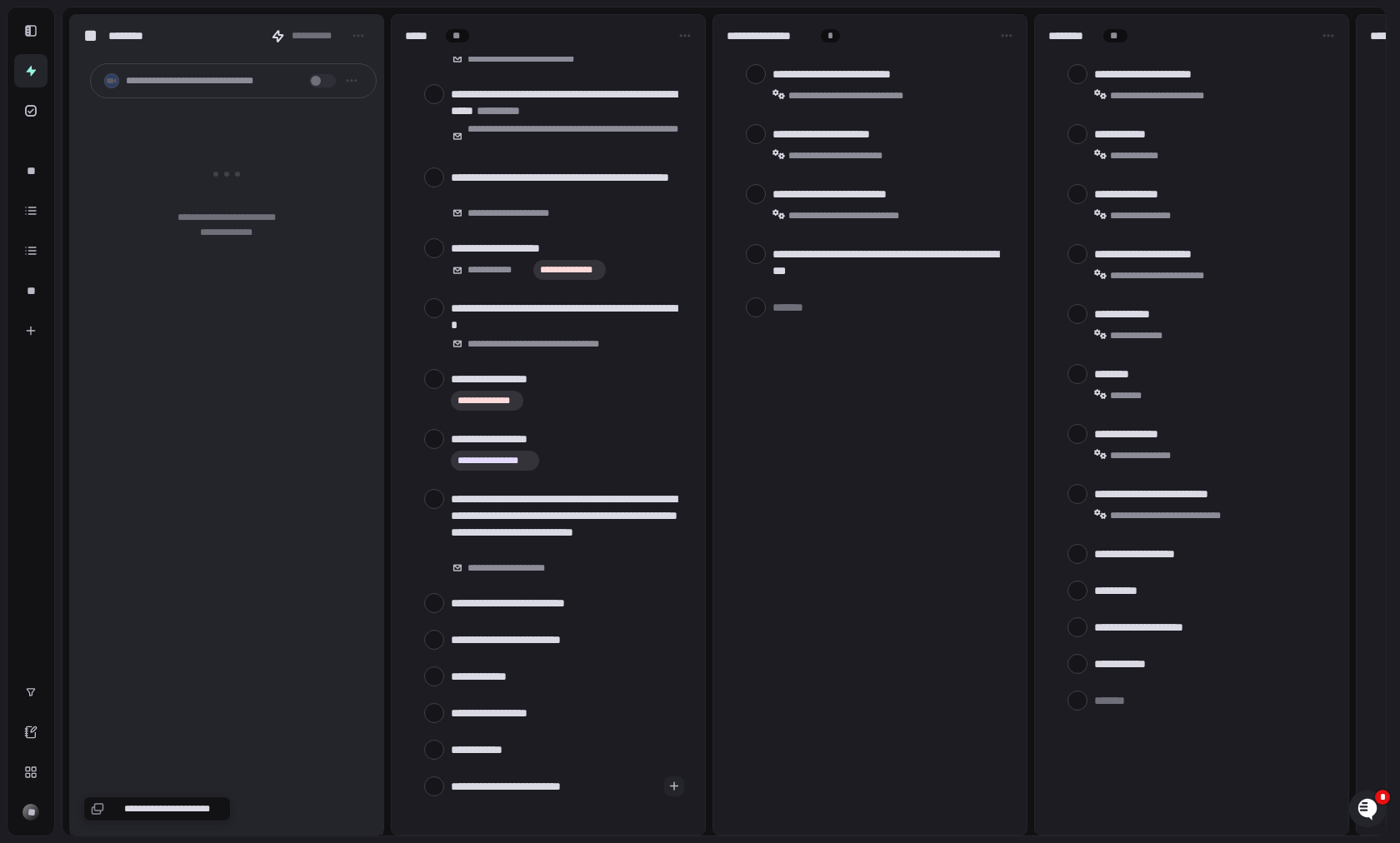 type 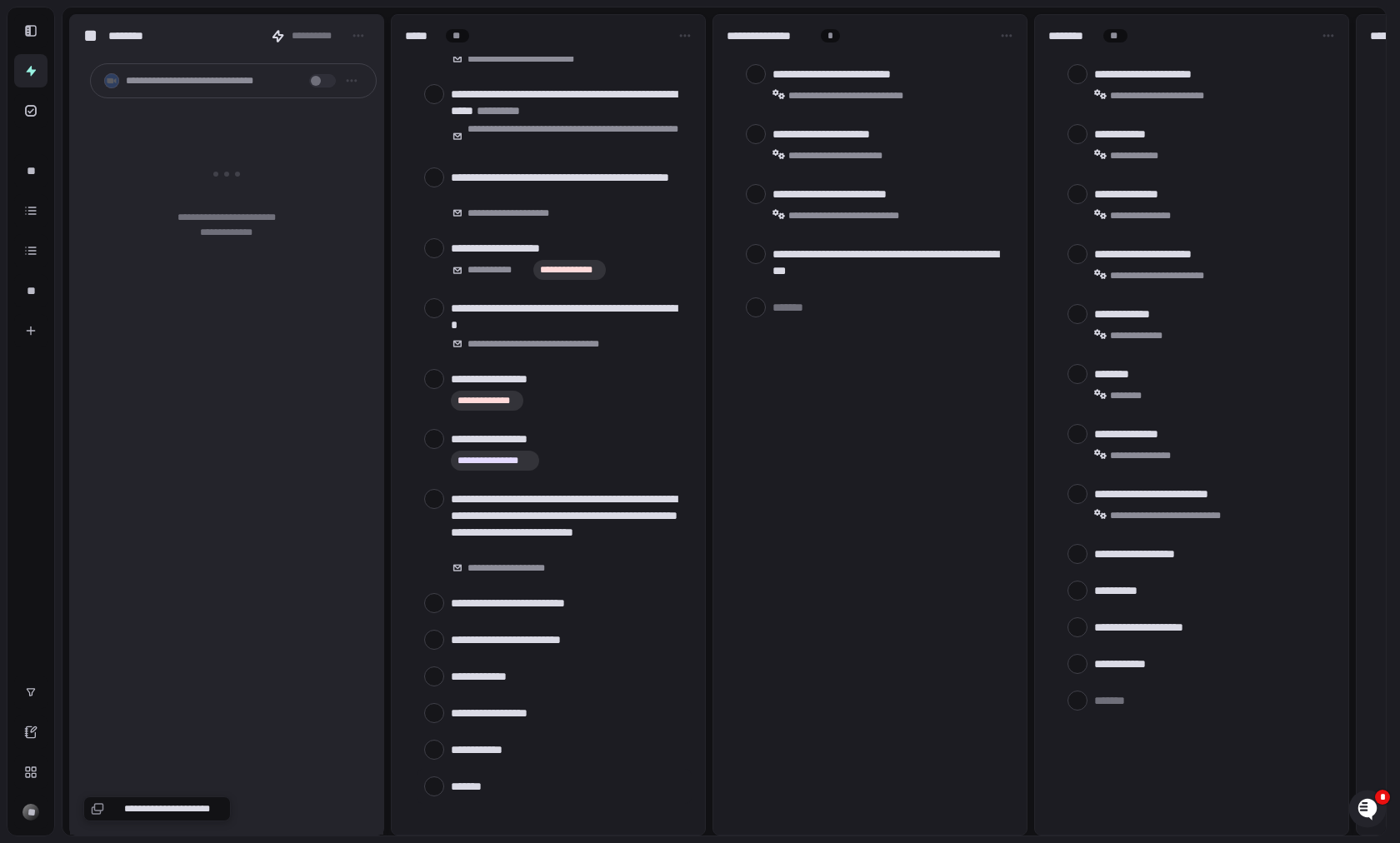 scroll, scrollTop: 347, scrollLeft: 0, axis: vertical 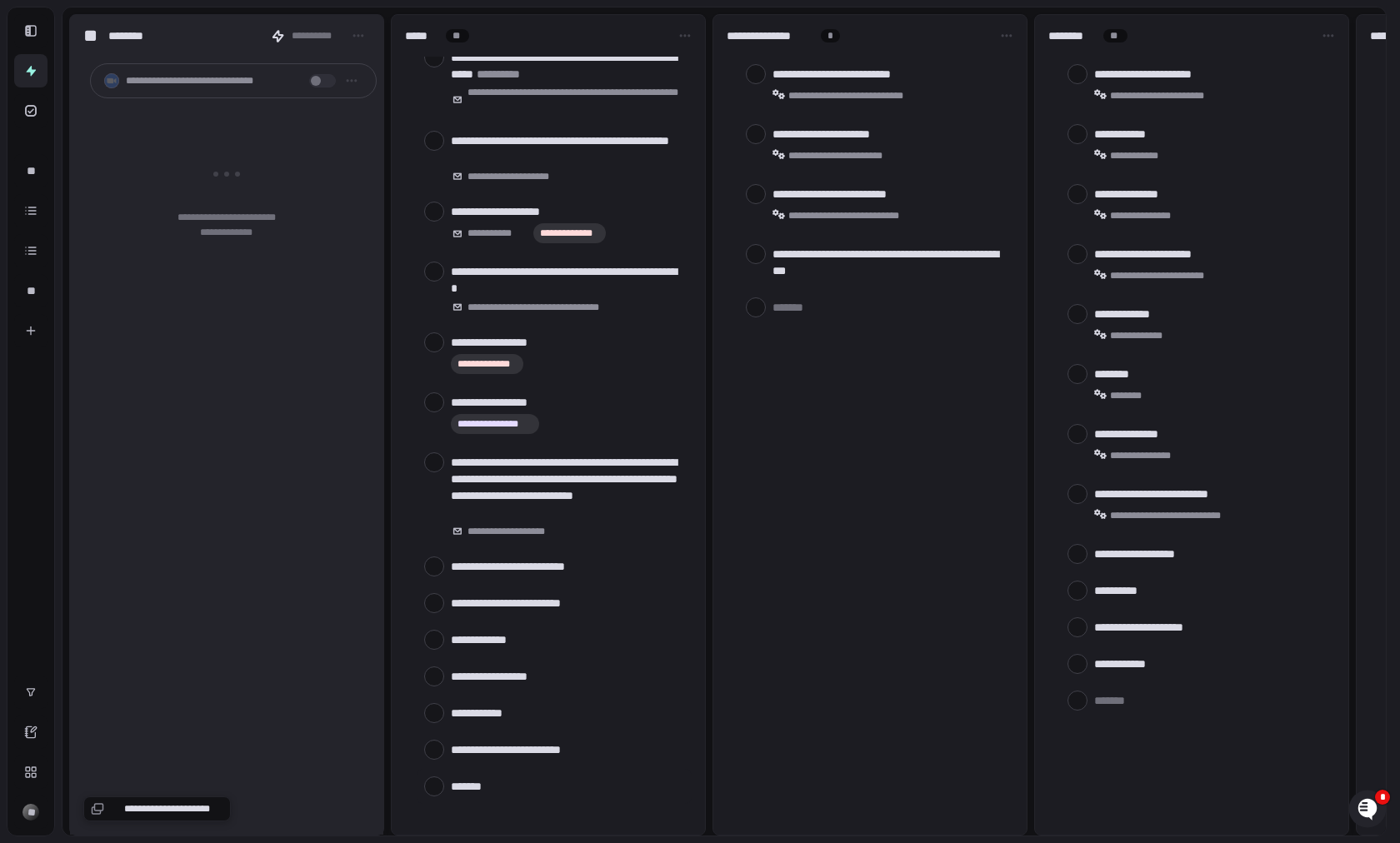 type on "*" 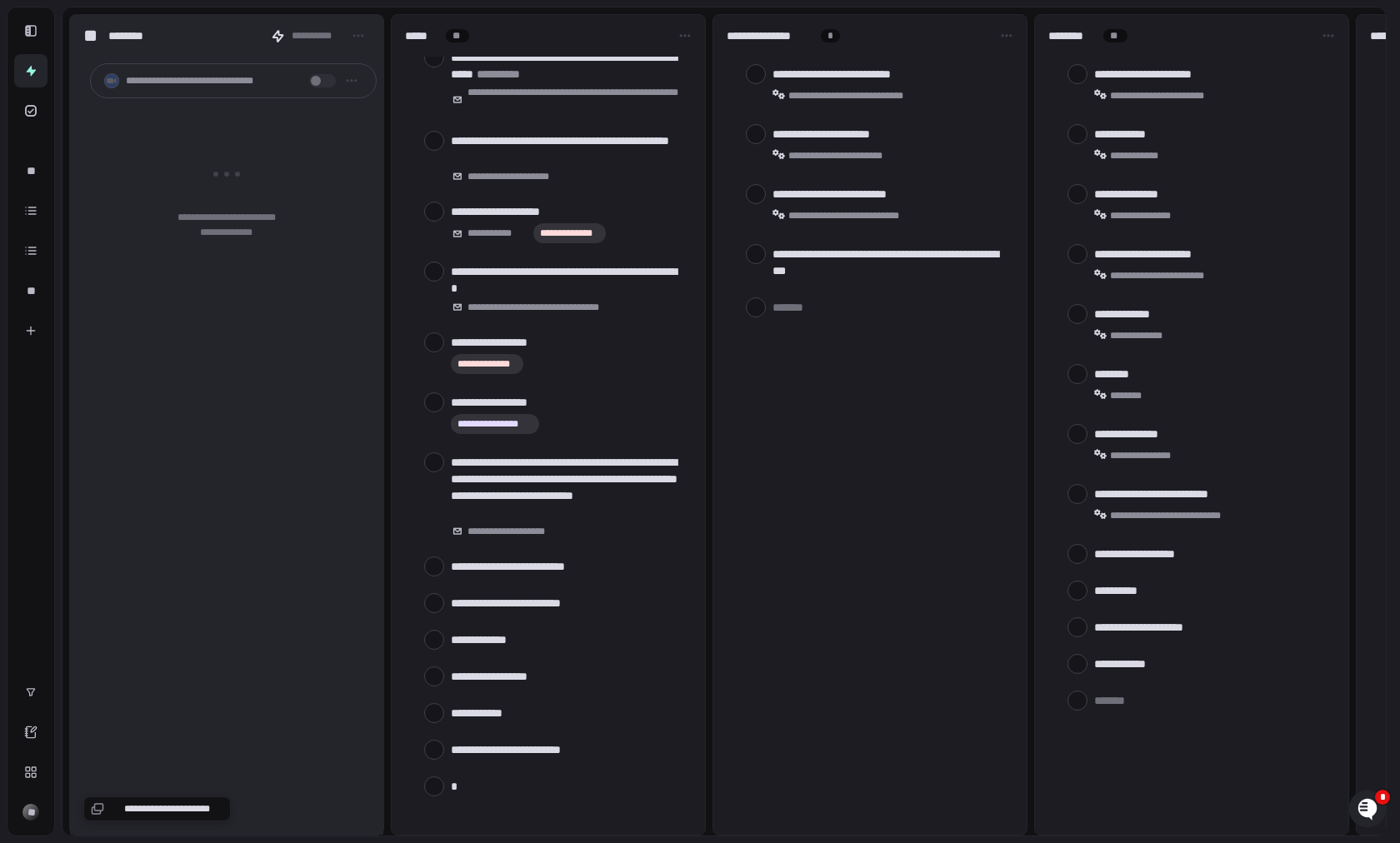 type on "**" 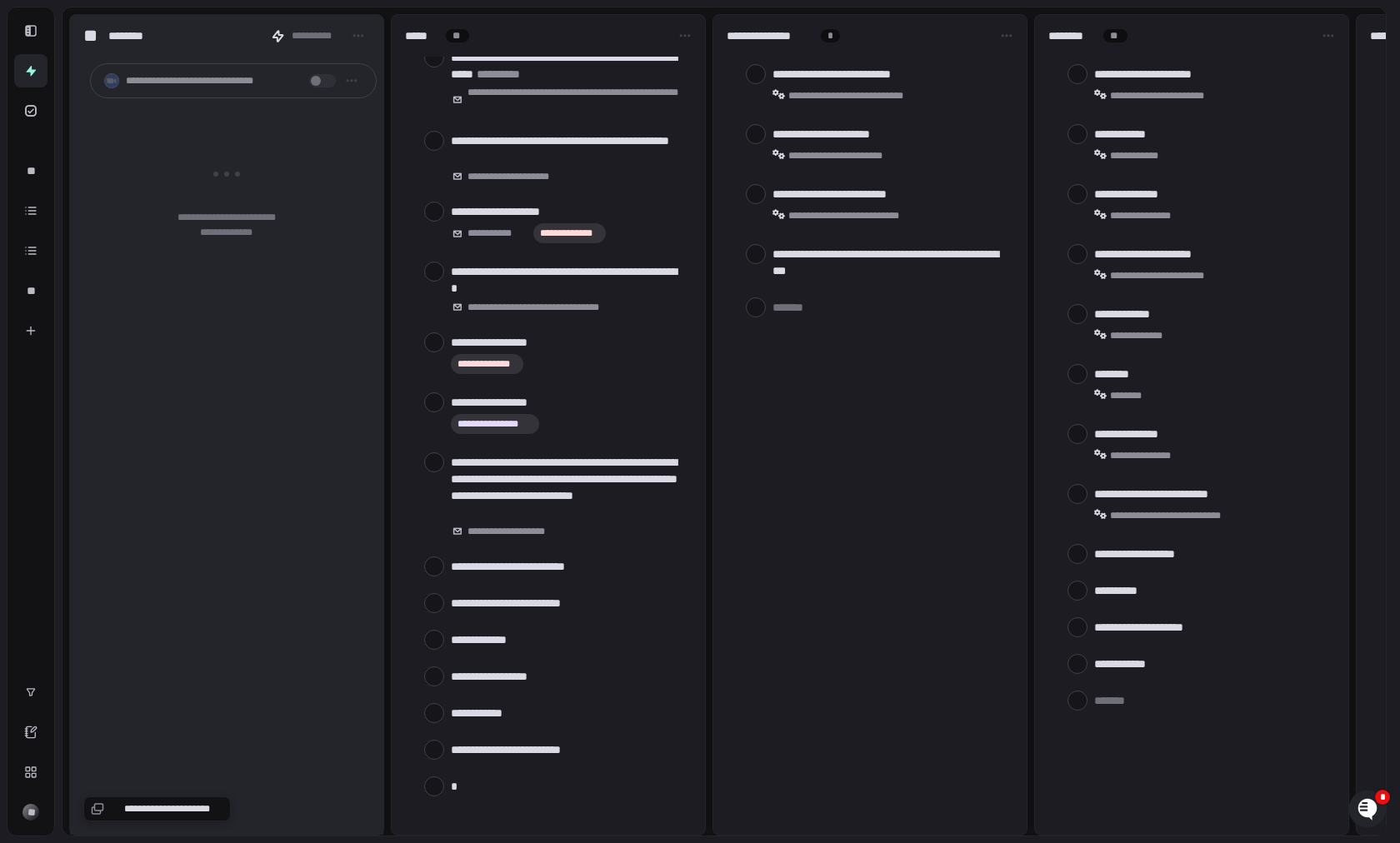 type on "*" 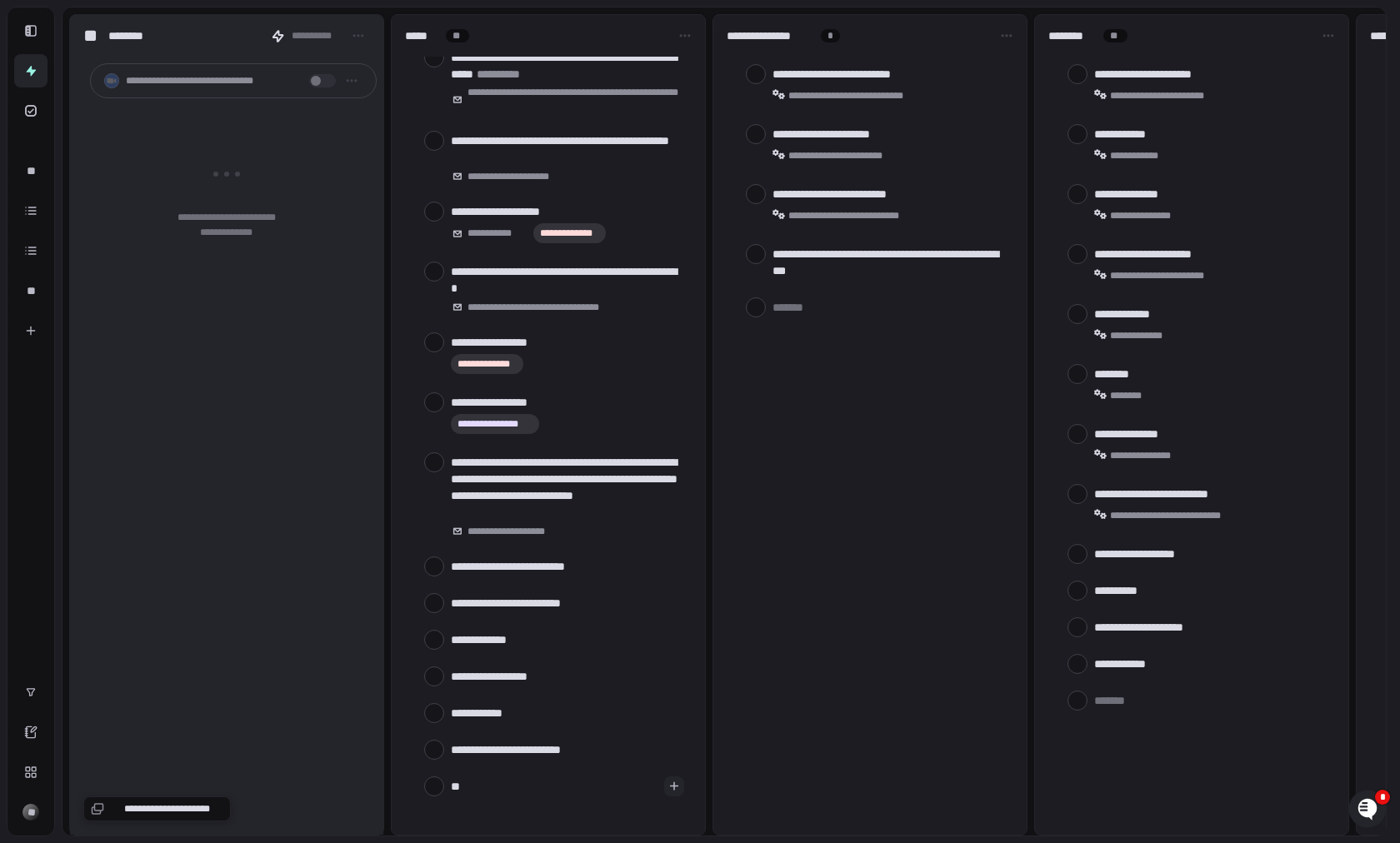 type on "***" 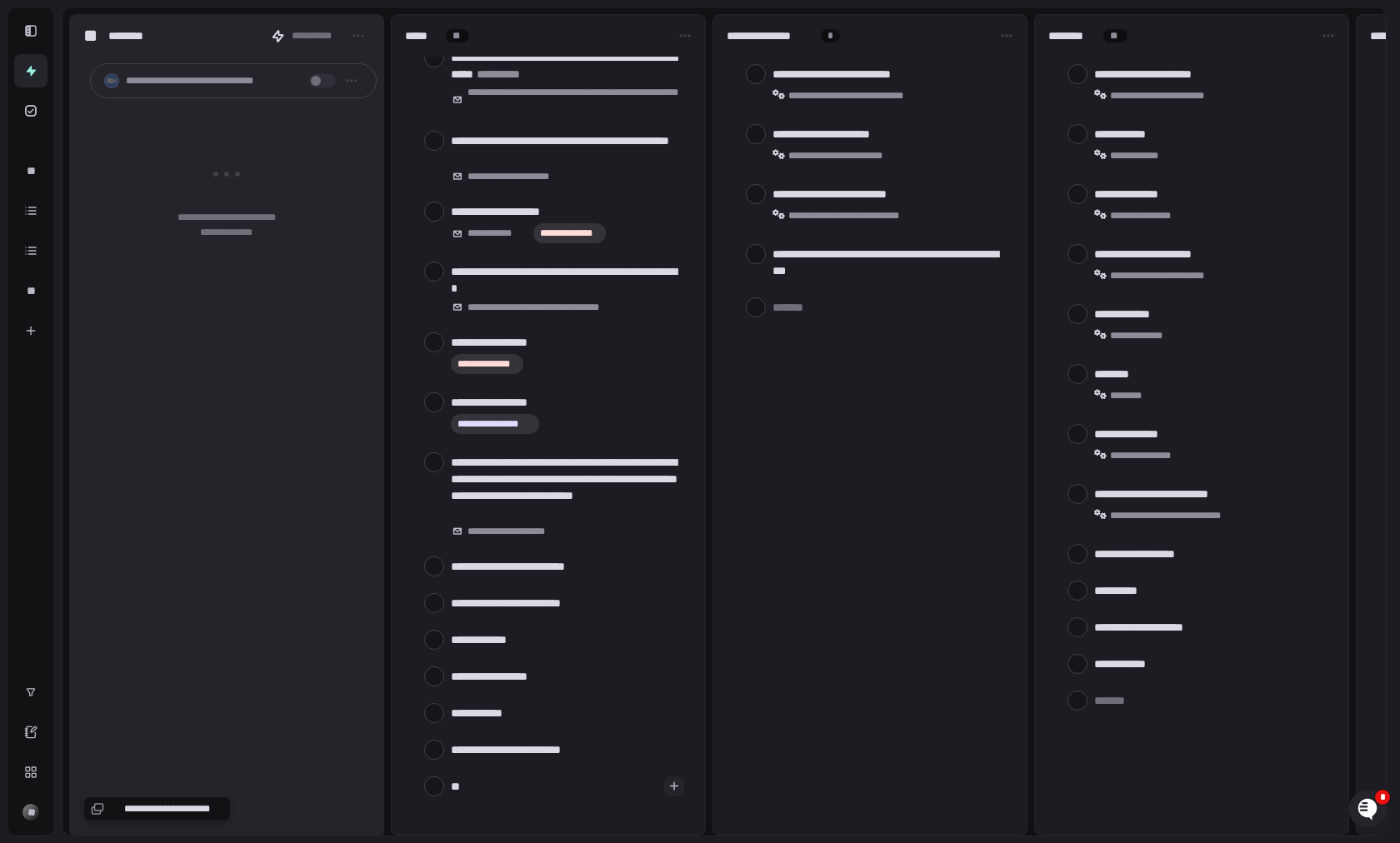 type on "*" 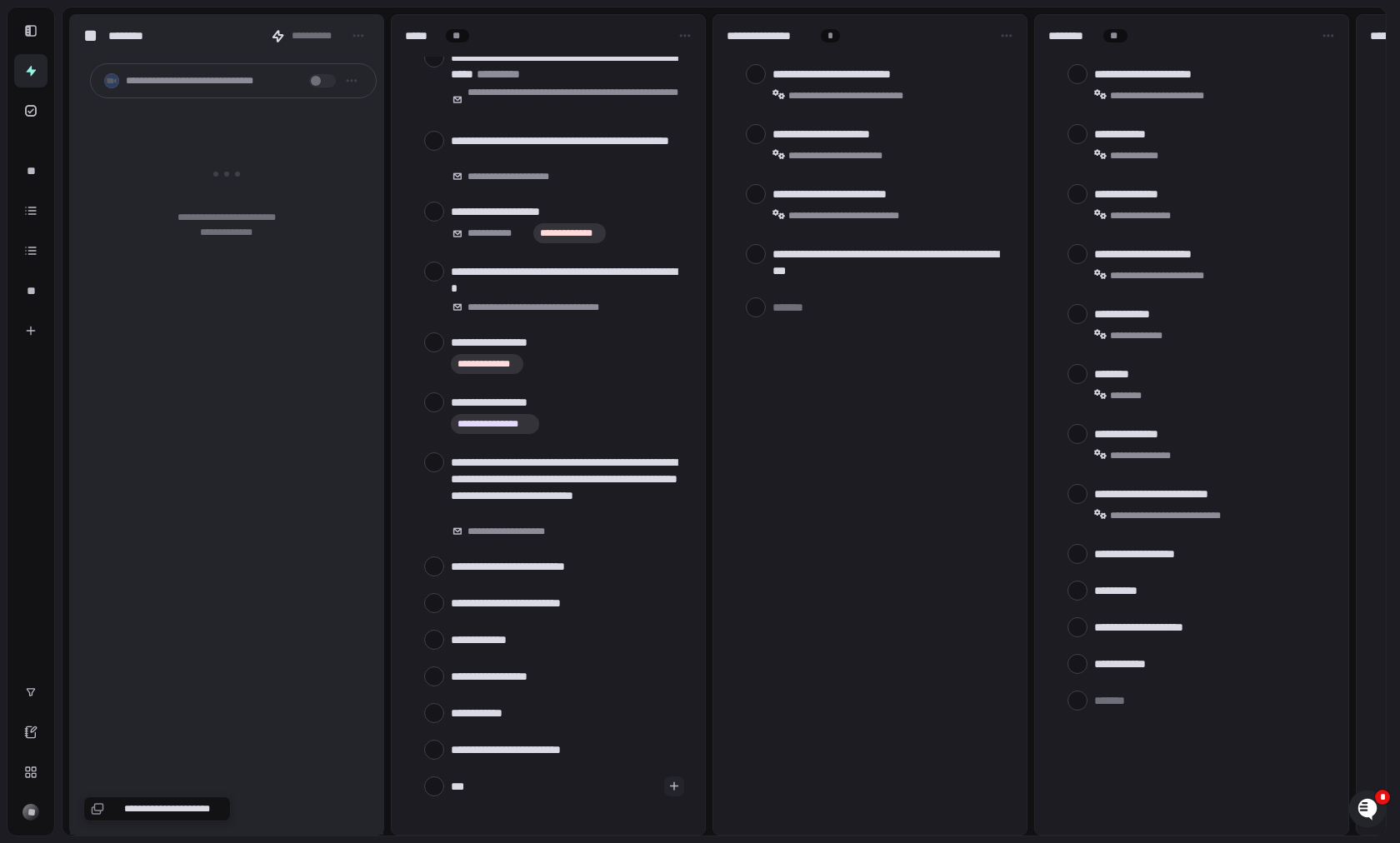 type on "****" 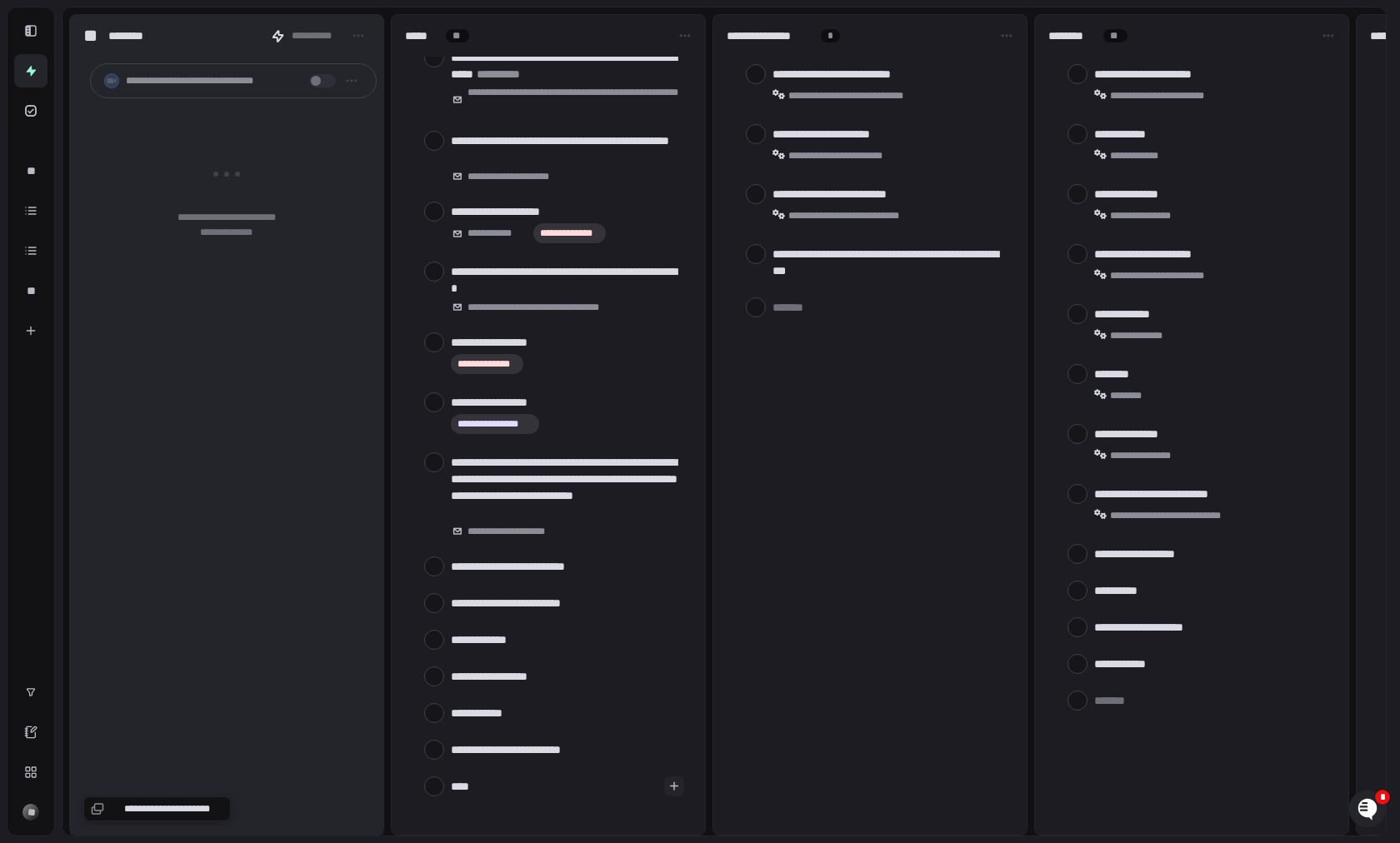 type on "****" 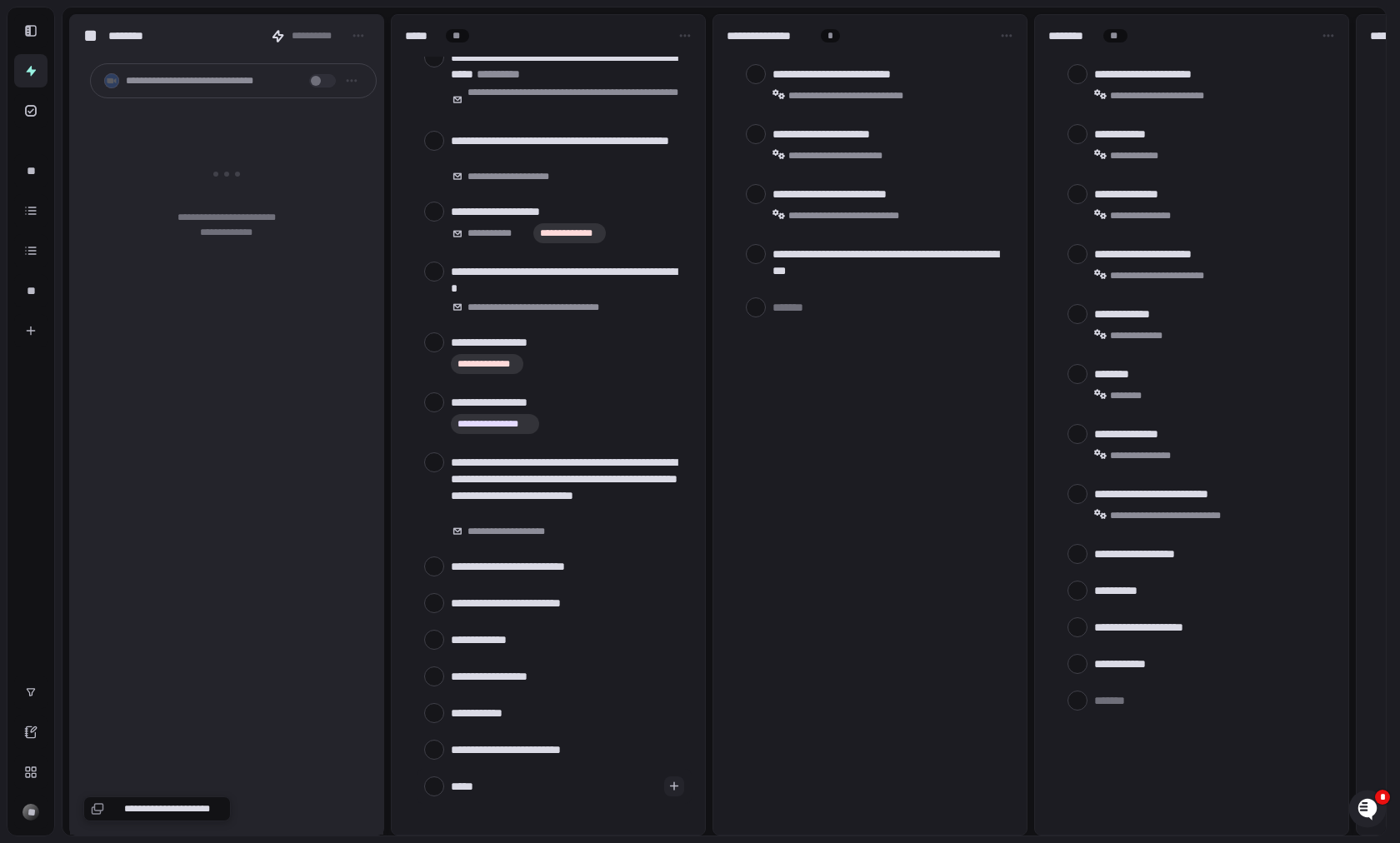 type on "******" 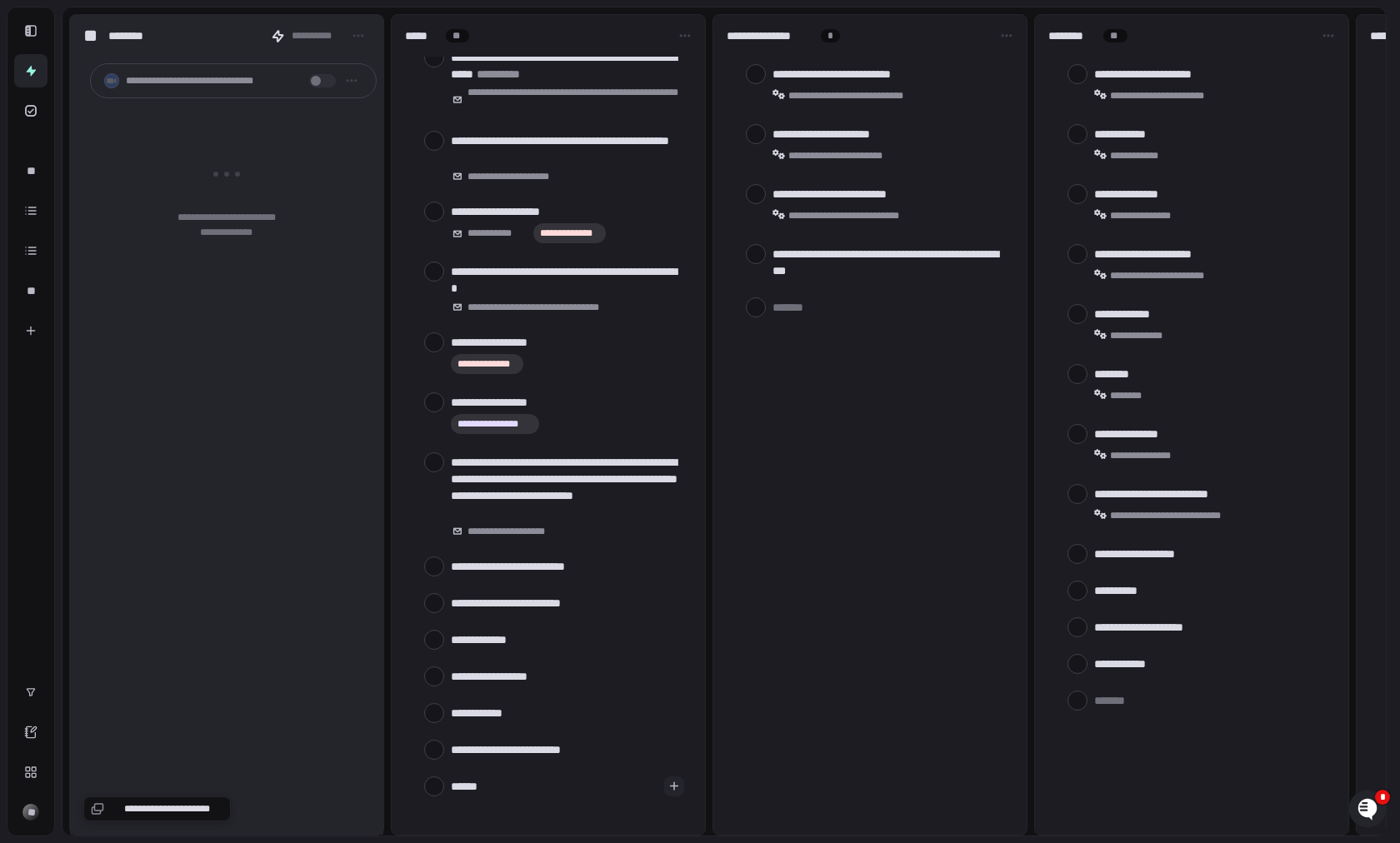 type on "*******" 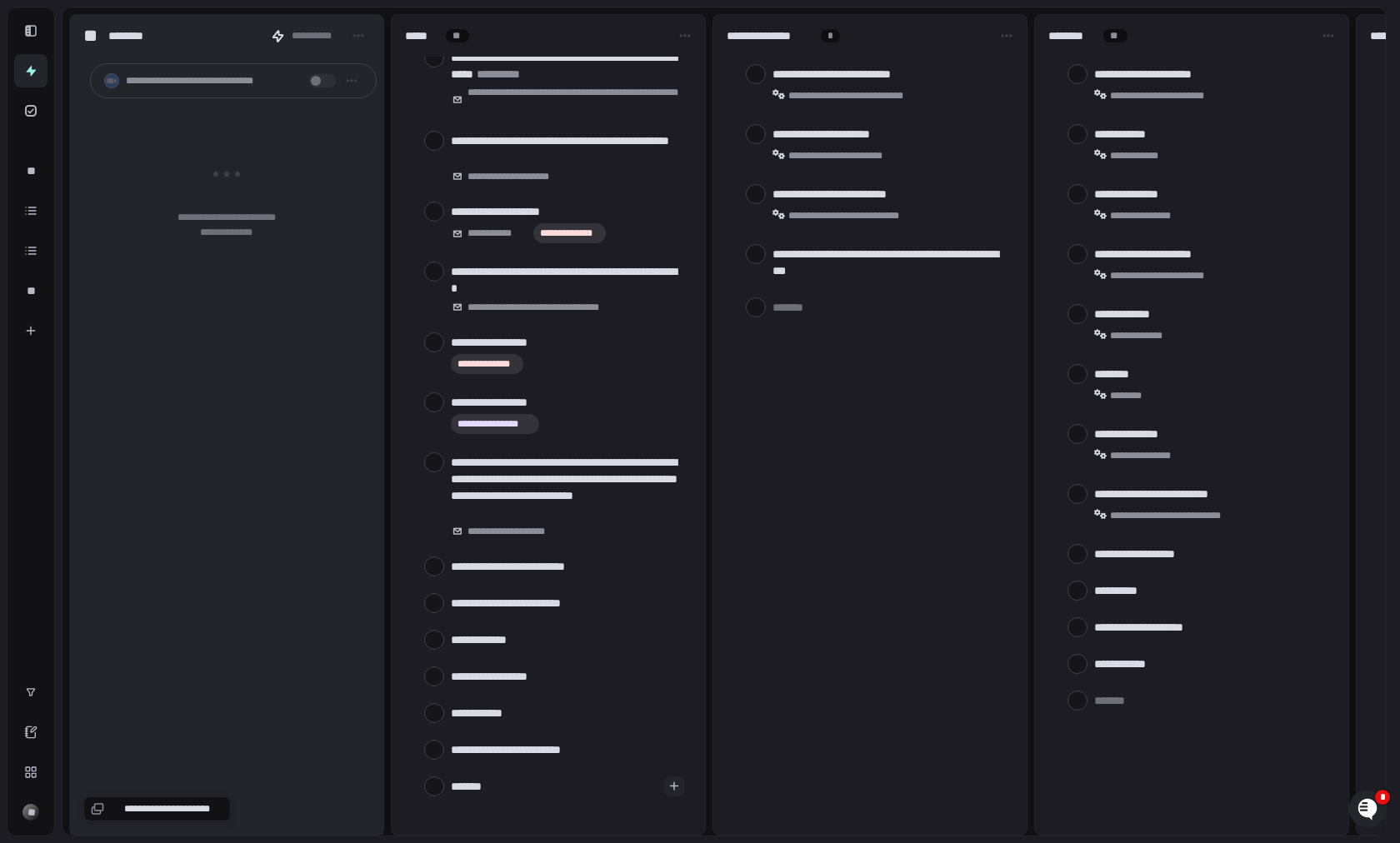 type on "********" 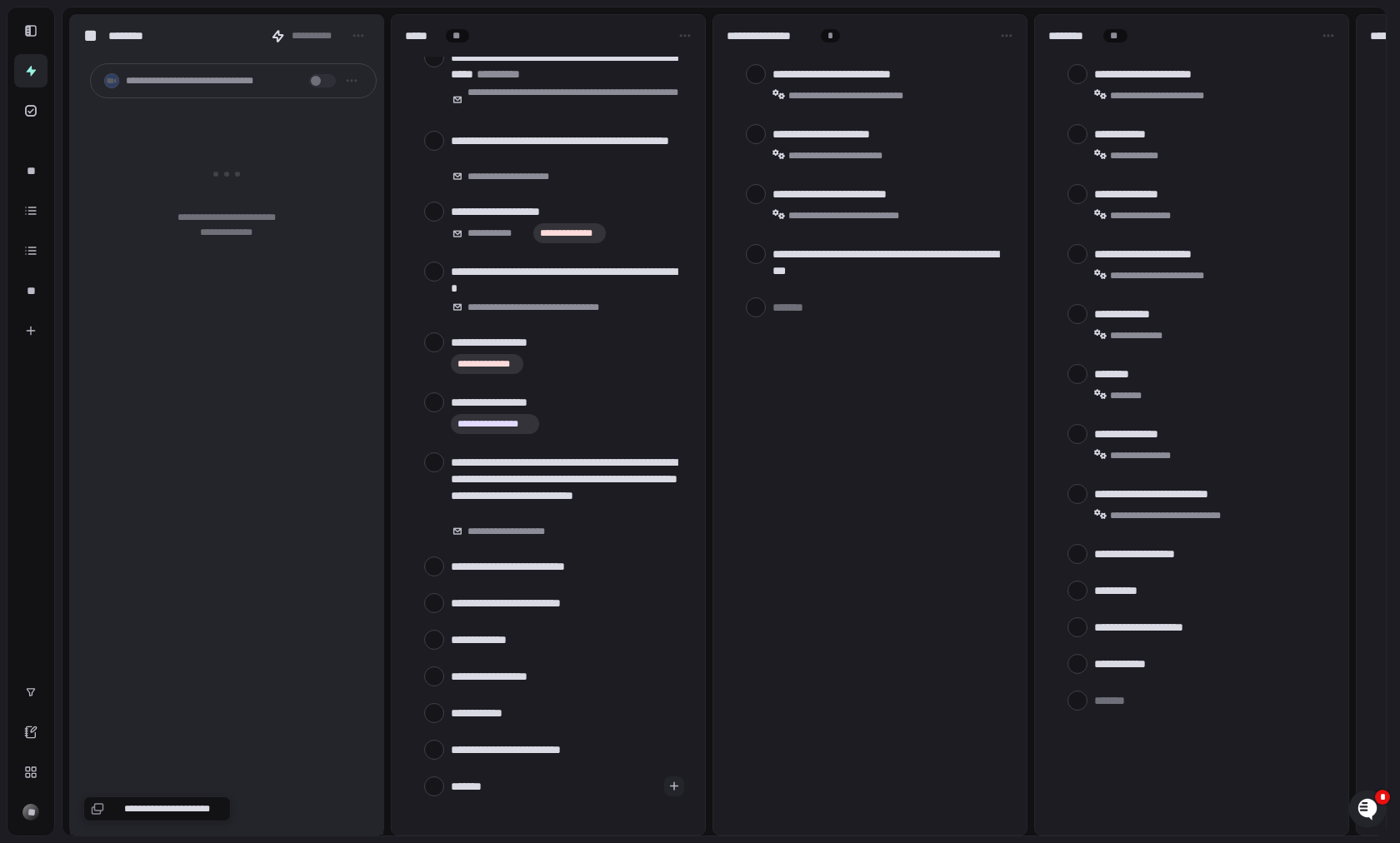 type on "*" 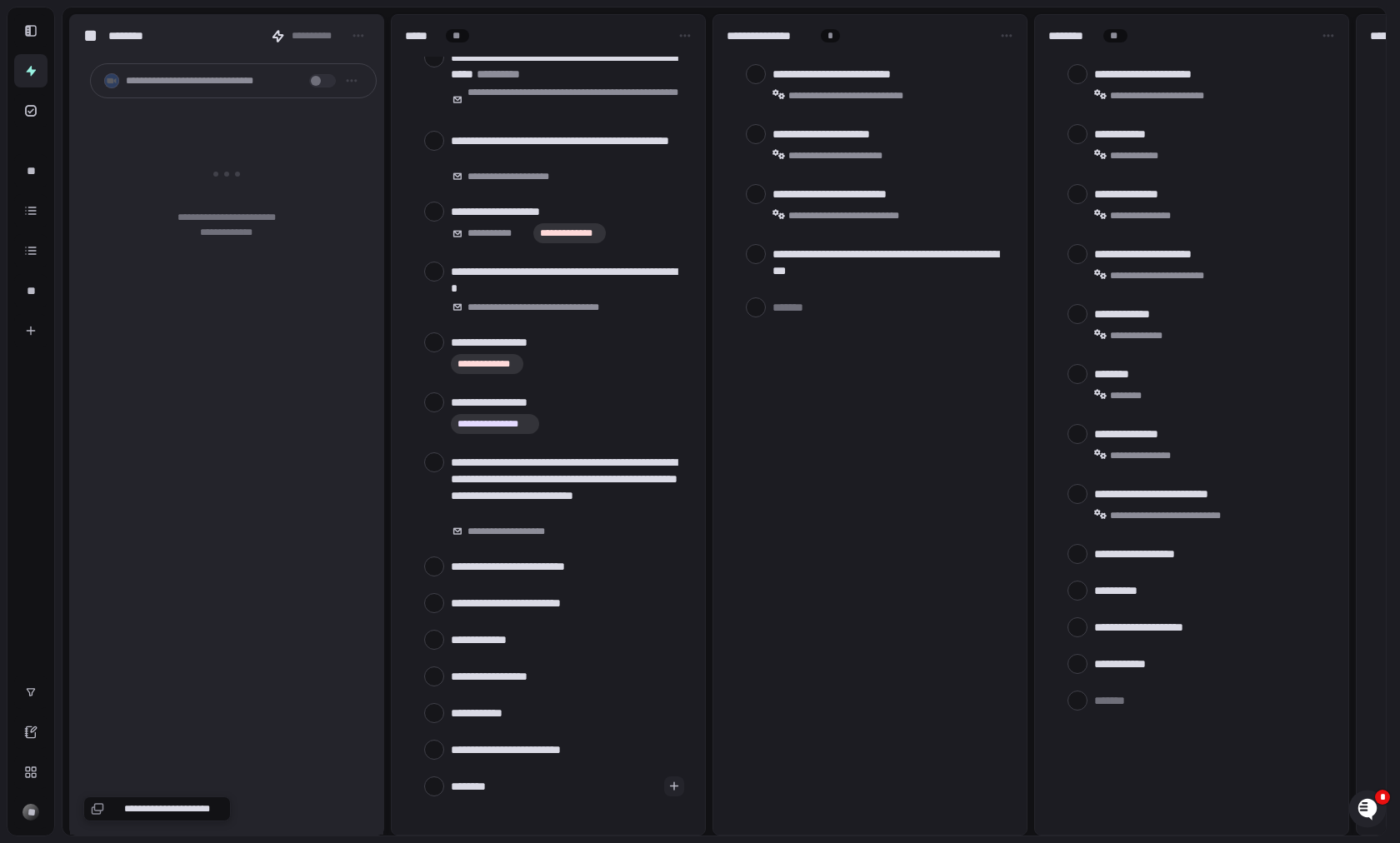 type on "********" 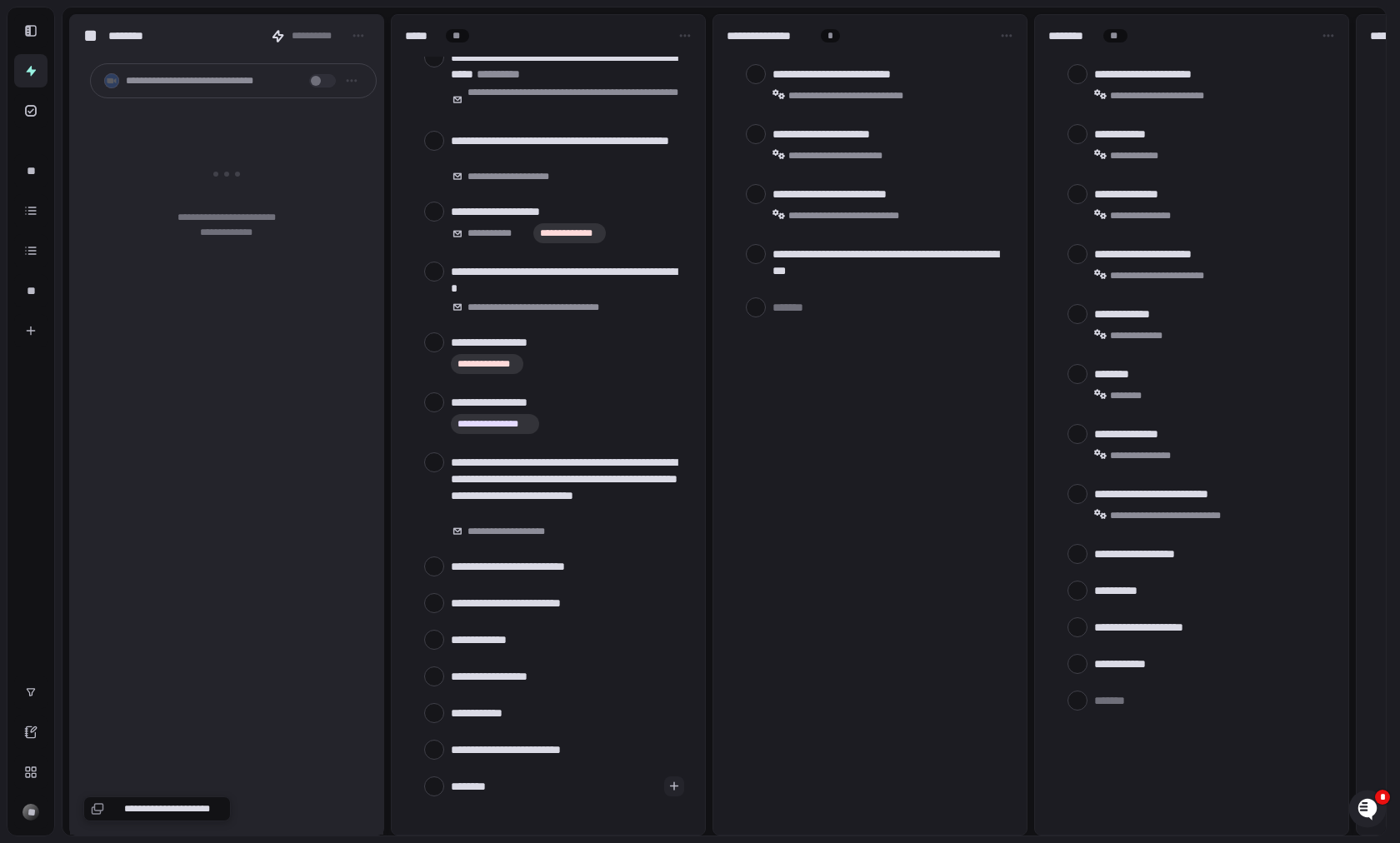 type on "*" 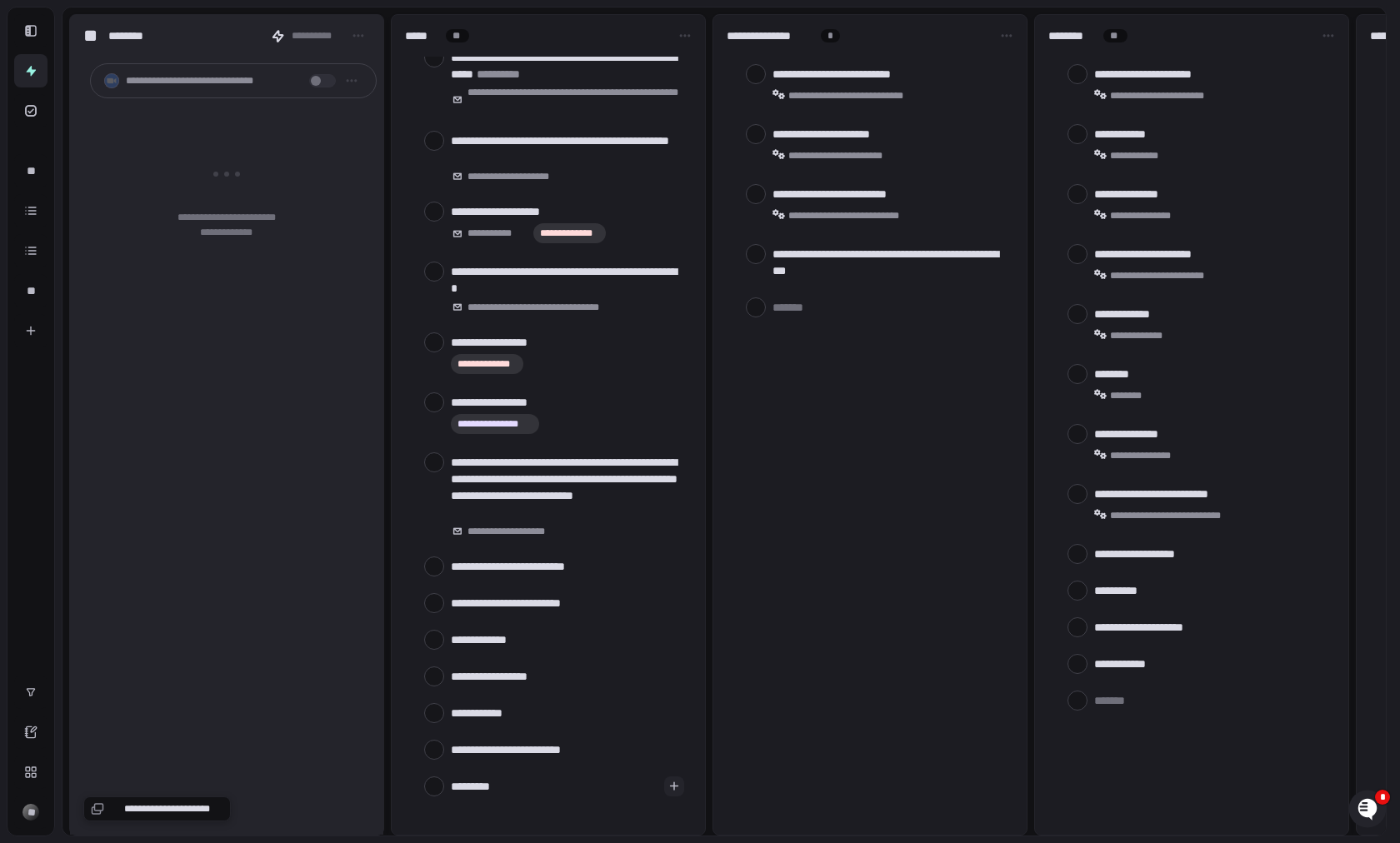 type on "**********" 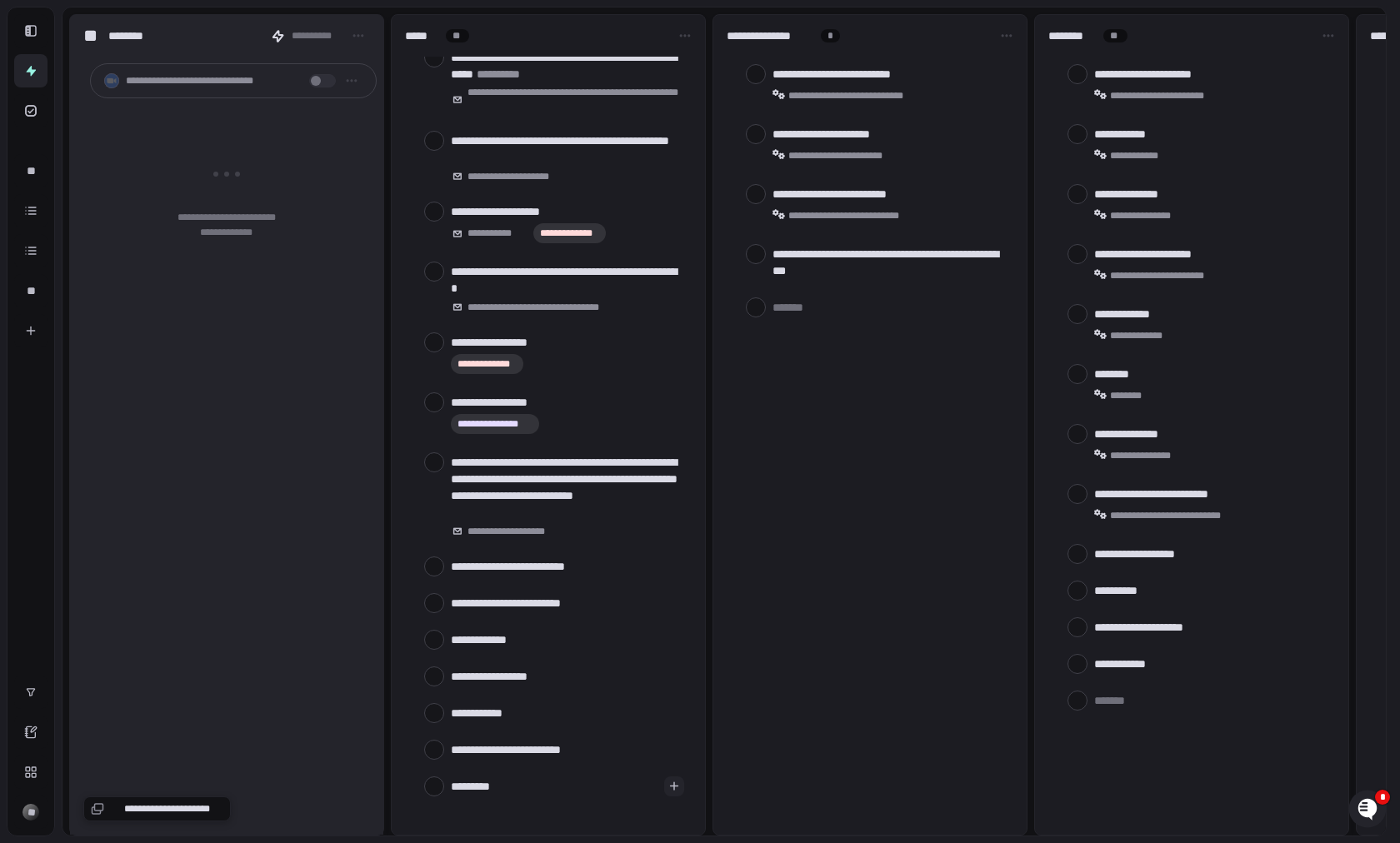type on "*" 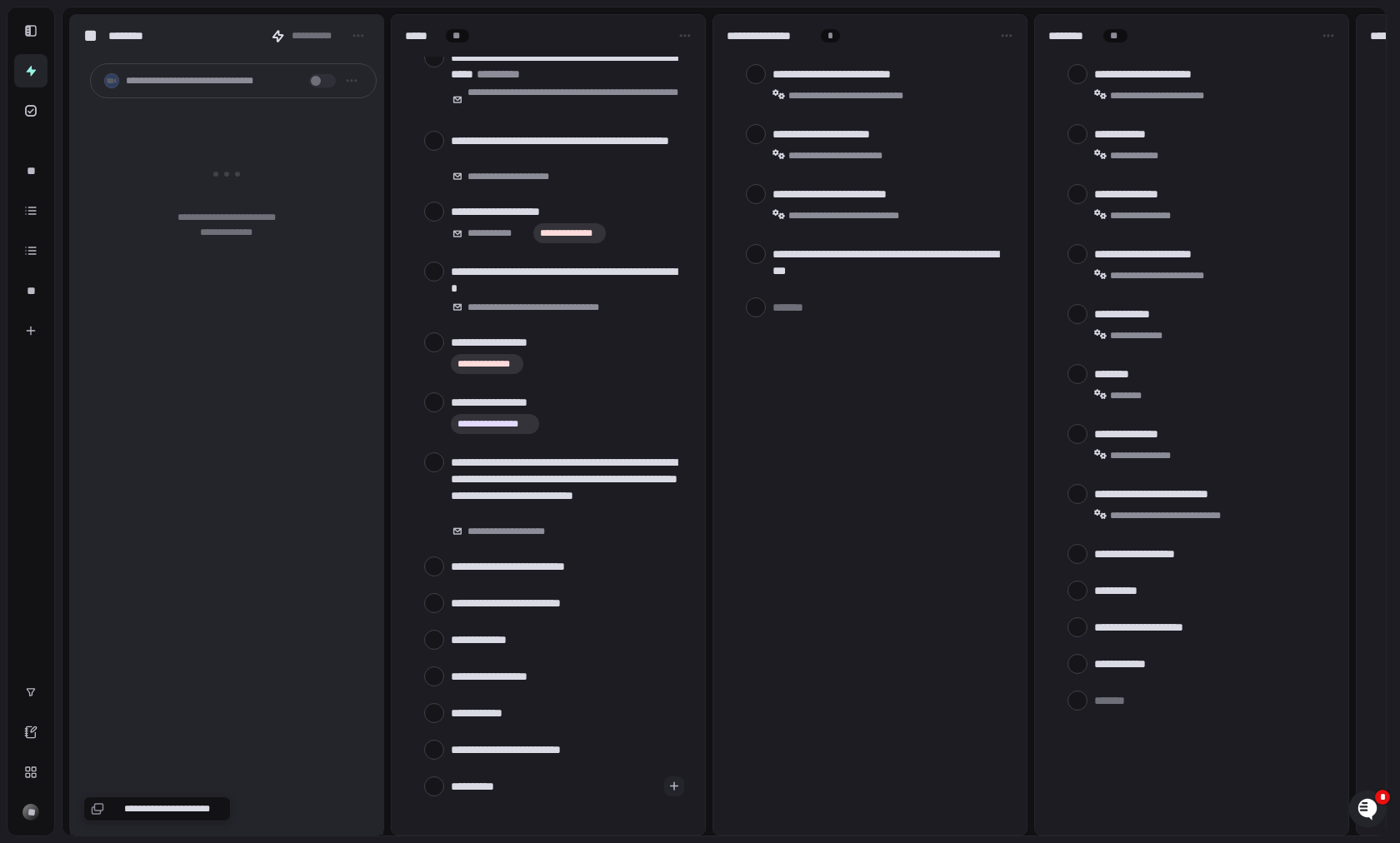 type on "**********" 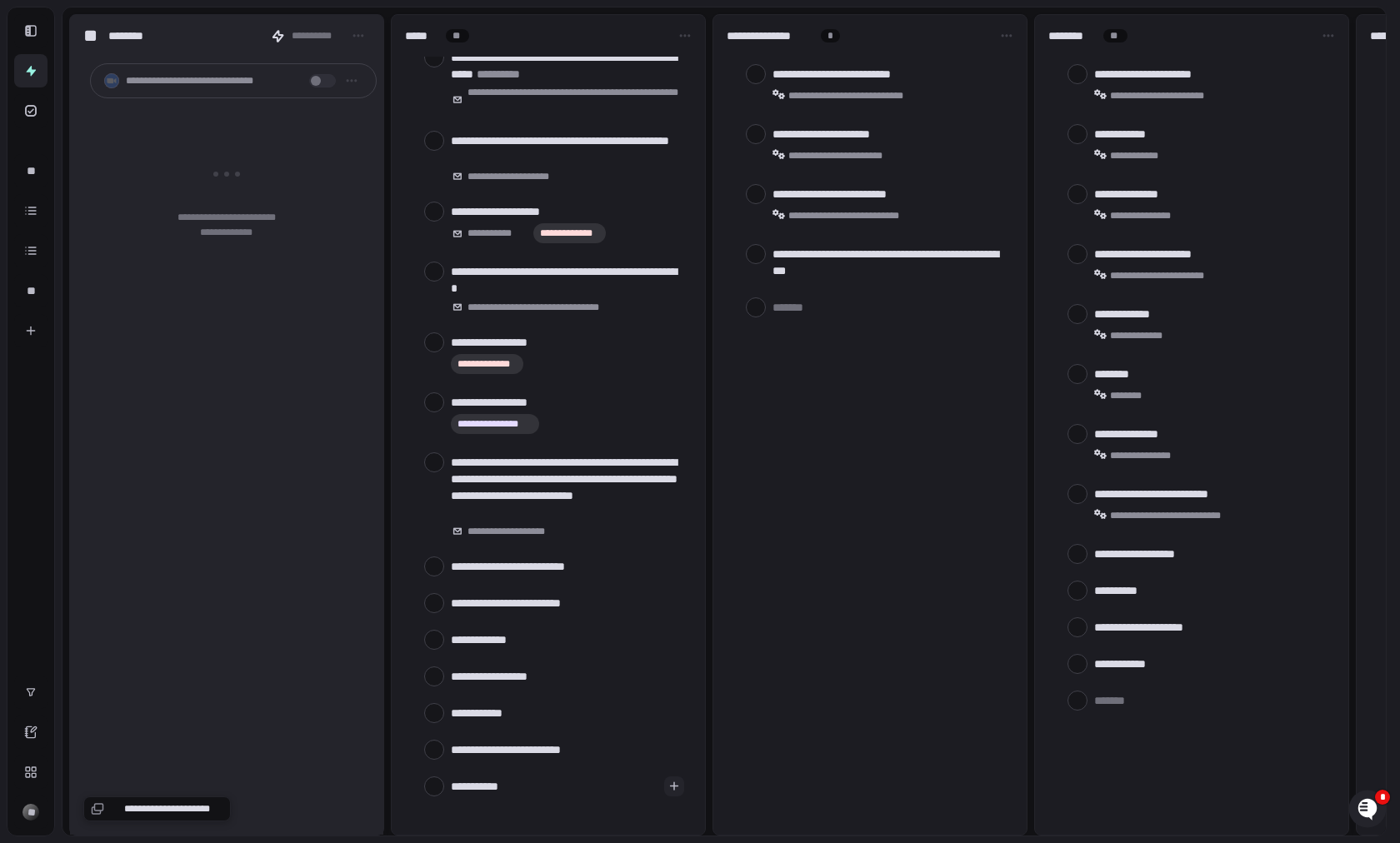 type on "**********" 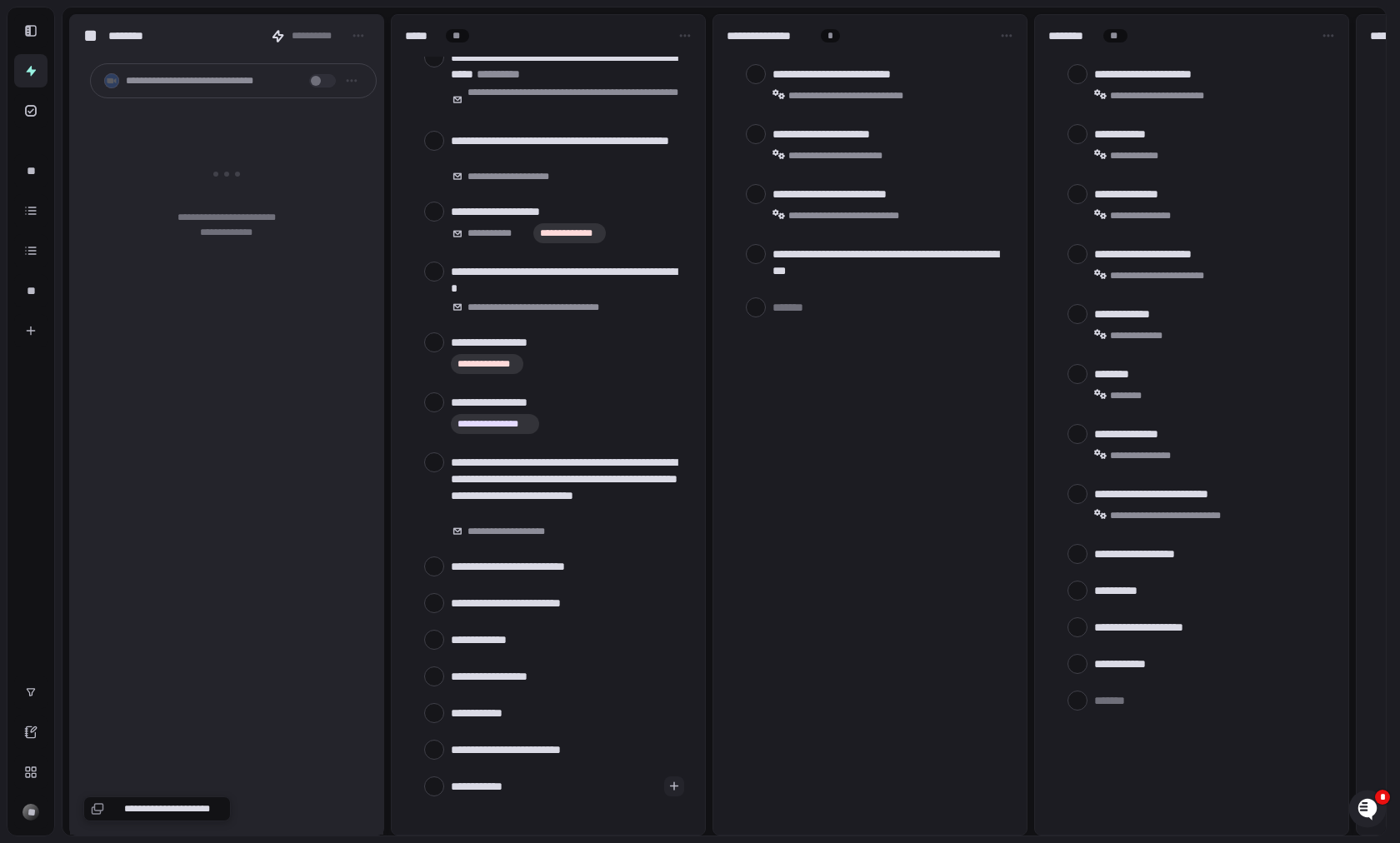 type on "**********" 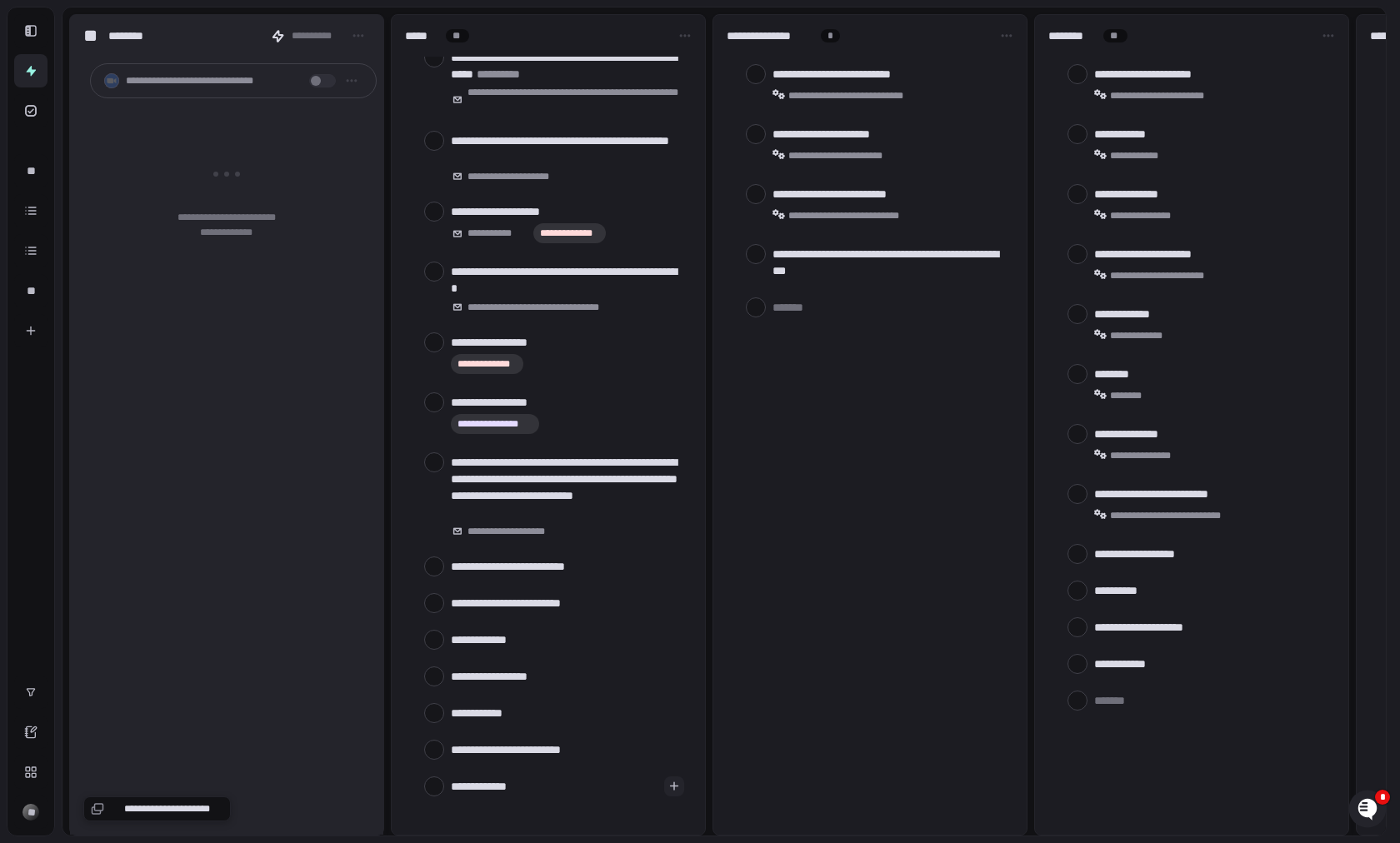 type on "**********" 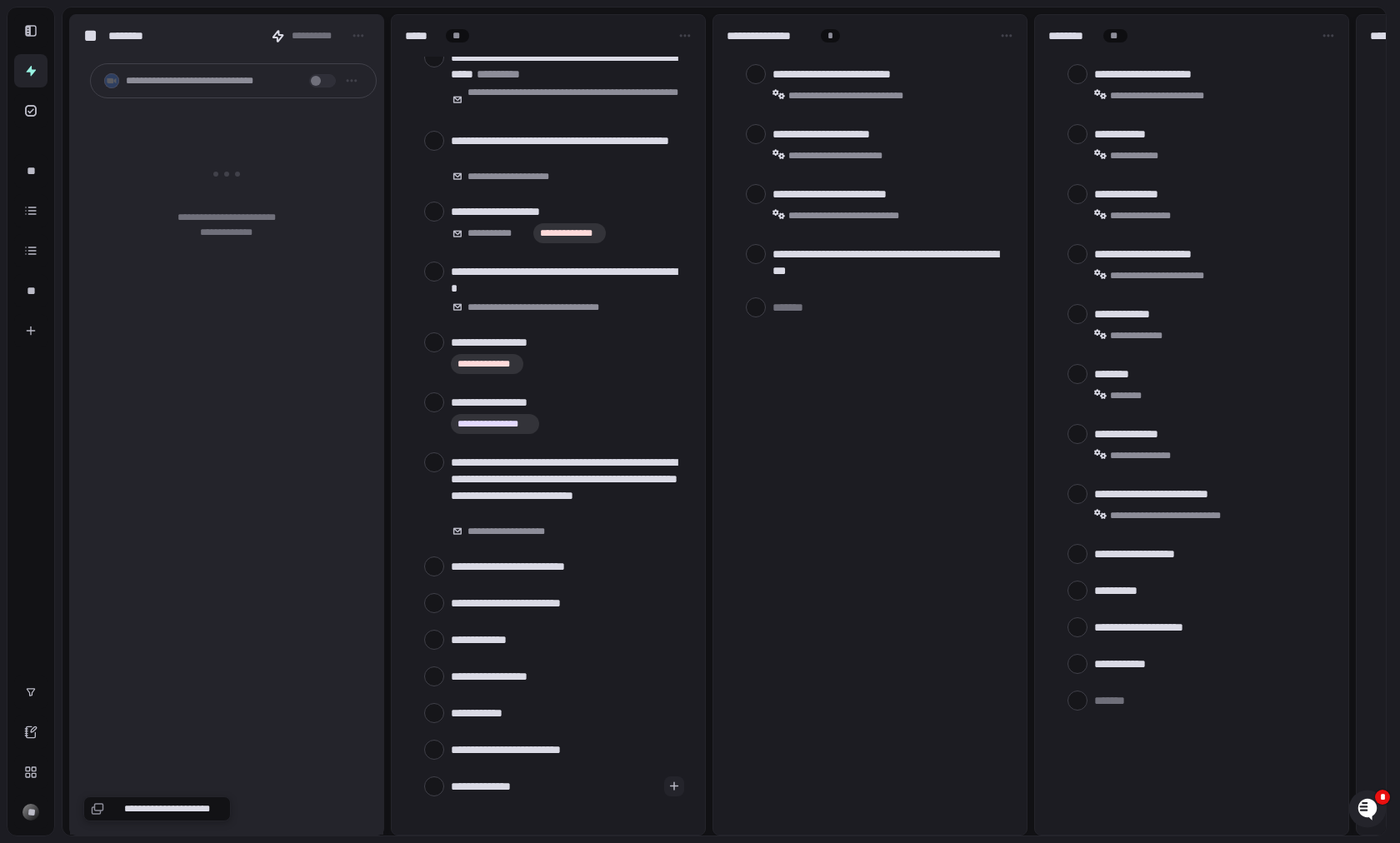 type on "**********" 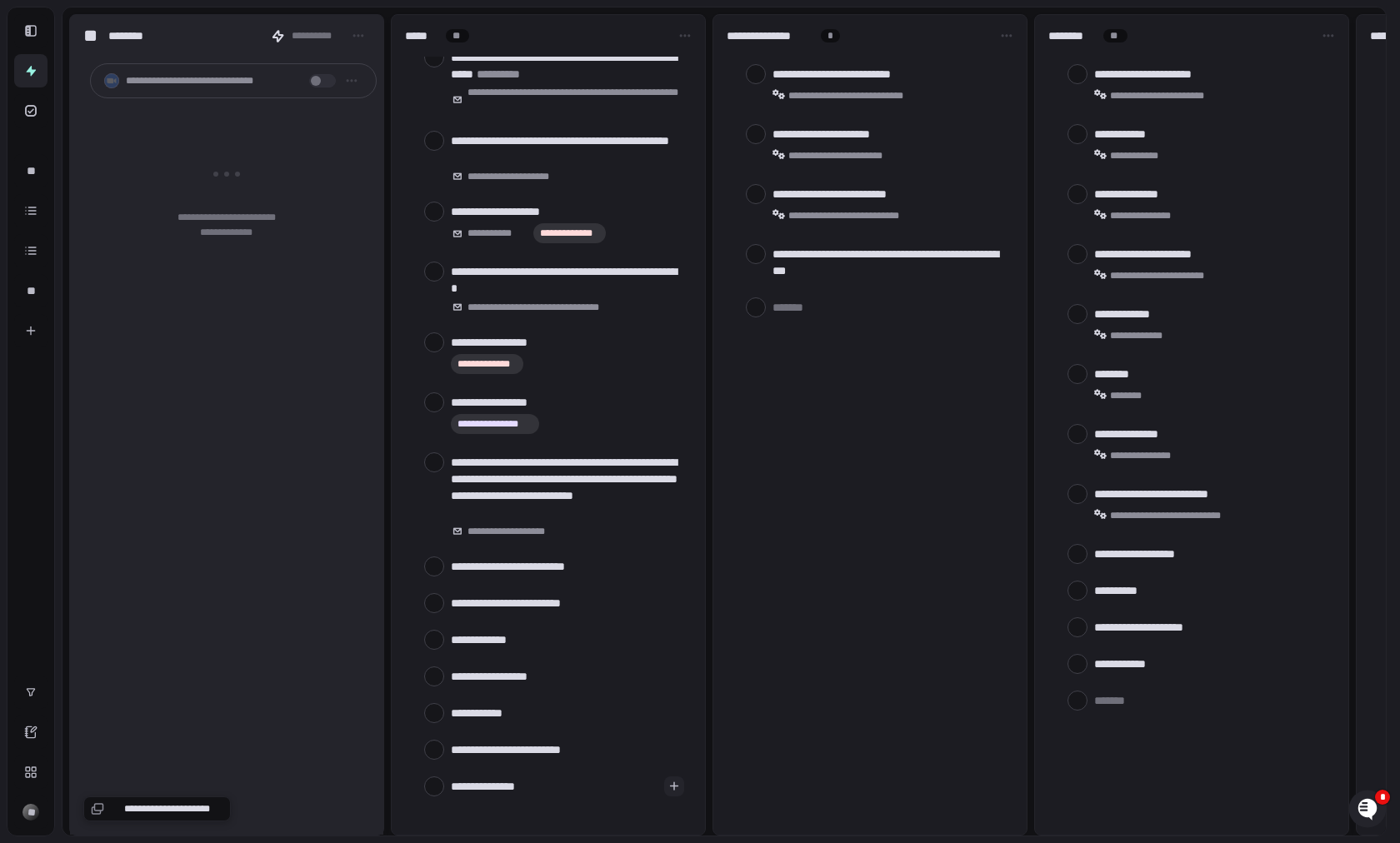 type on "**********" 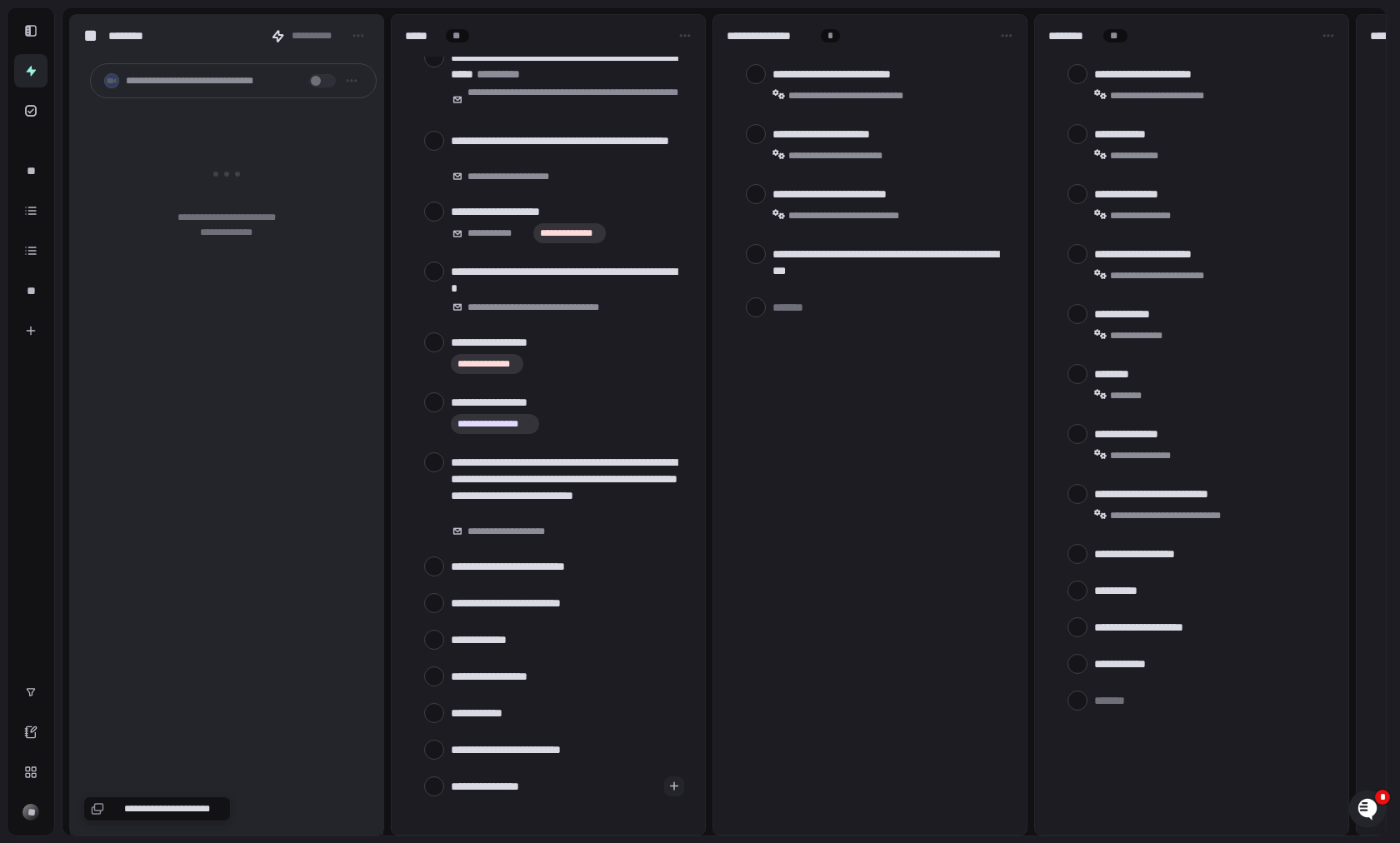 type on "**********" 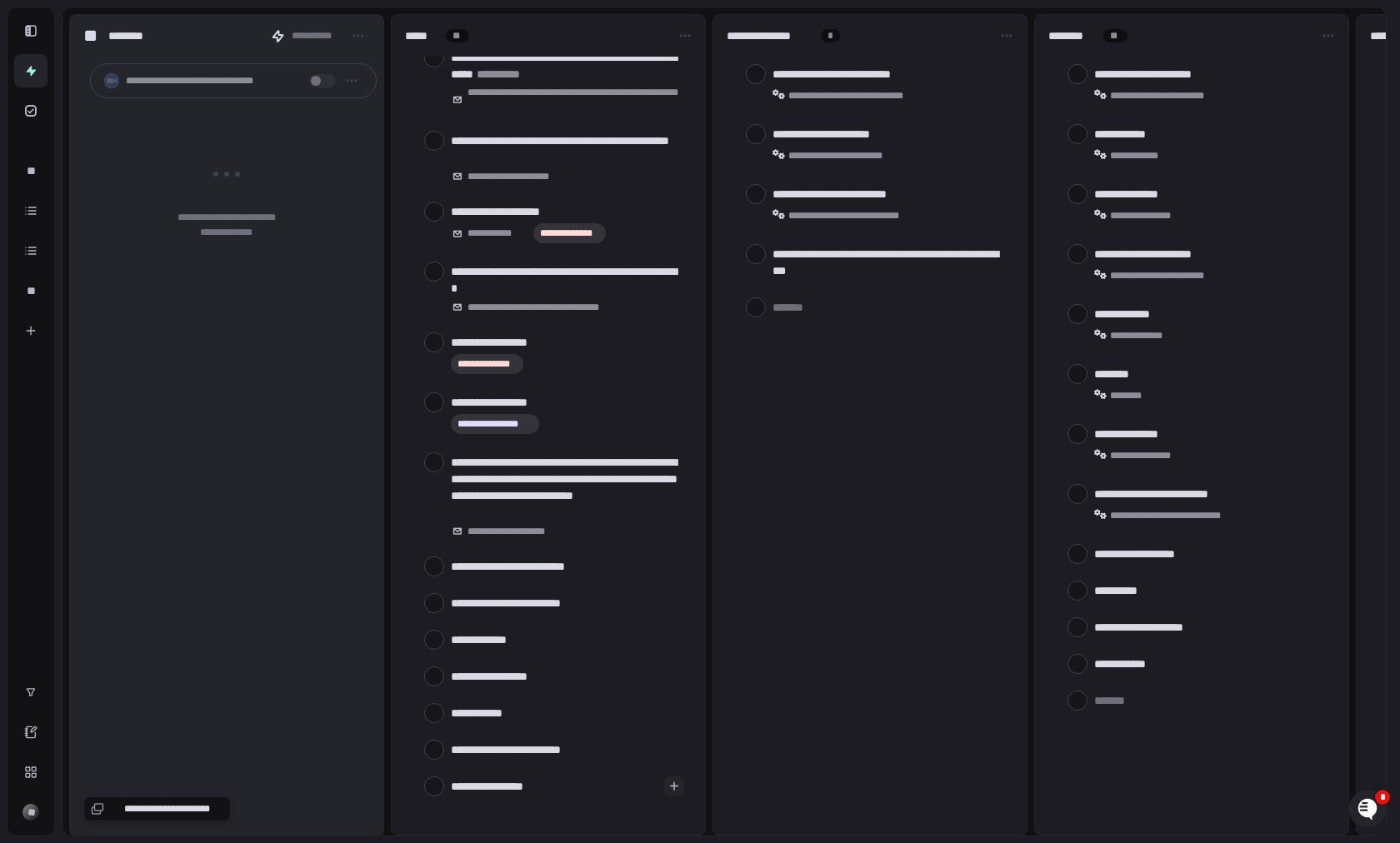 type on "**********" 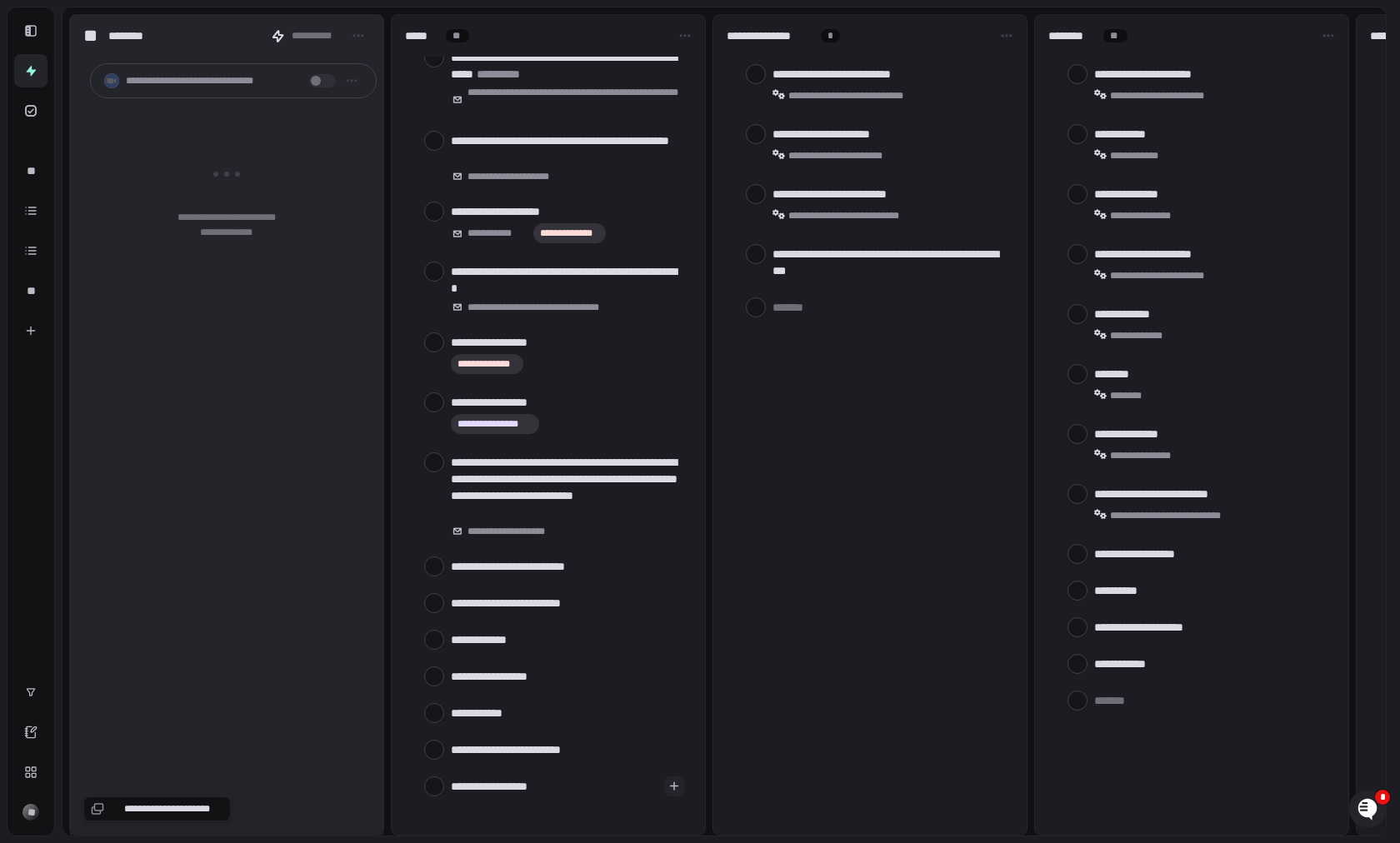 type on "**********" 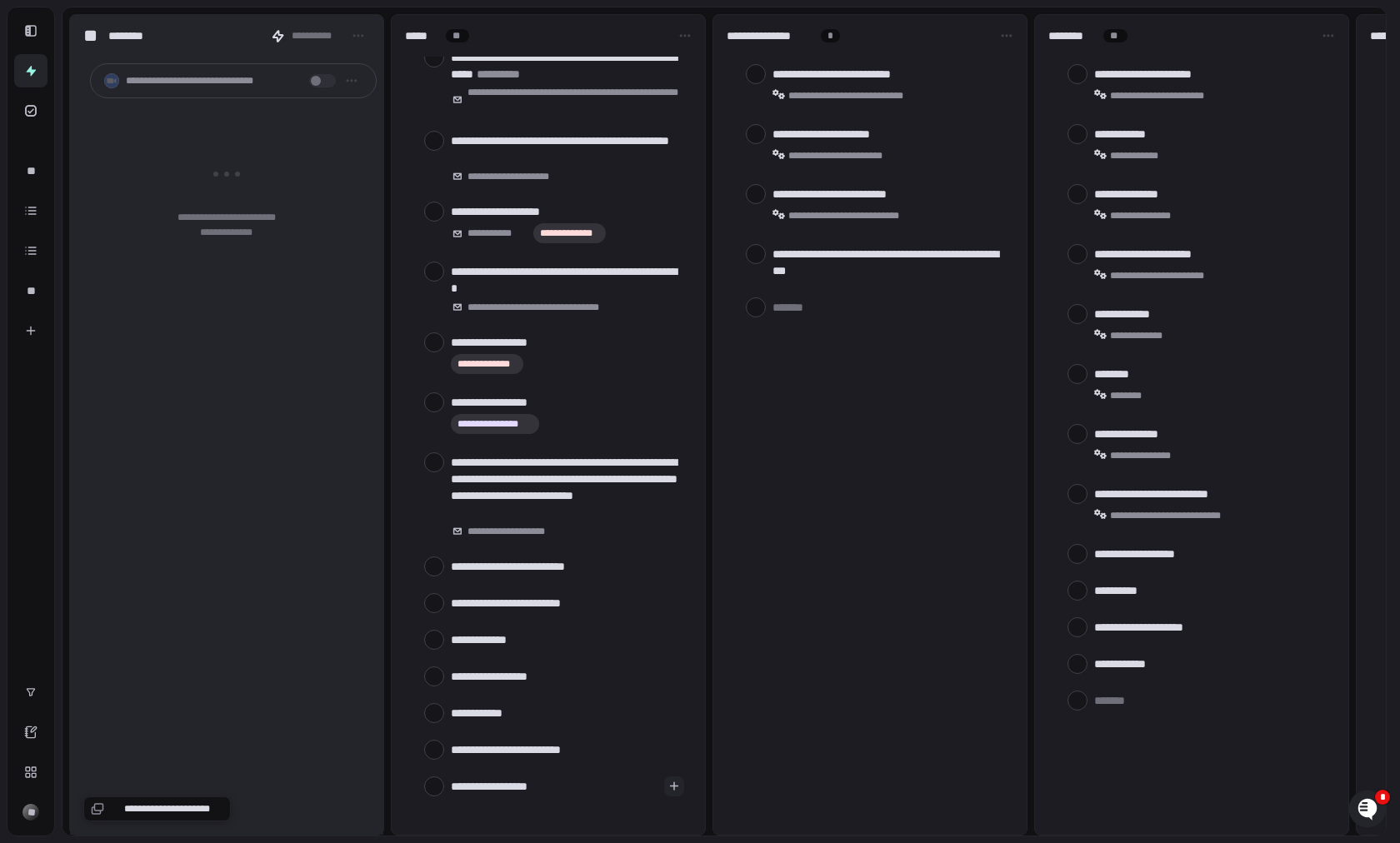 type on "*" 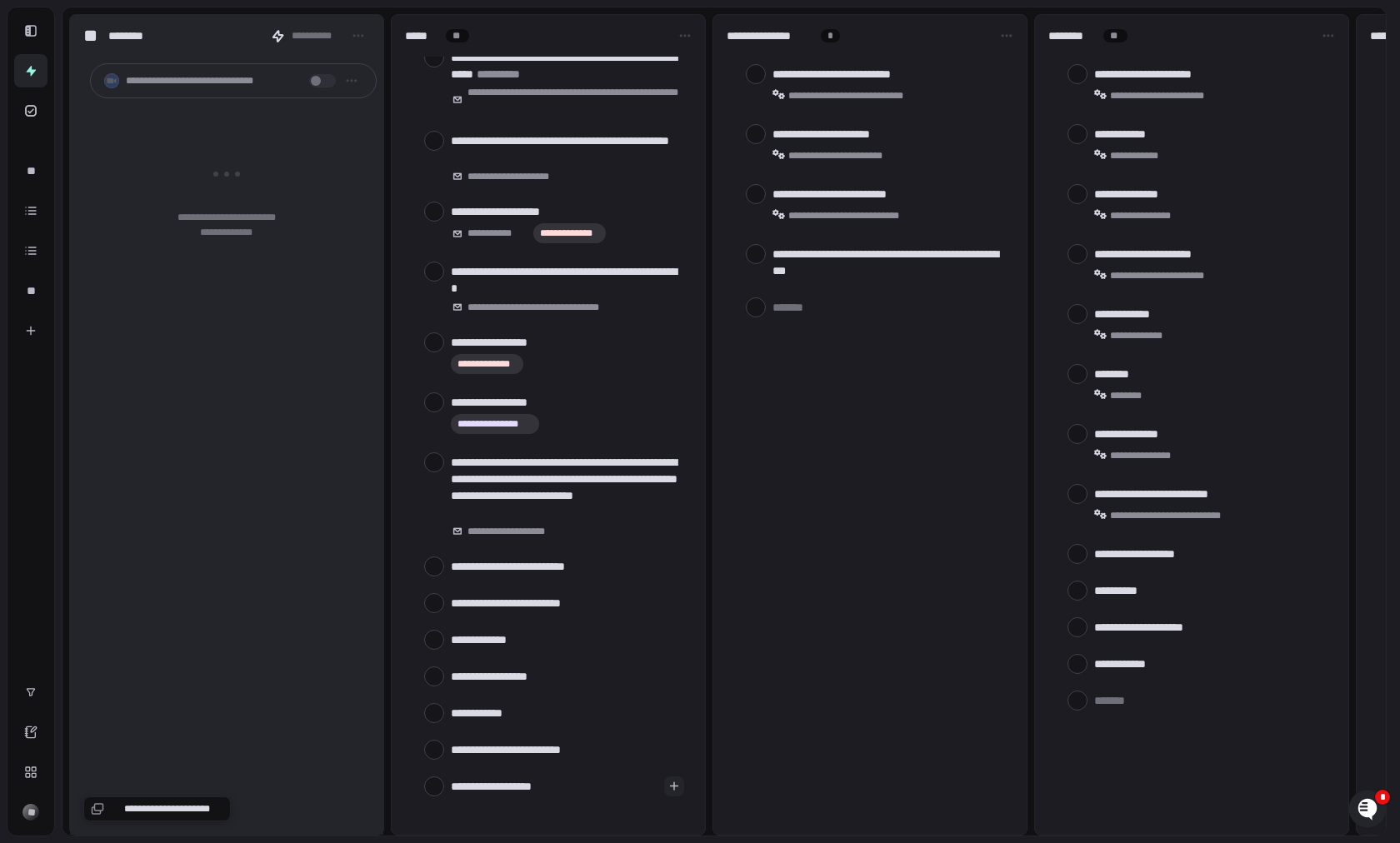 type on "**********" 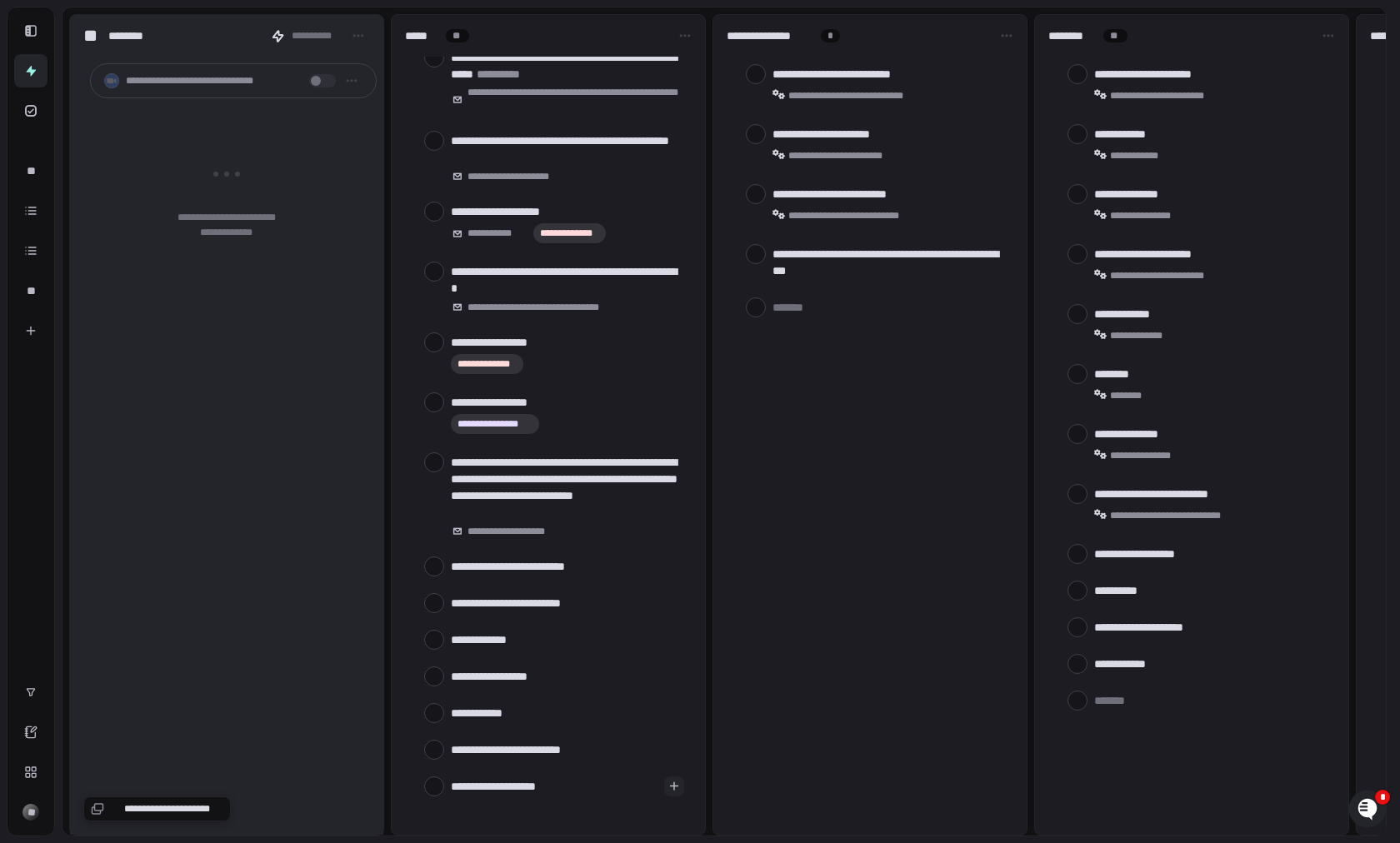 type on "**********" 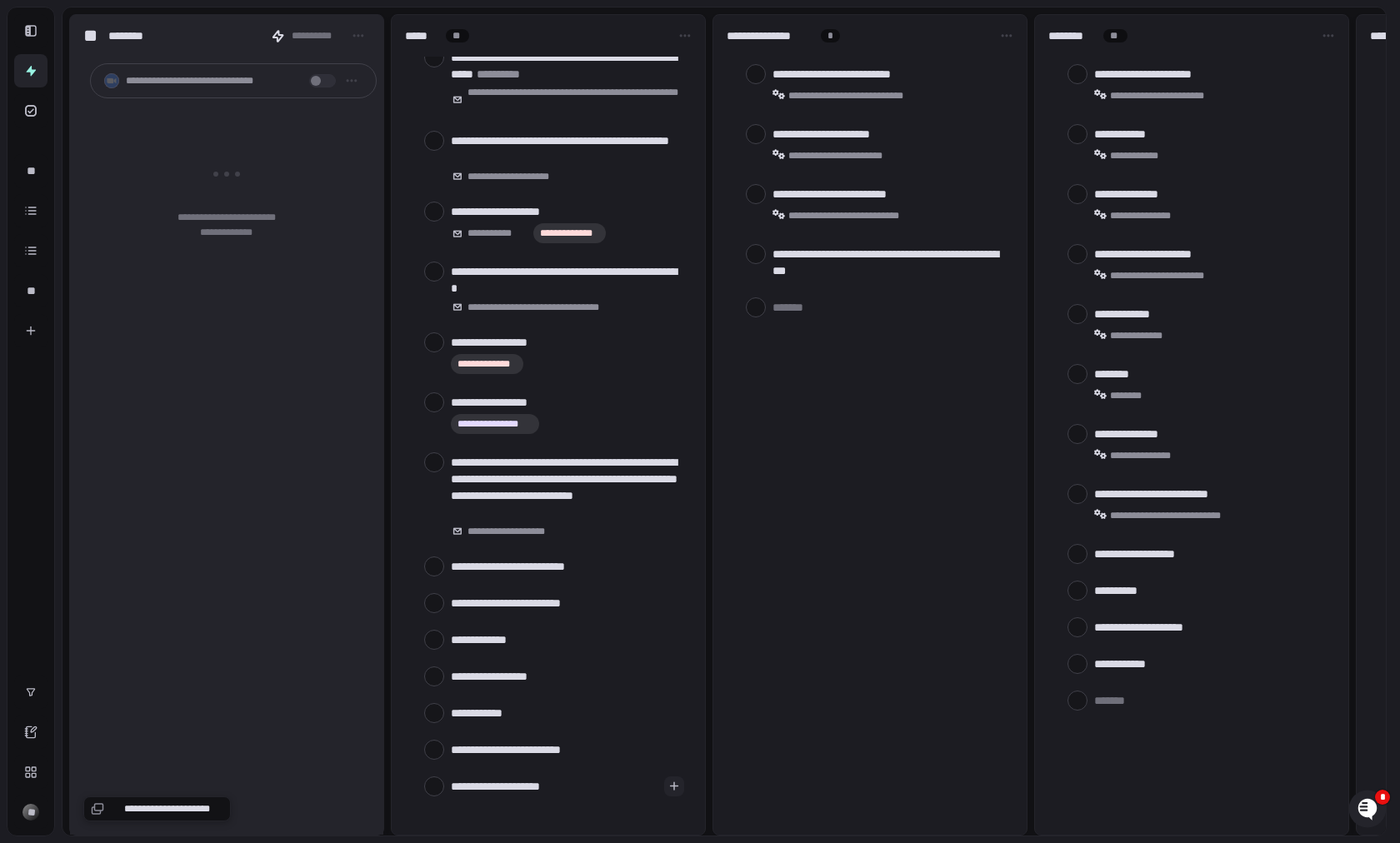 type on "**********" 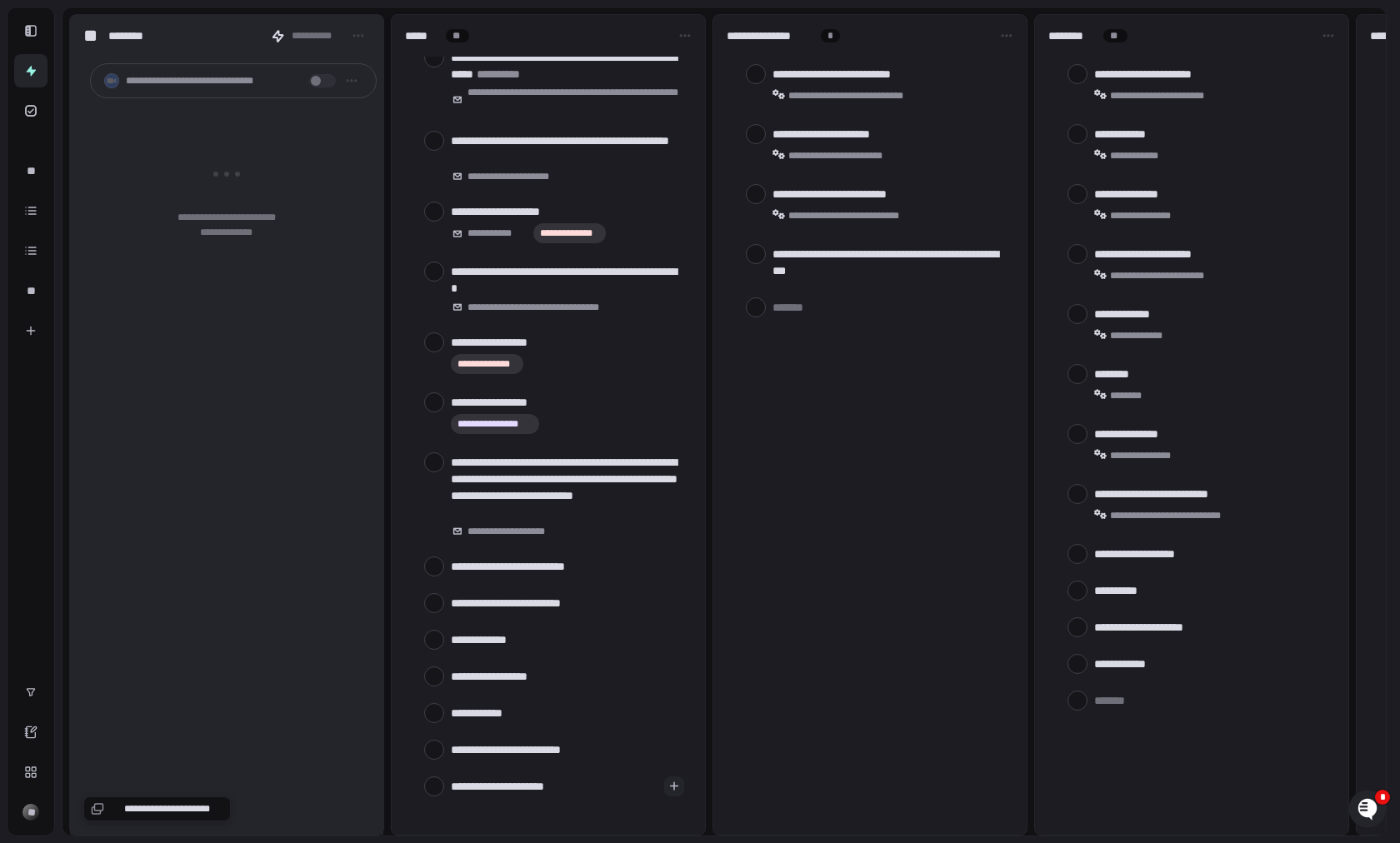 type on "**********" 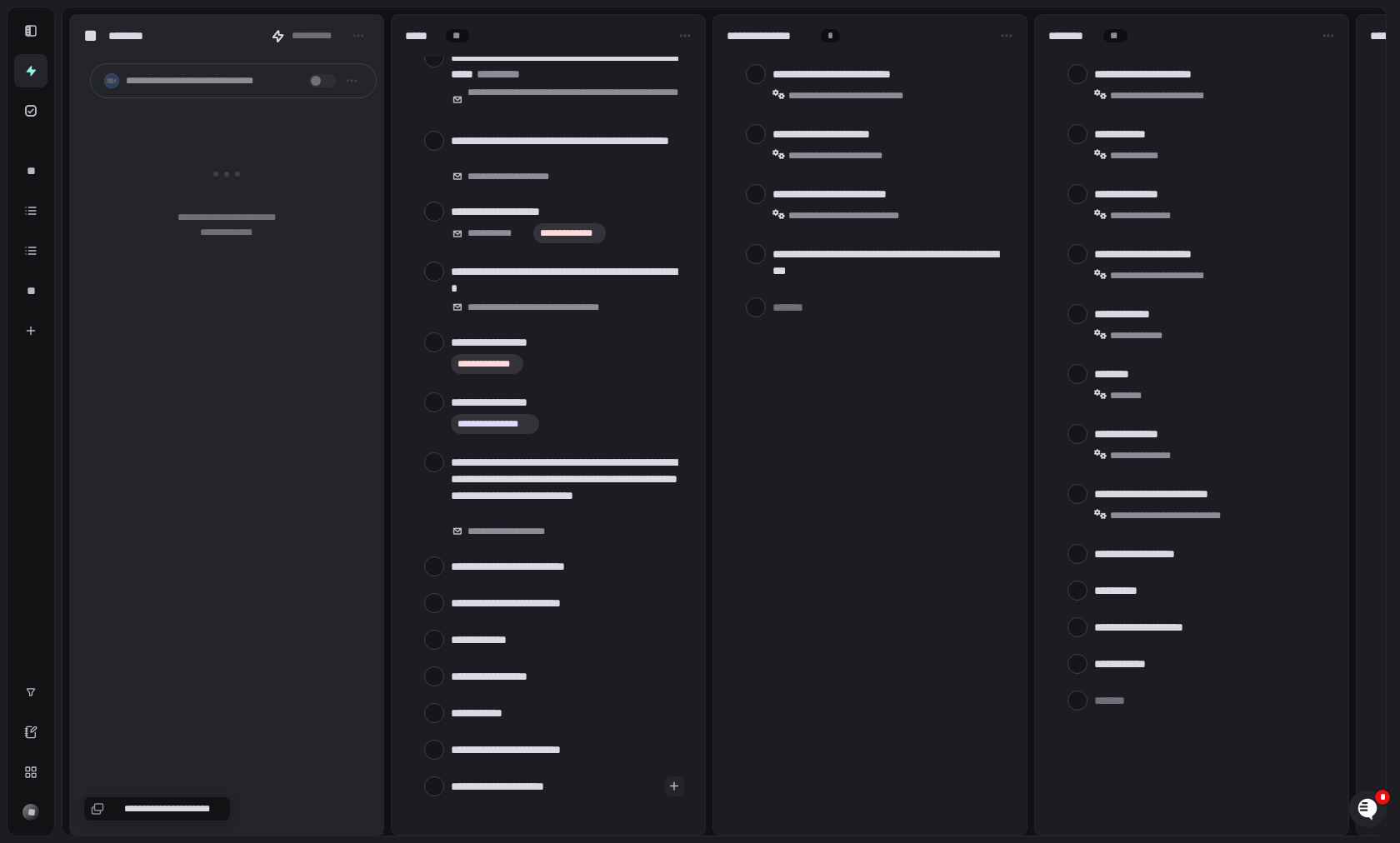 type on "*" 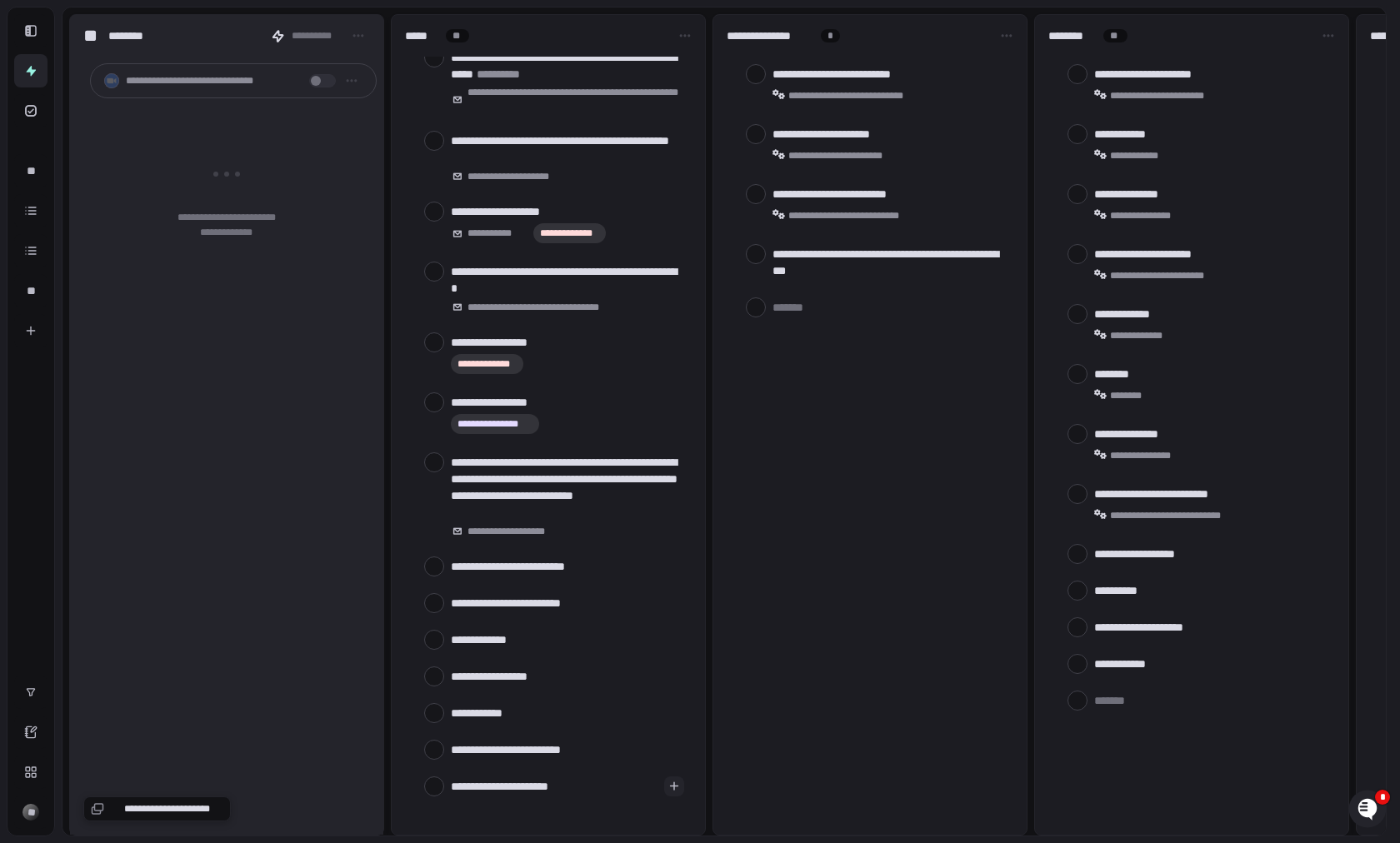 type on "**********" 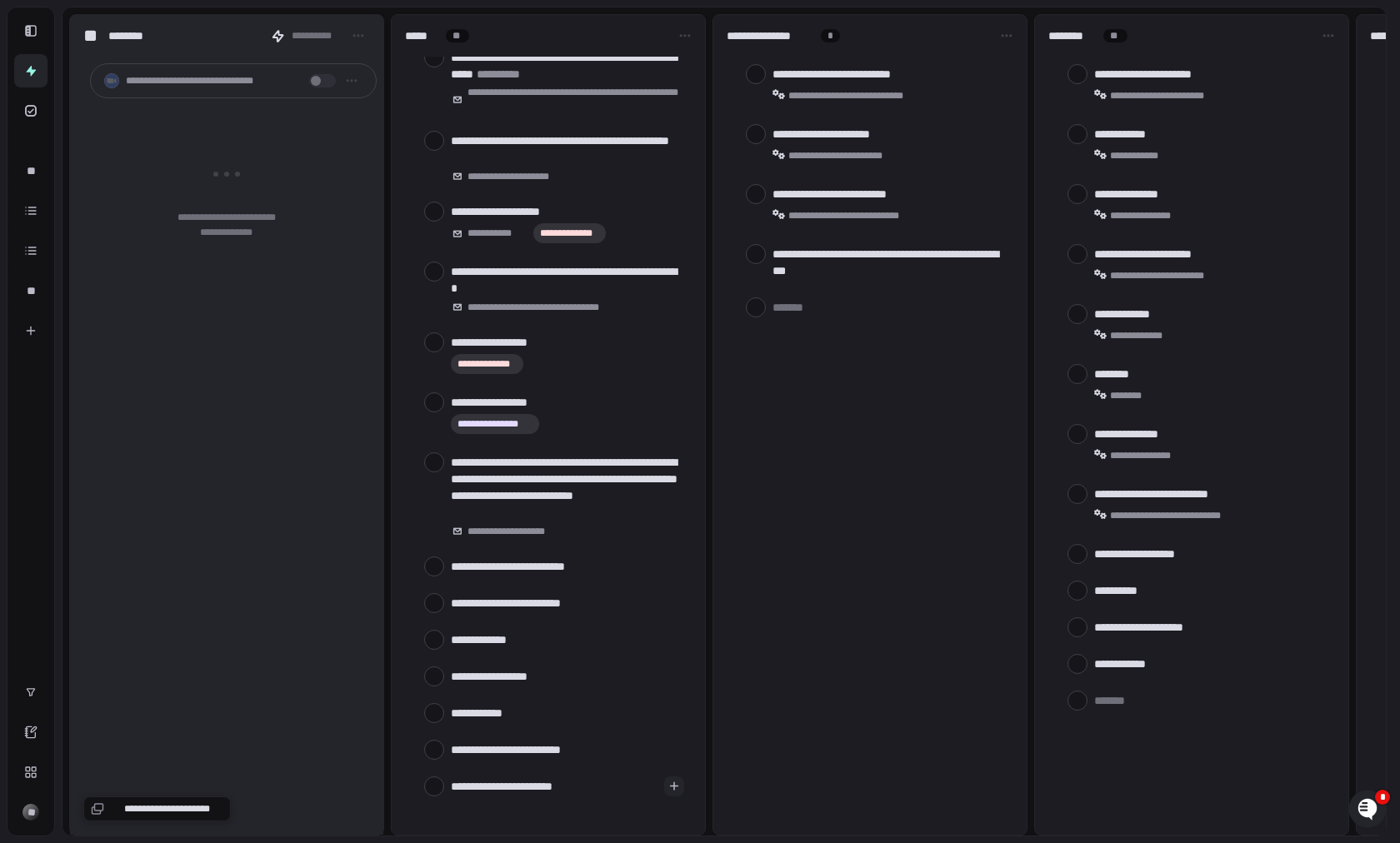 type on "**********" 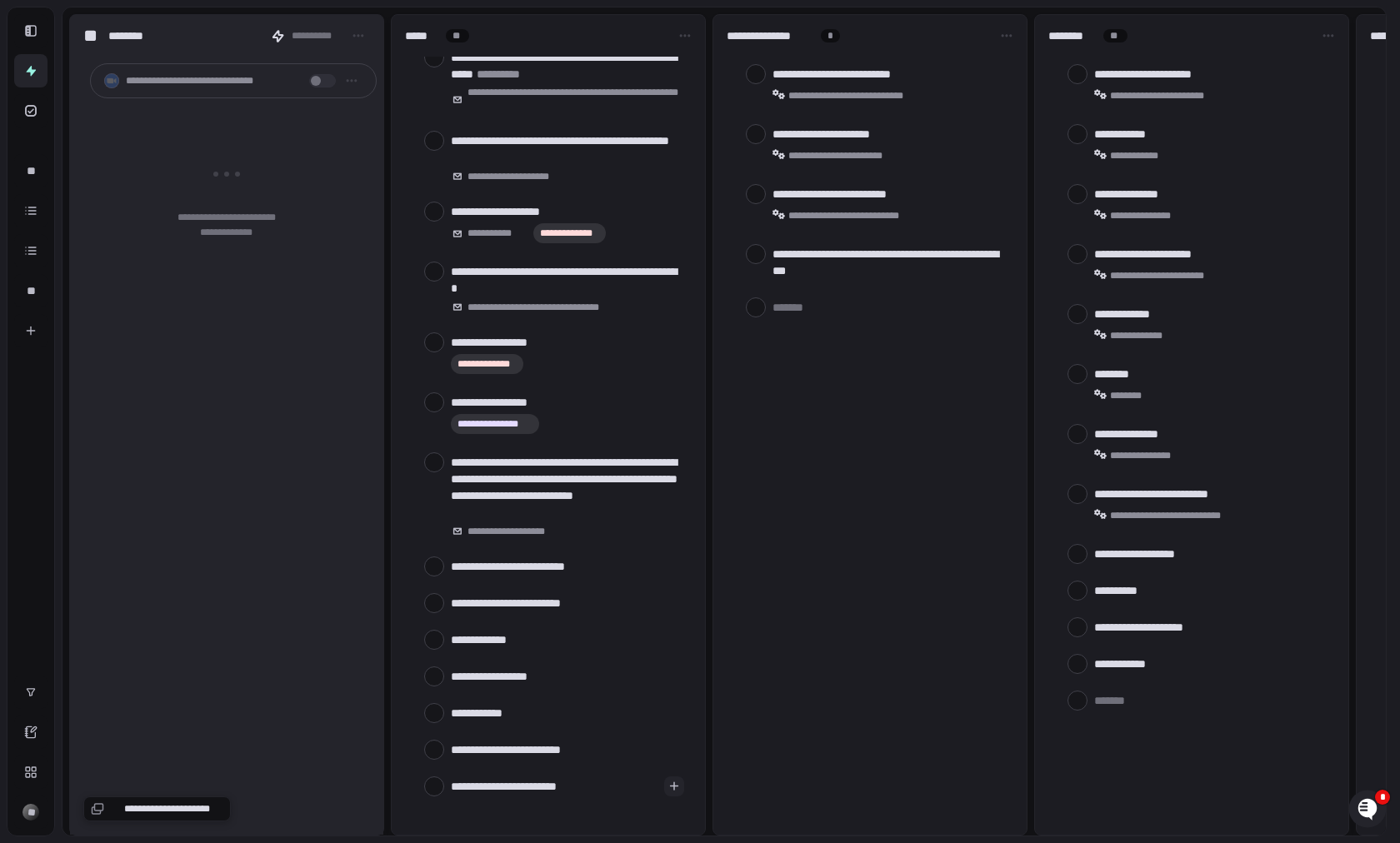 type on "**********" 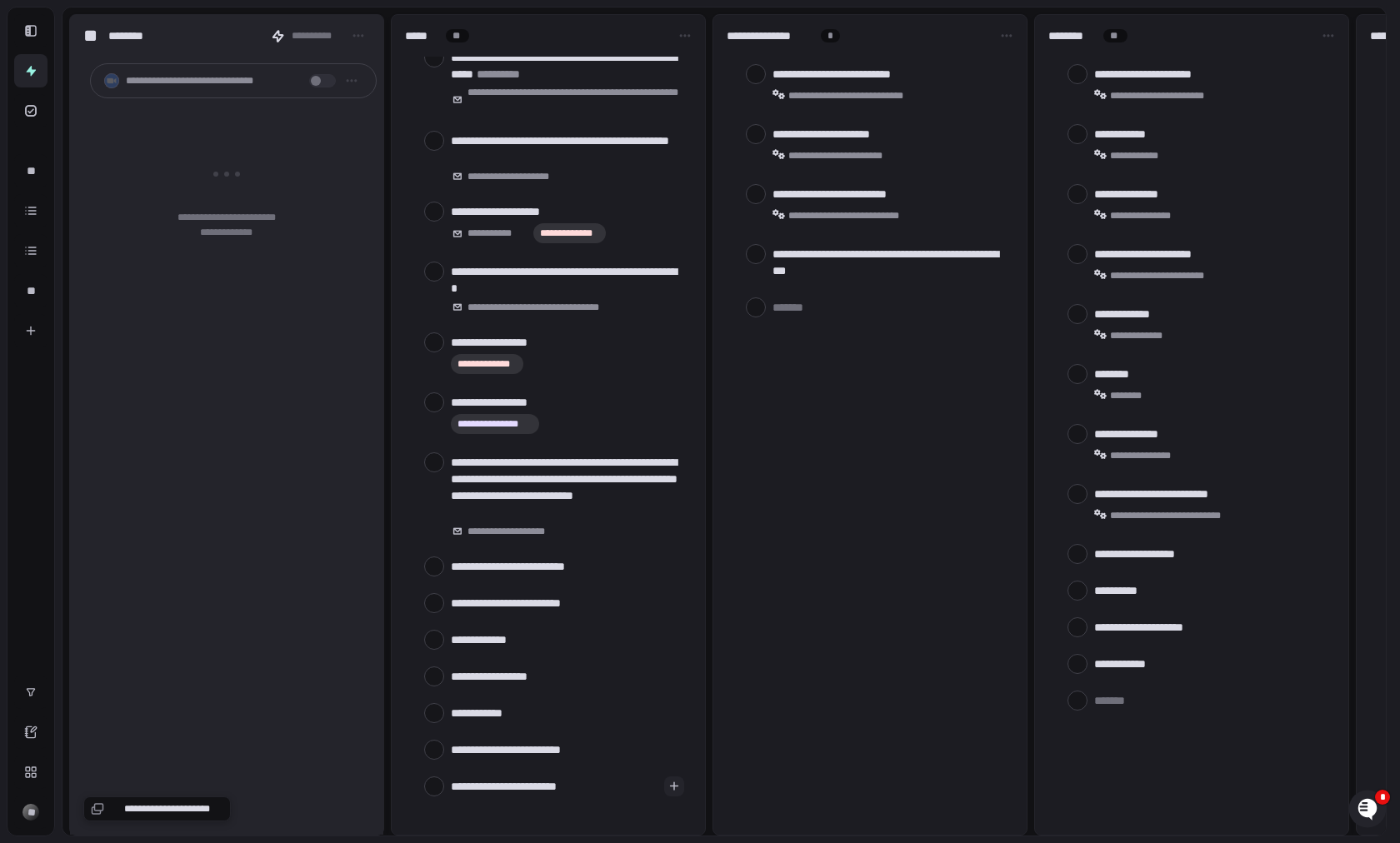 type on "*" 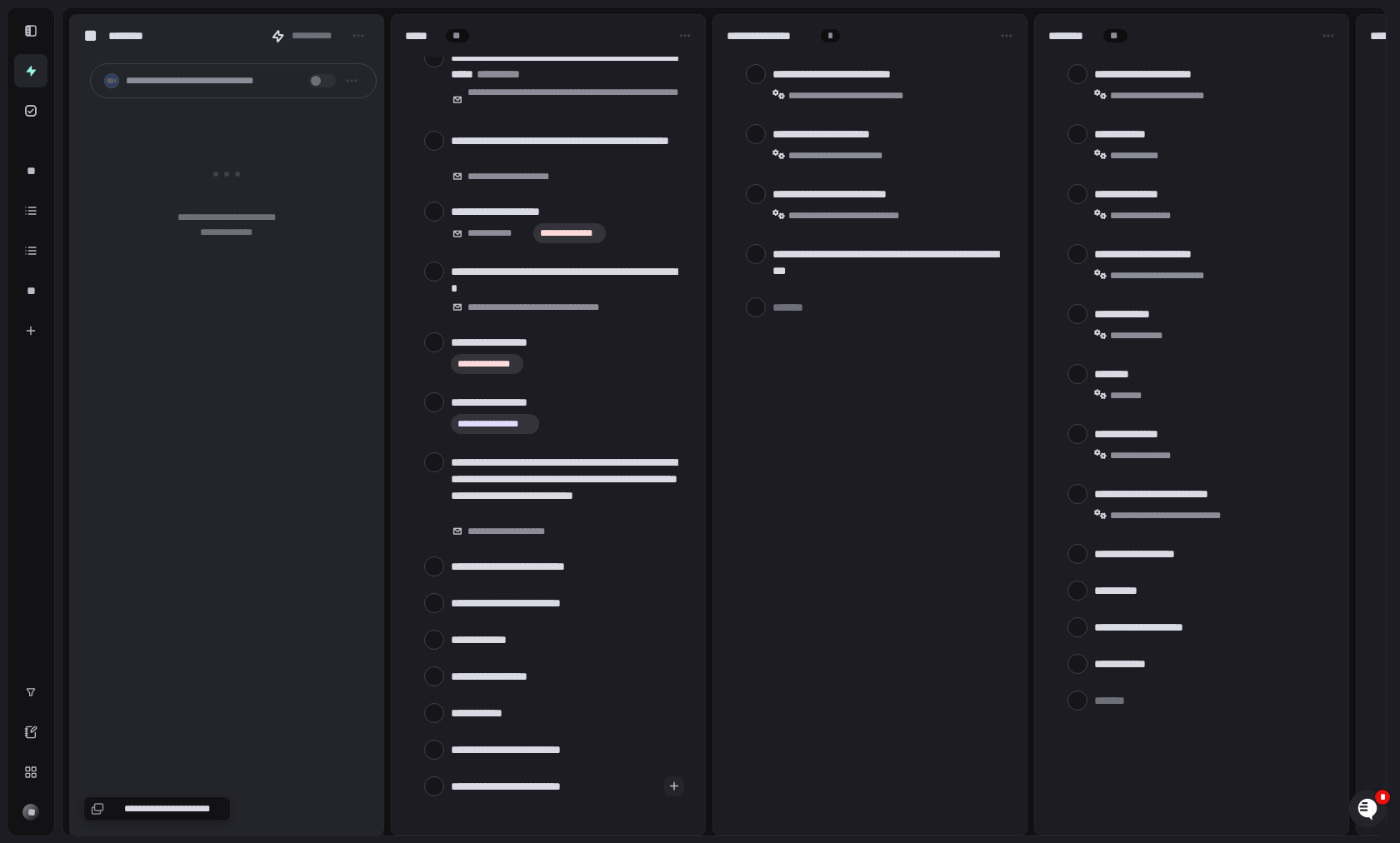 type on "**********" 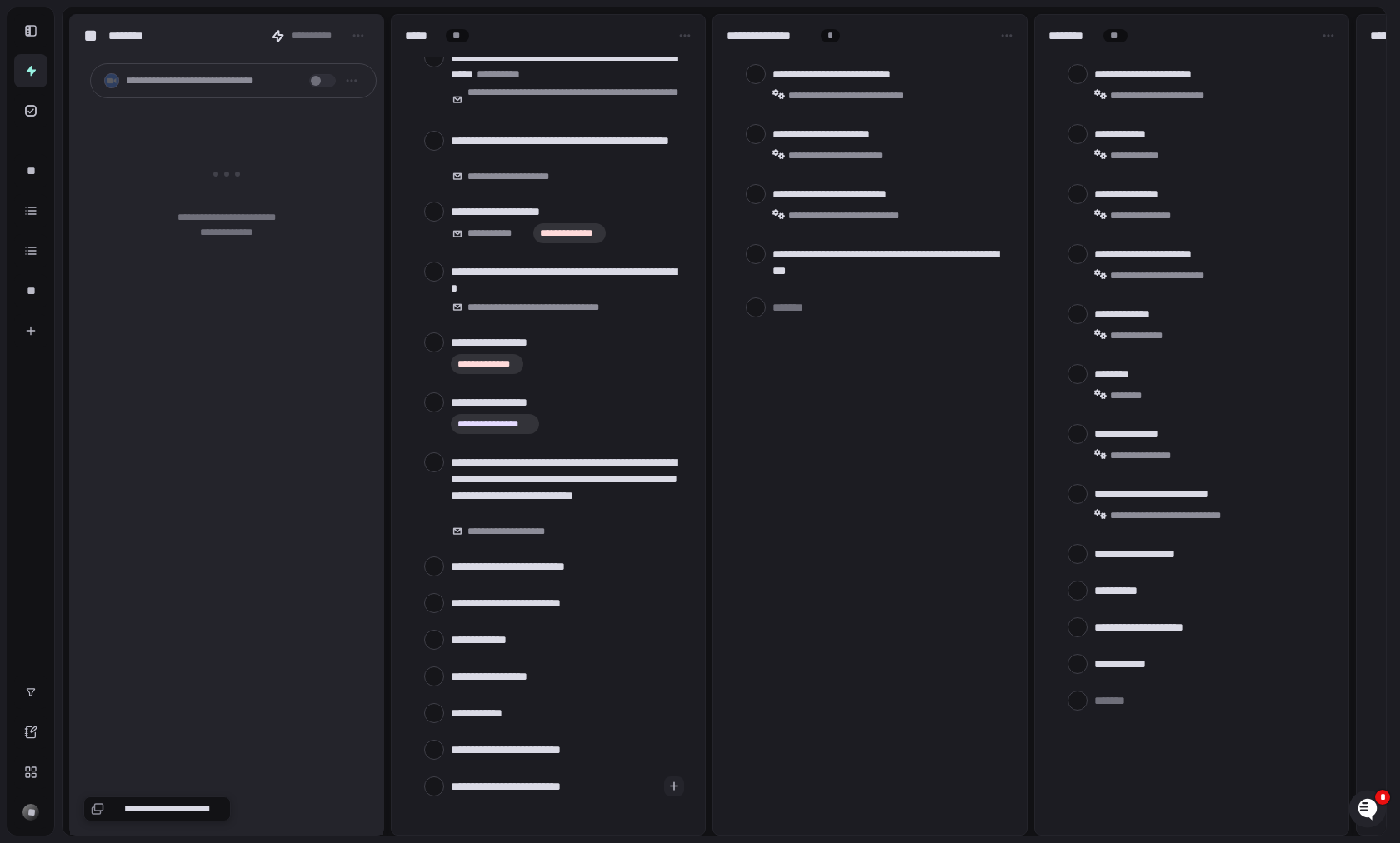 type on "*" 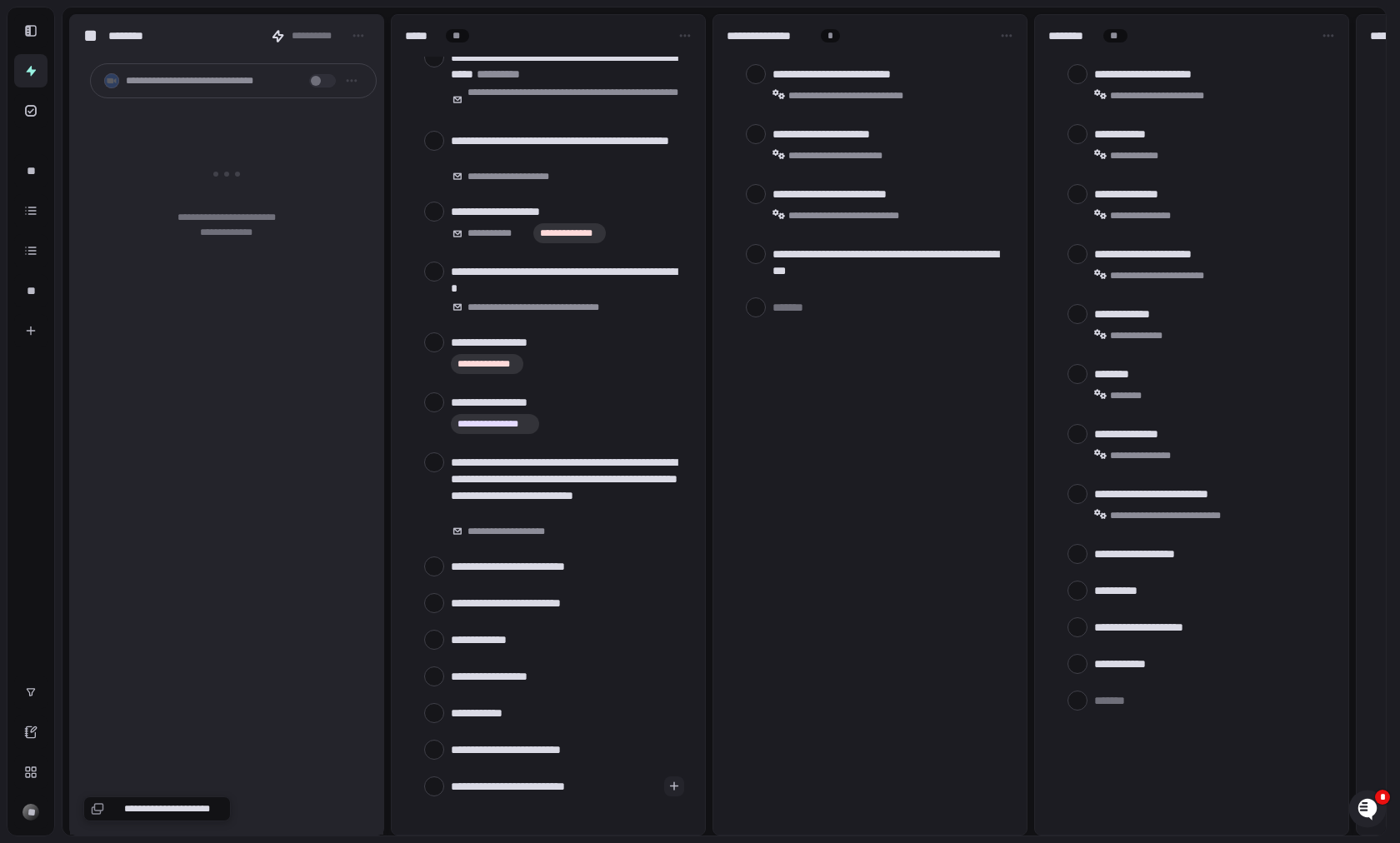 type on "**********" 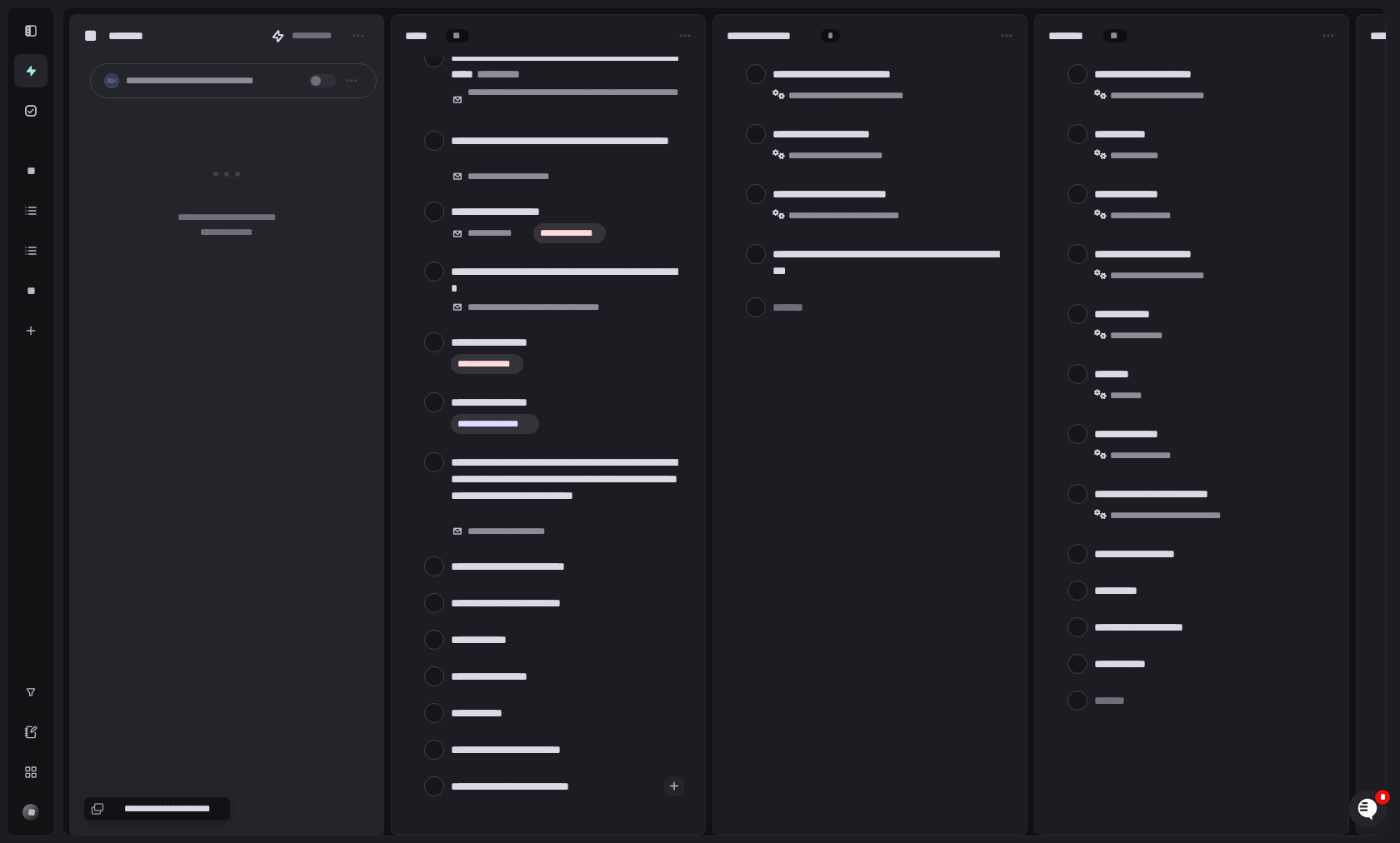 type on "**********" 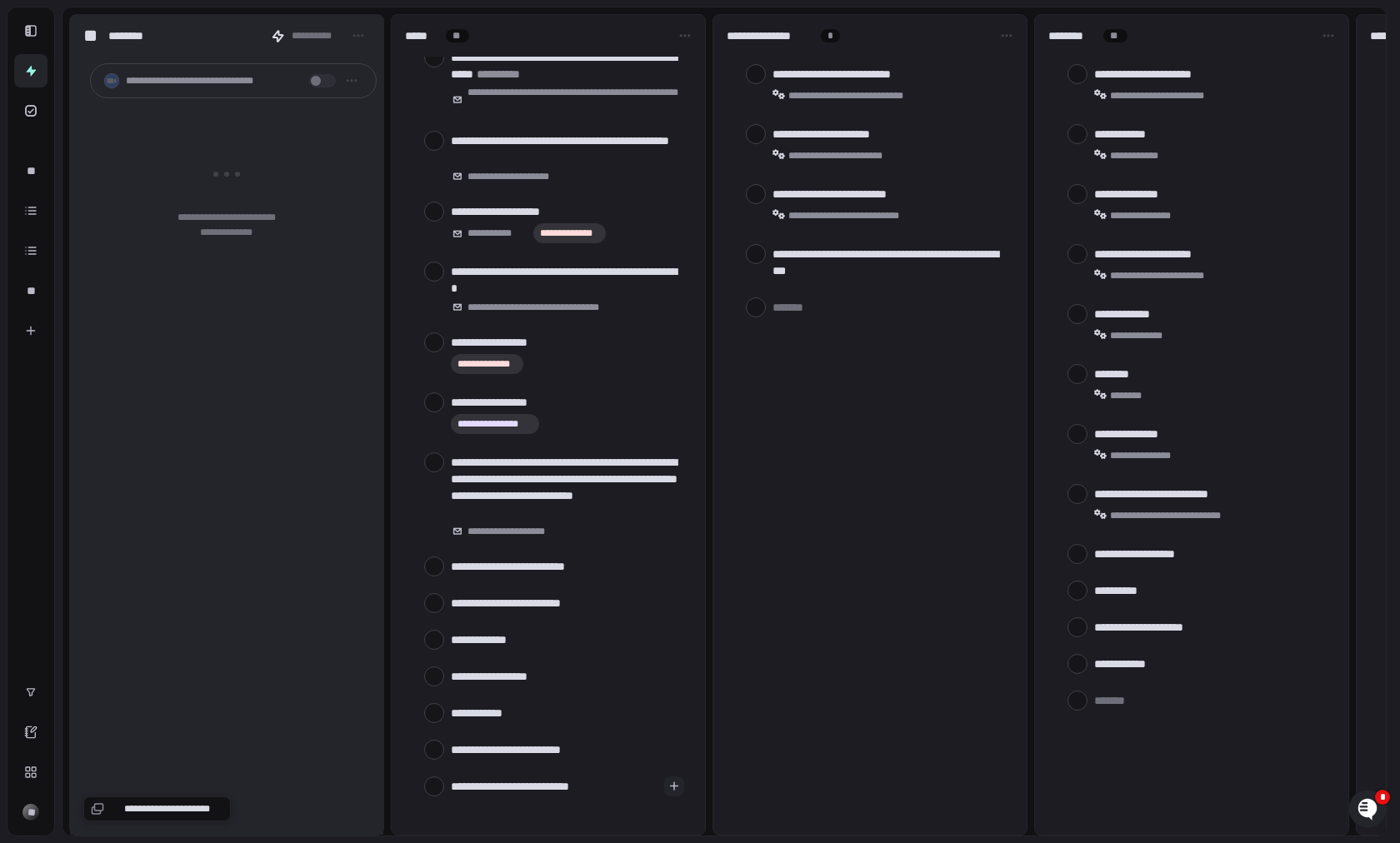 type on "*" 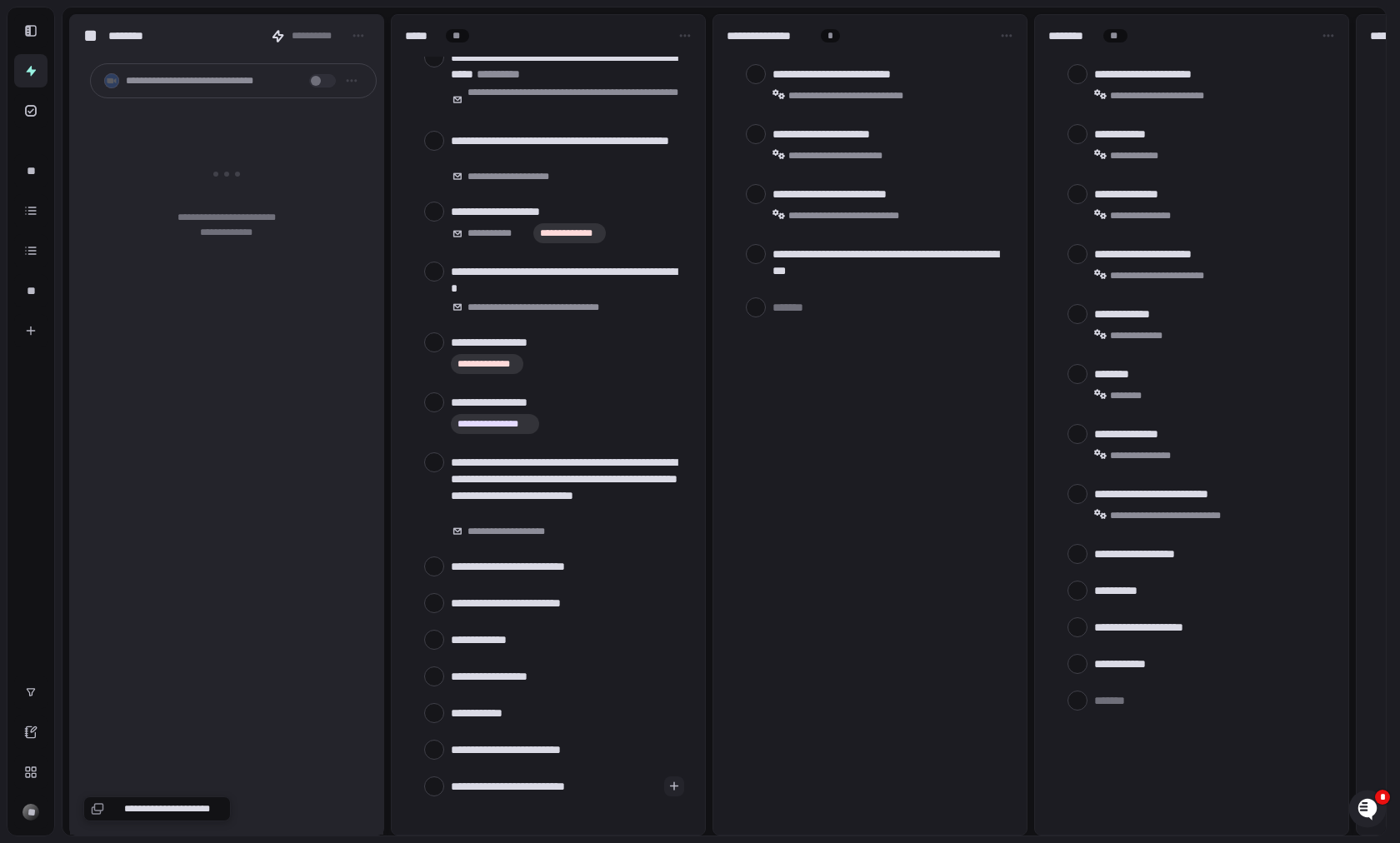 type on "**********" 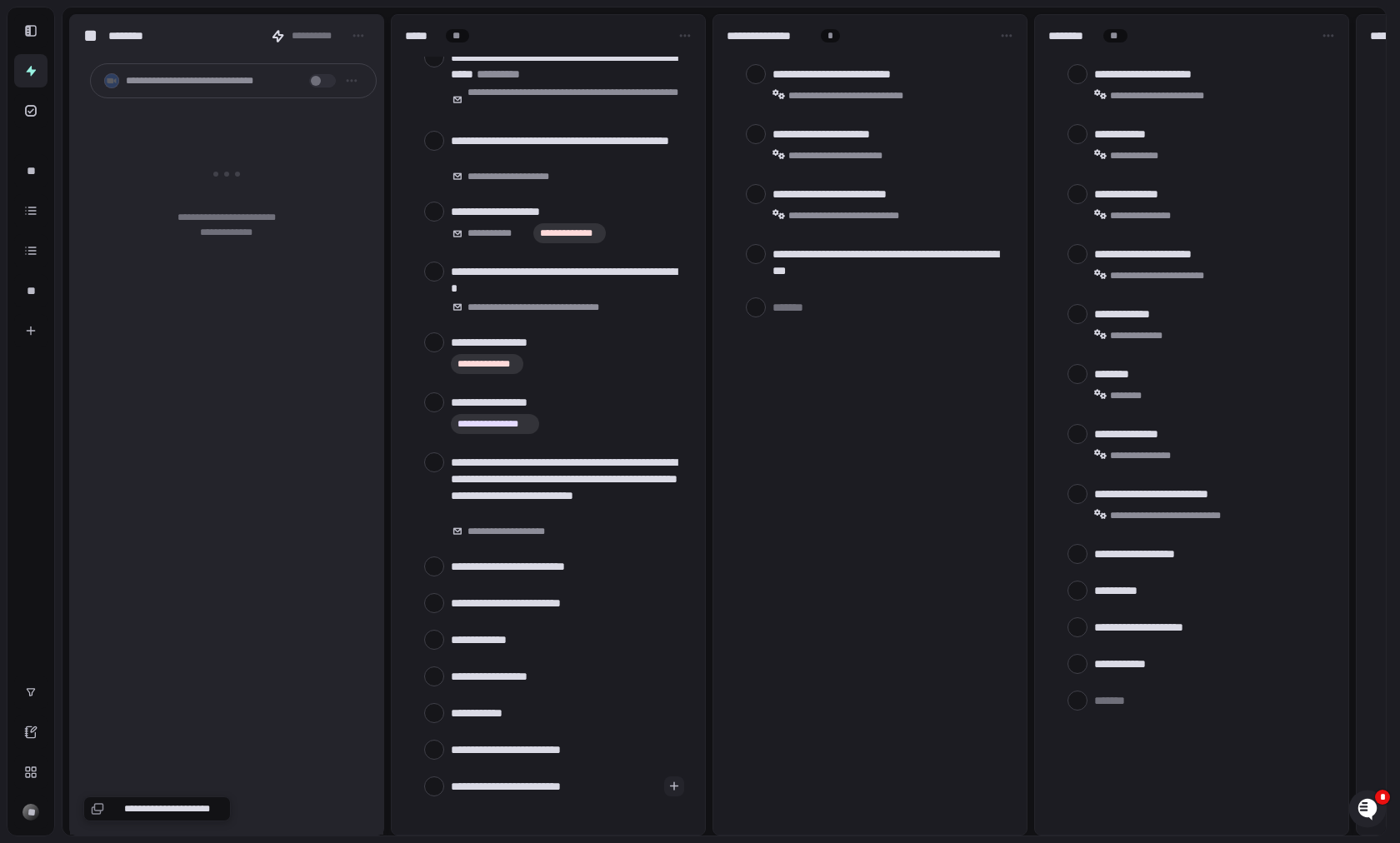 type on "**********" 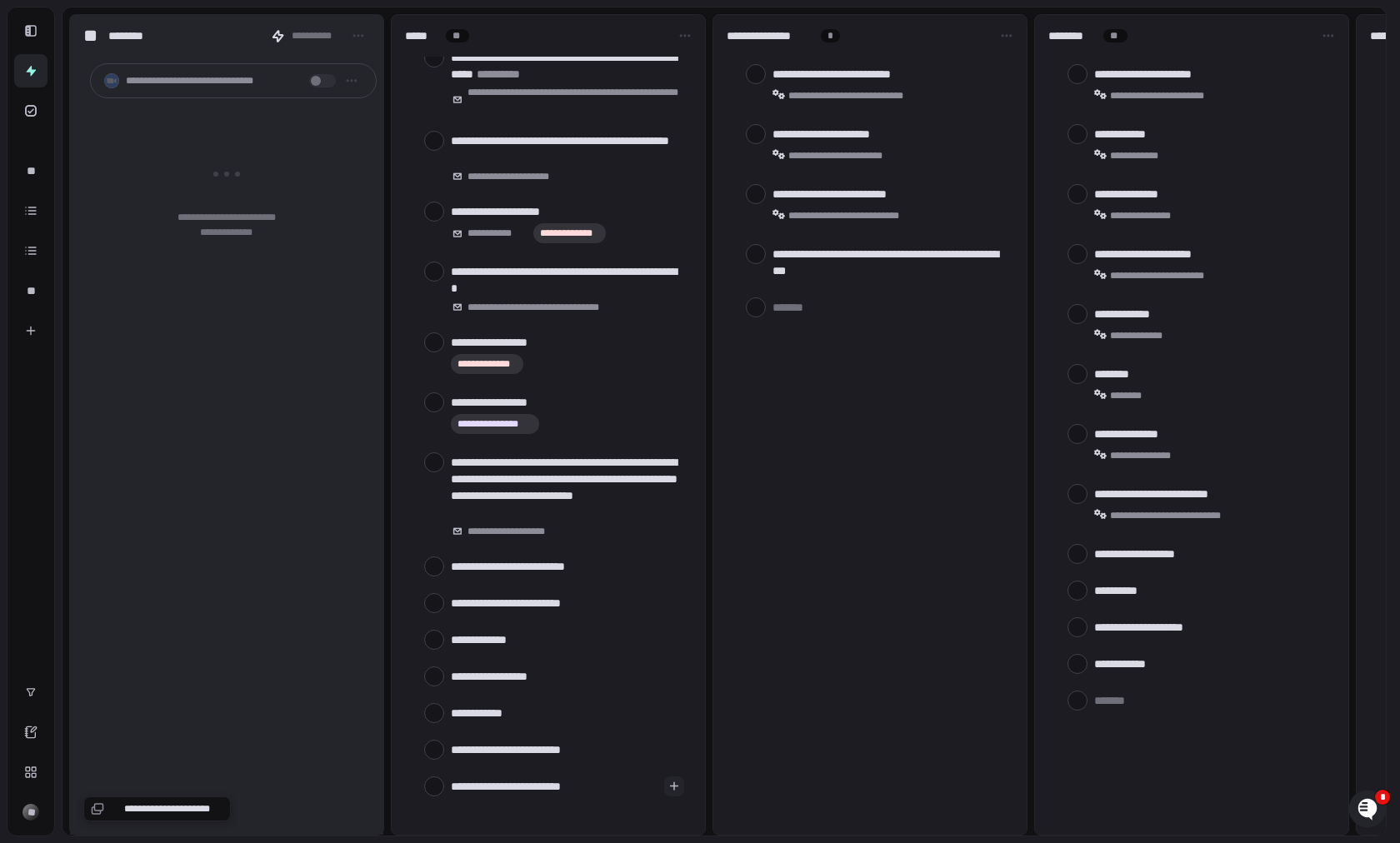 type on "*" 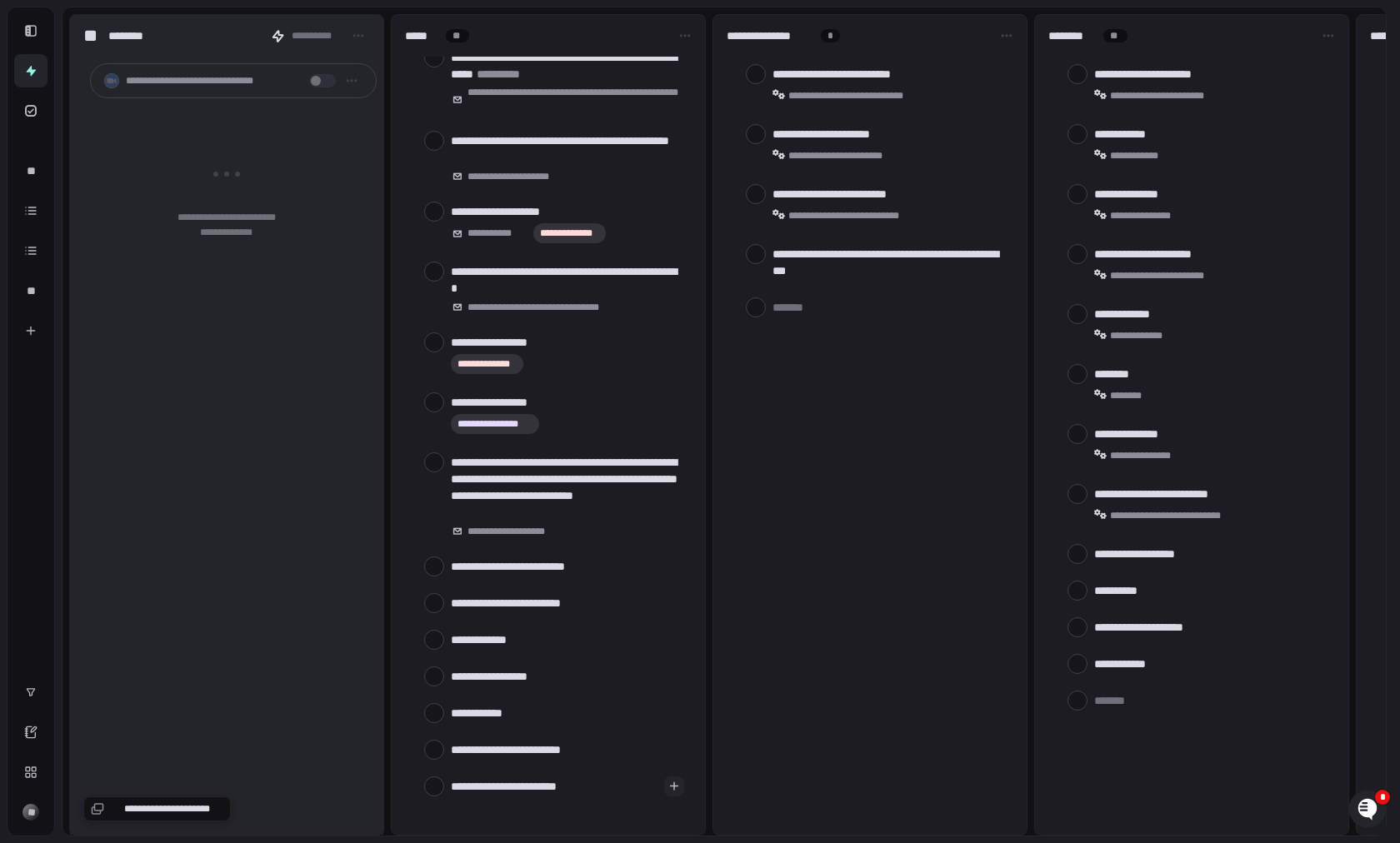 type on "**********" 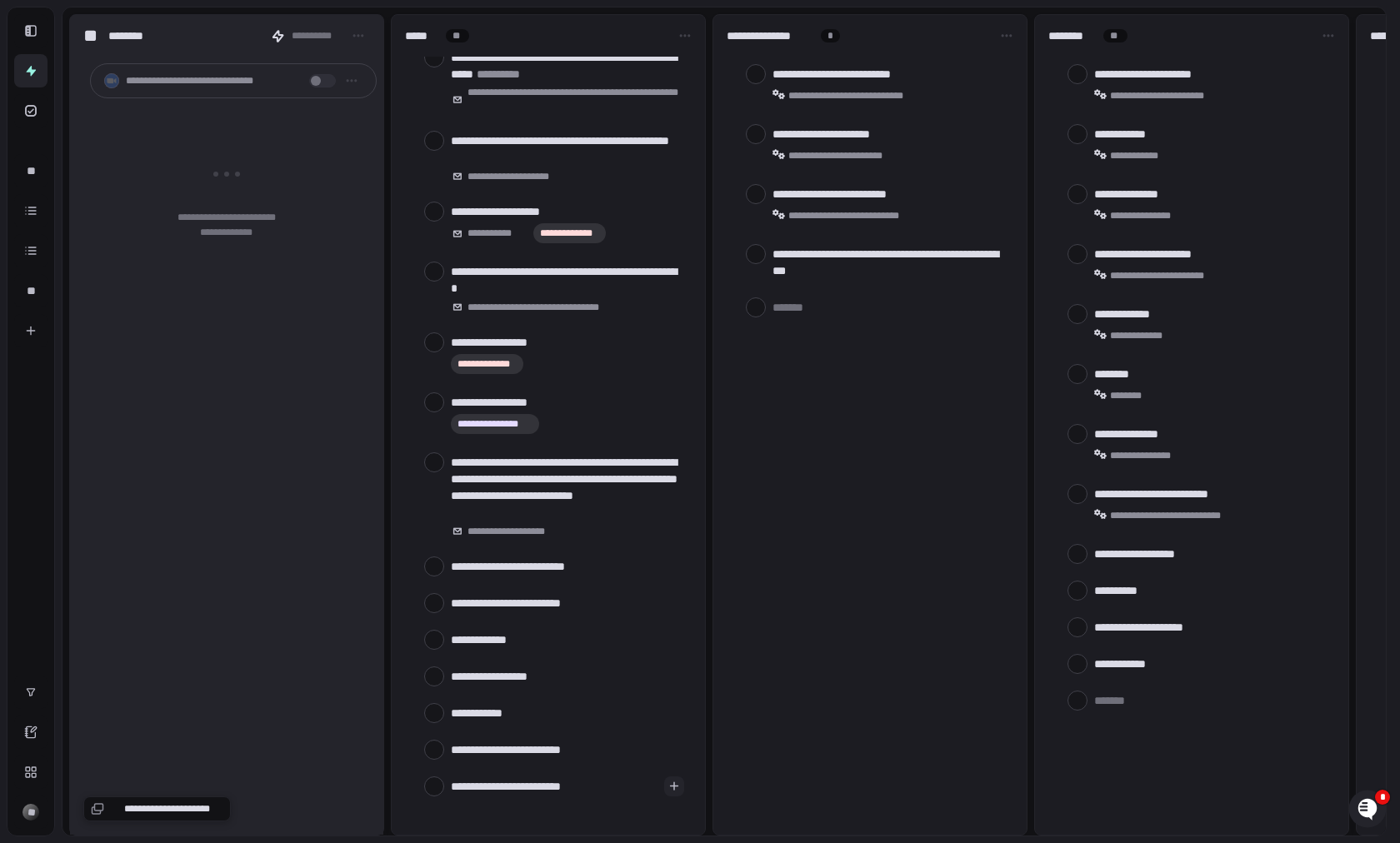 type on "**********" 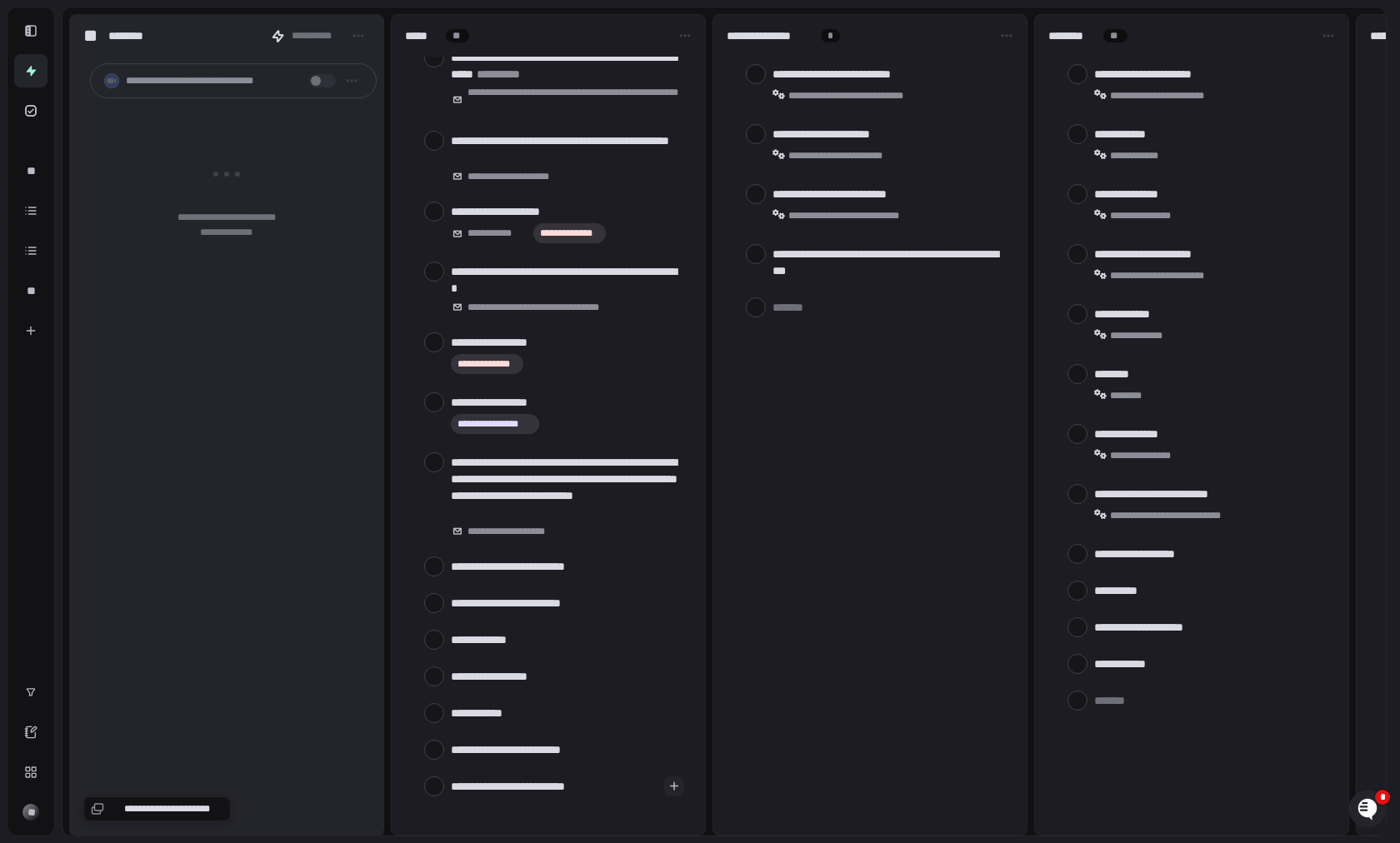 type on "**********" 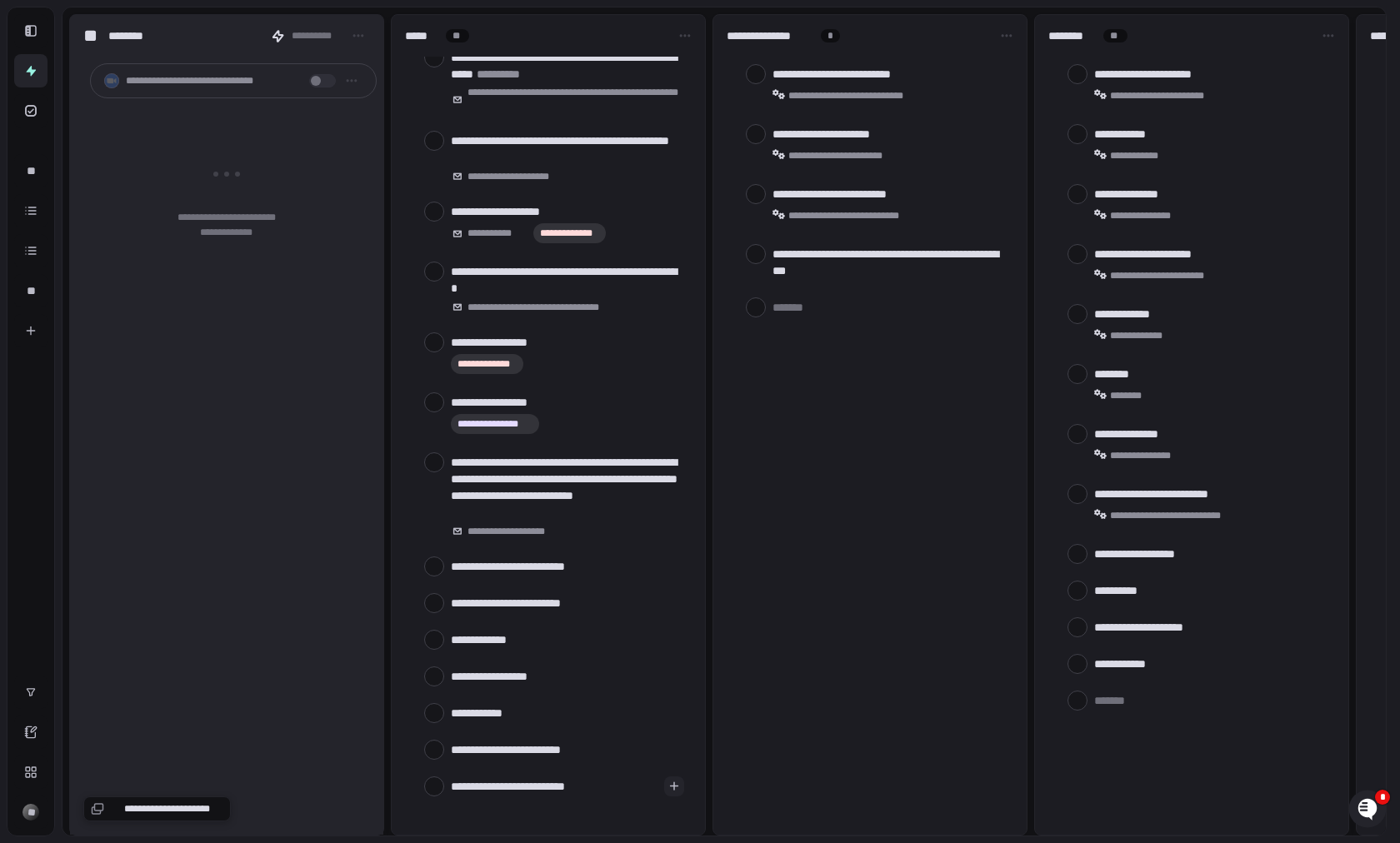 type on "*" 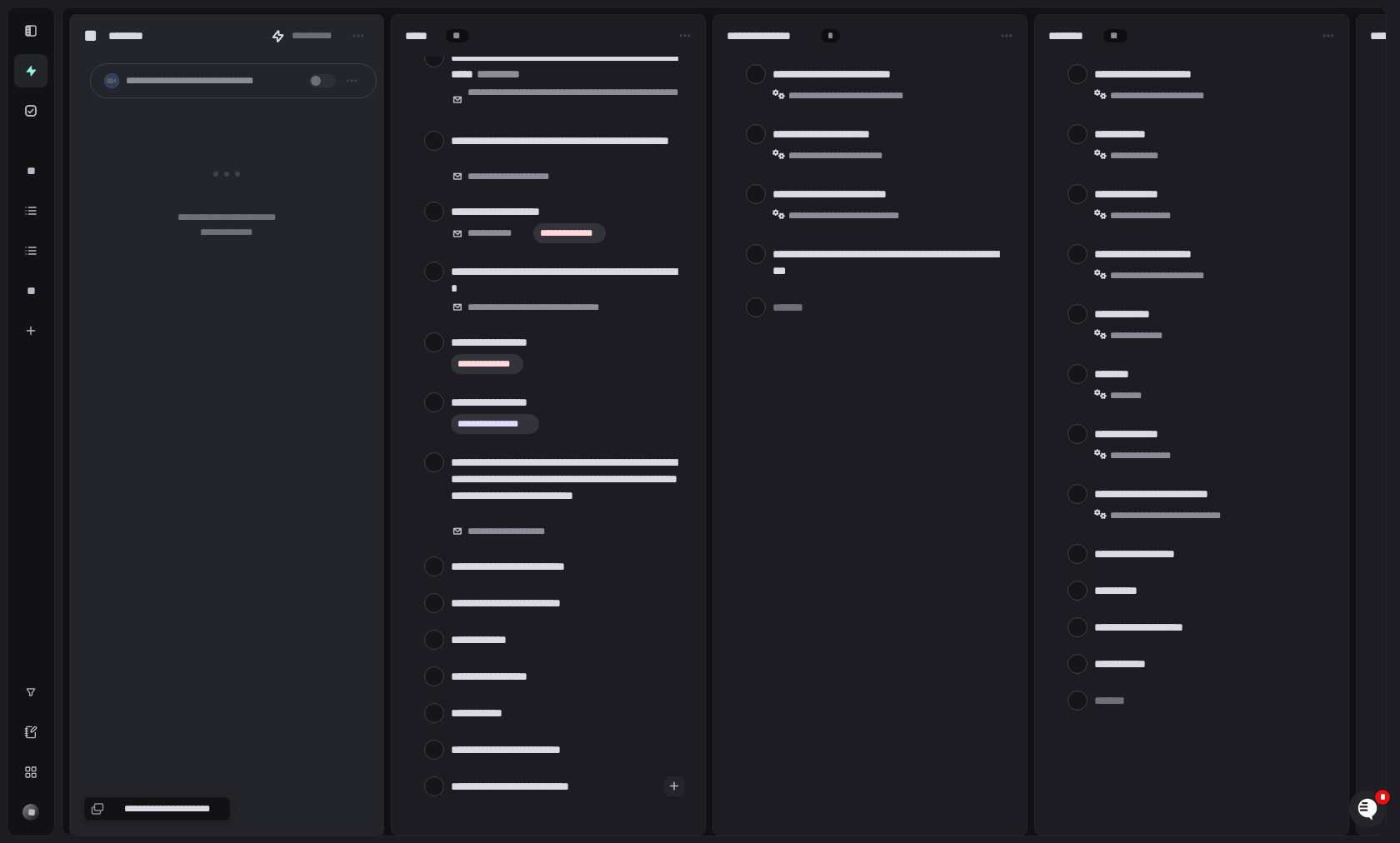 type on "**********" 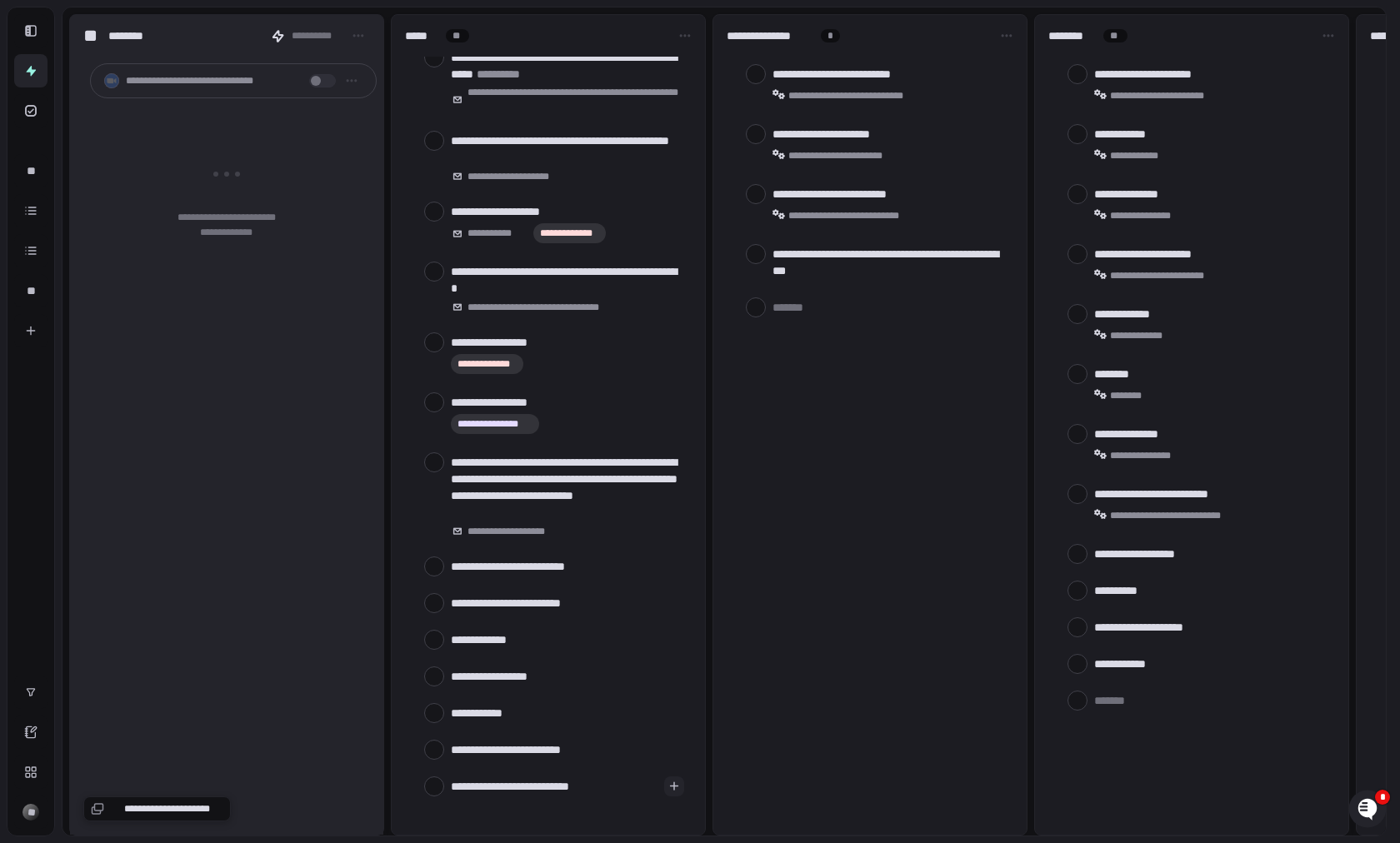 type on "*" 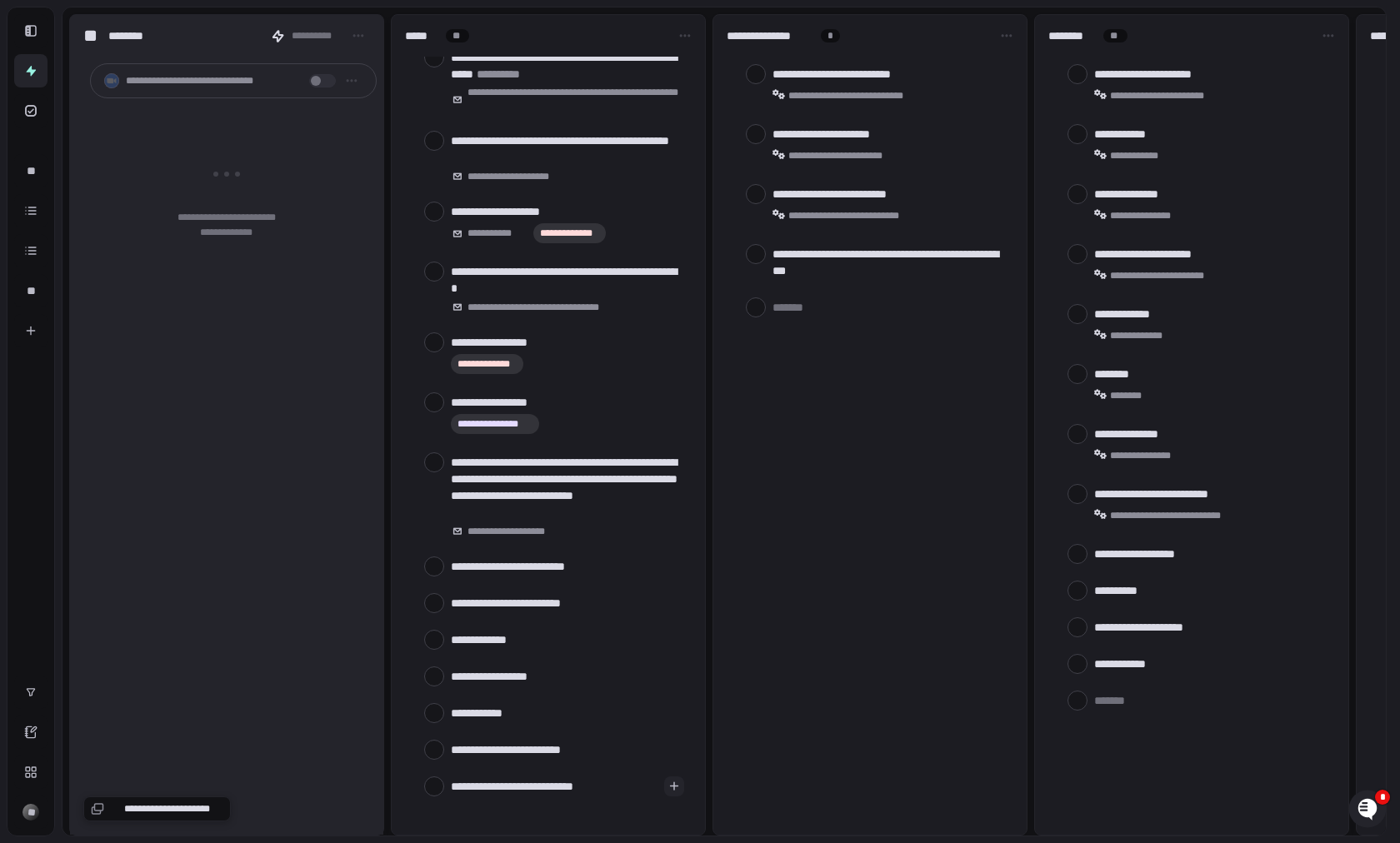 type on "**********" 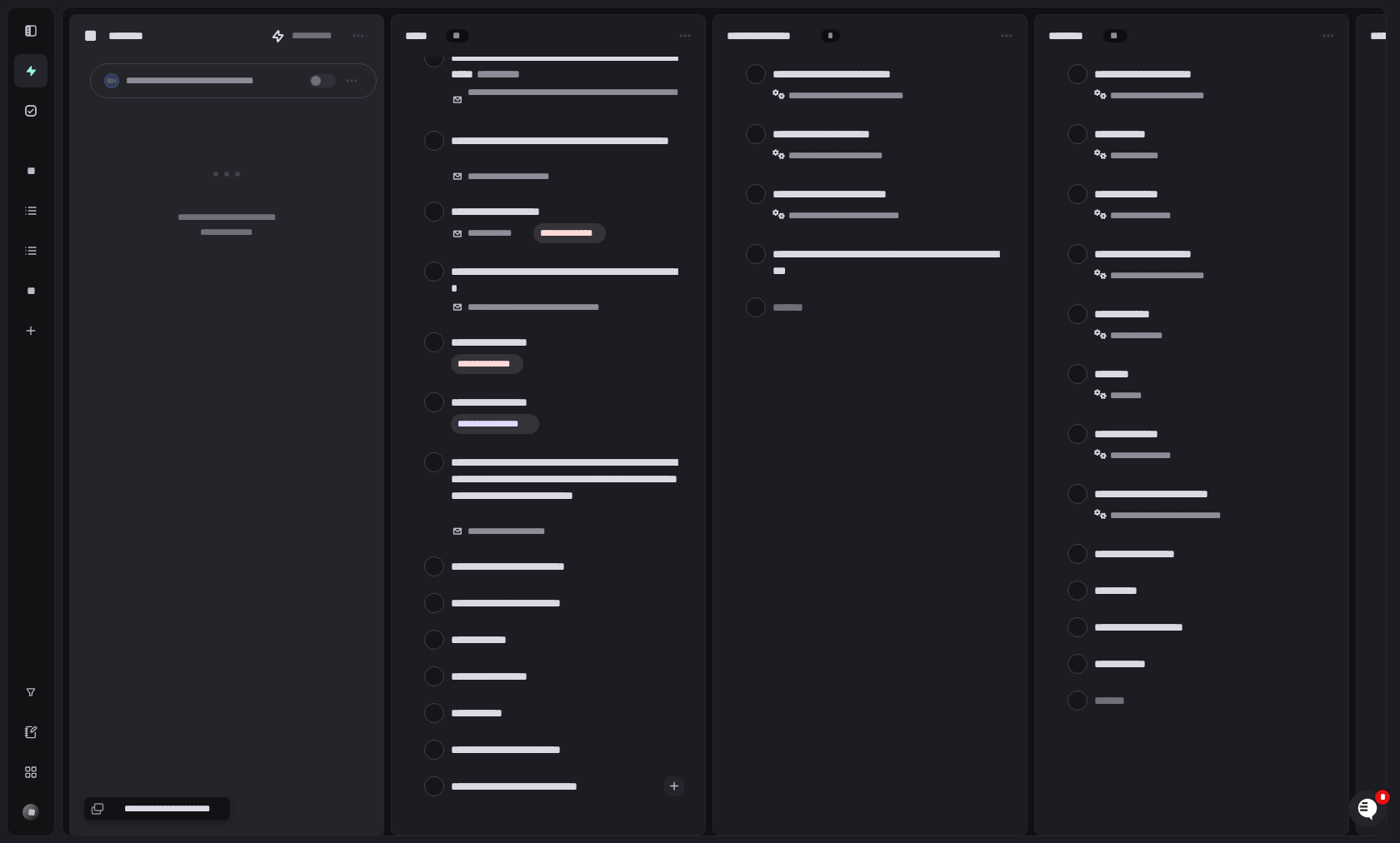 type on "**********" 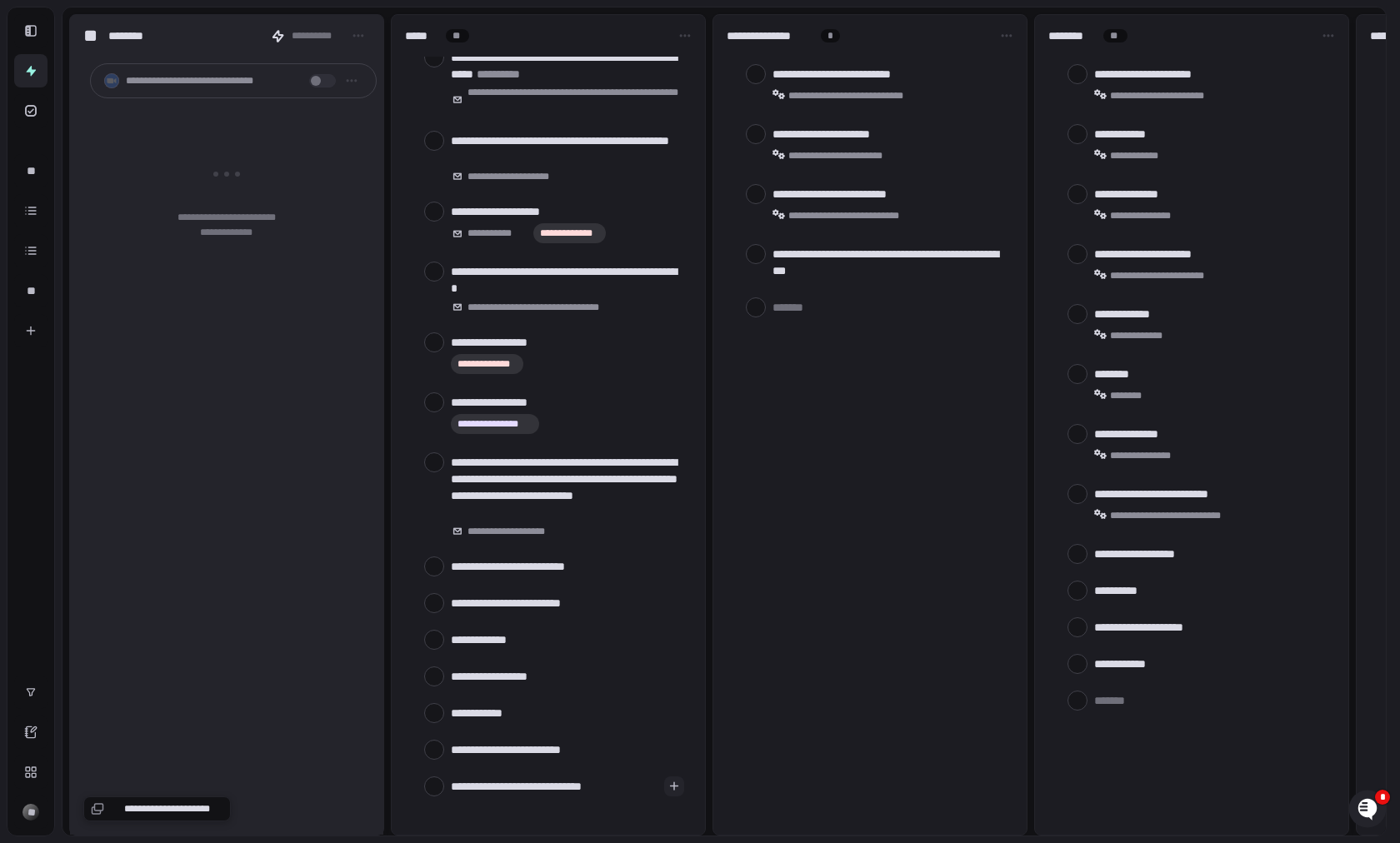 type on "**********" 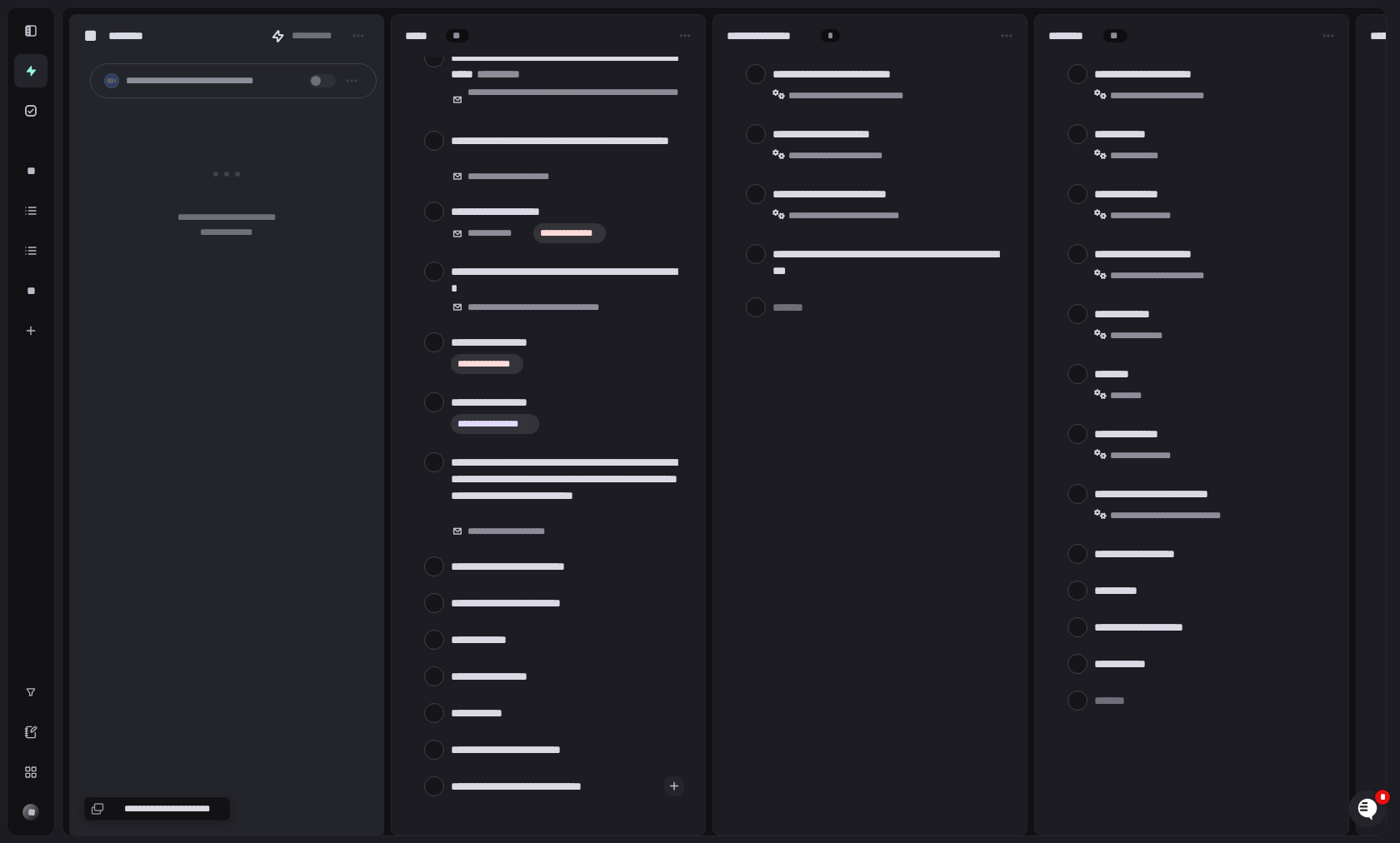 type on "*" 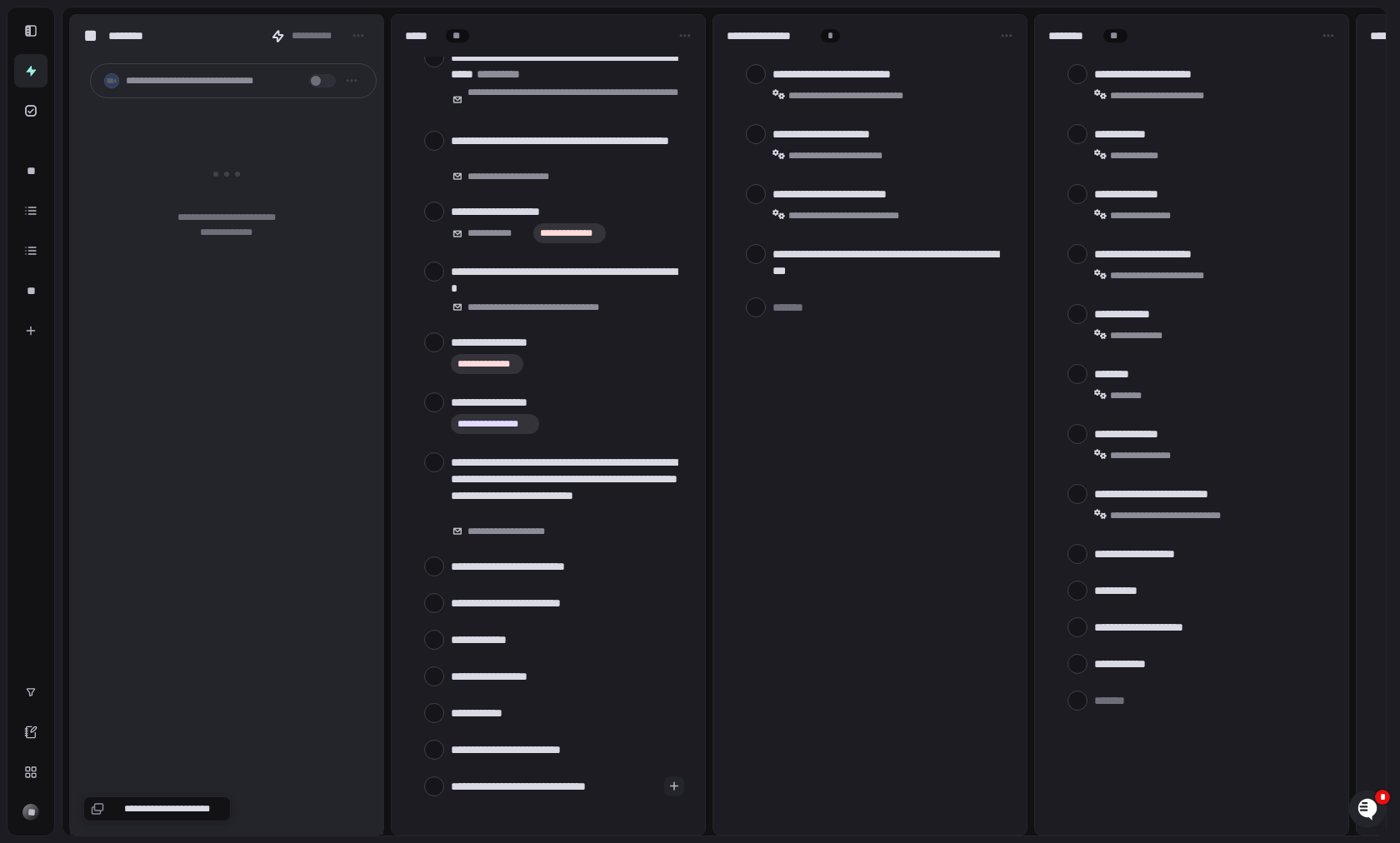 type on "**********" 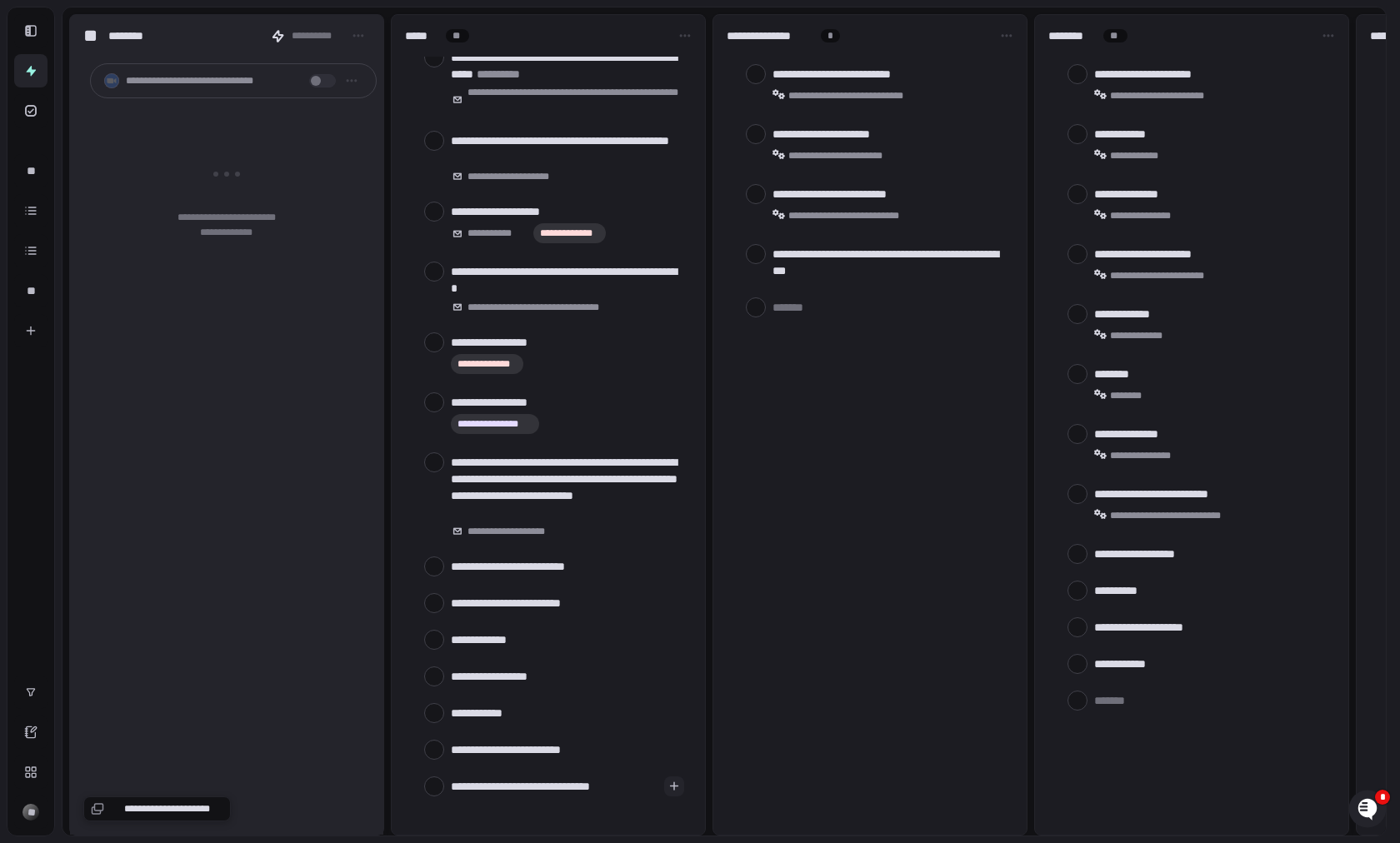 type on "*" 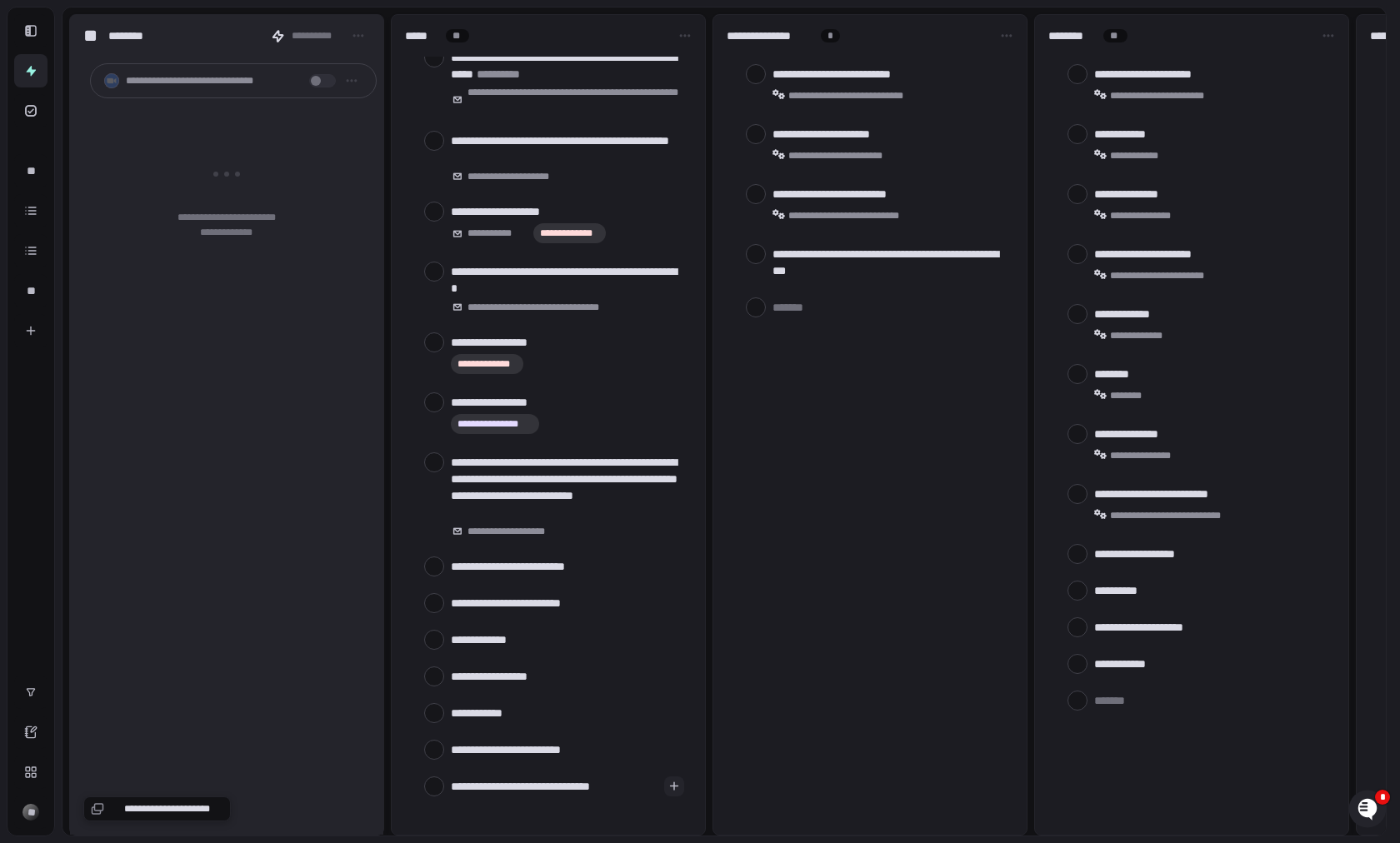 type 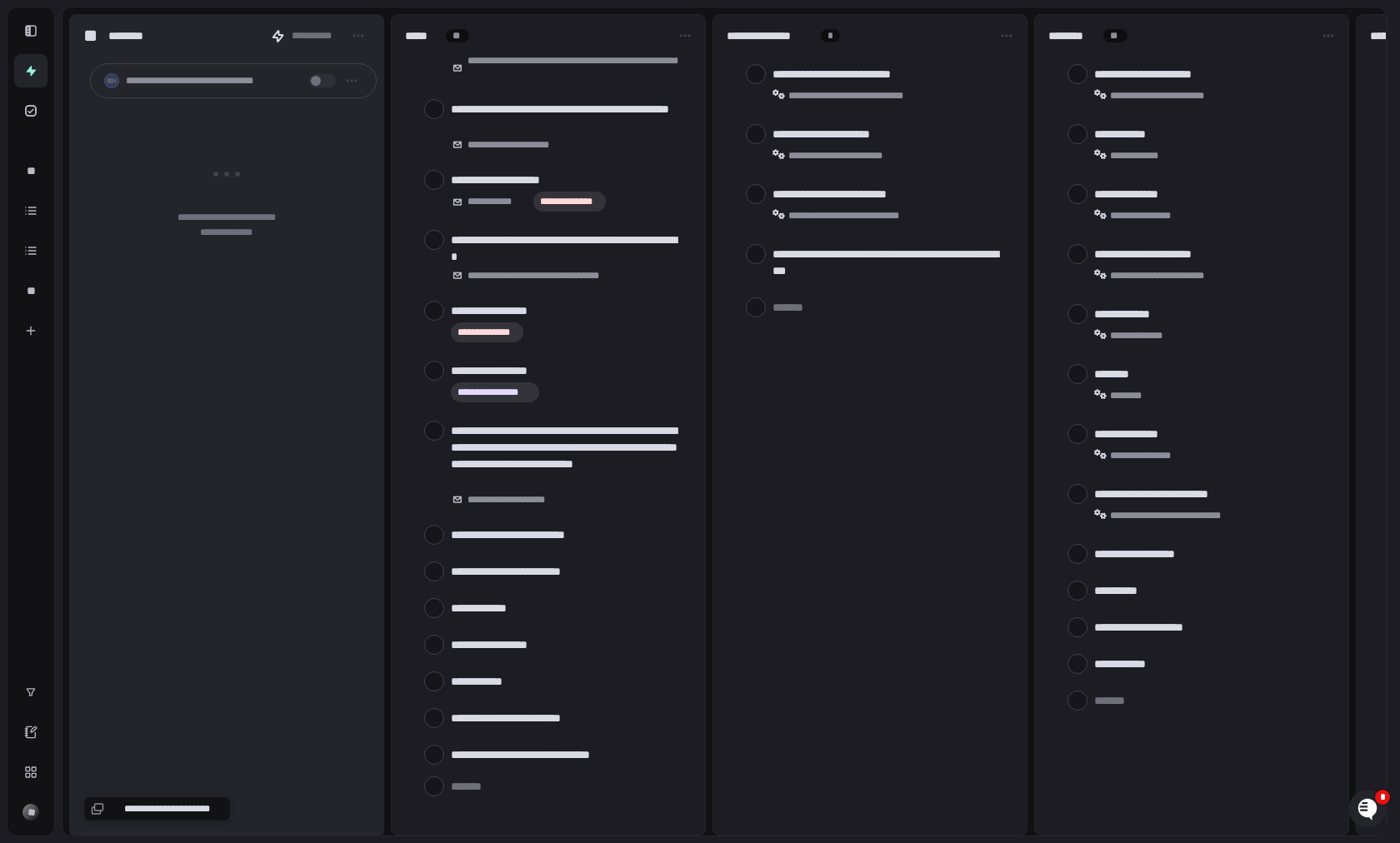 scroll, scrollTop: 383, scrollLeft: 0, axis: vertical 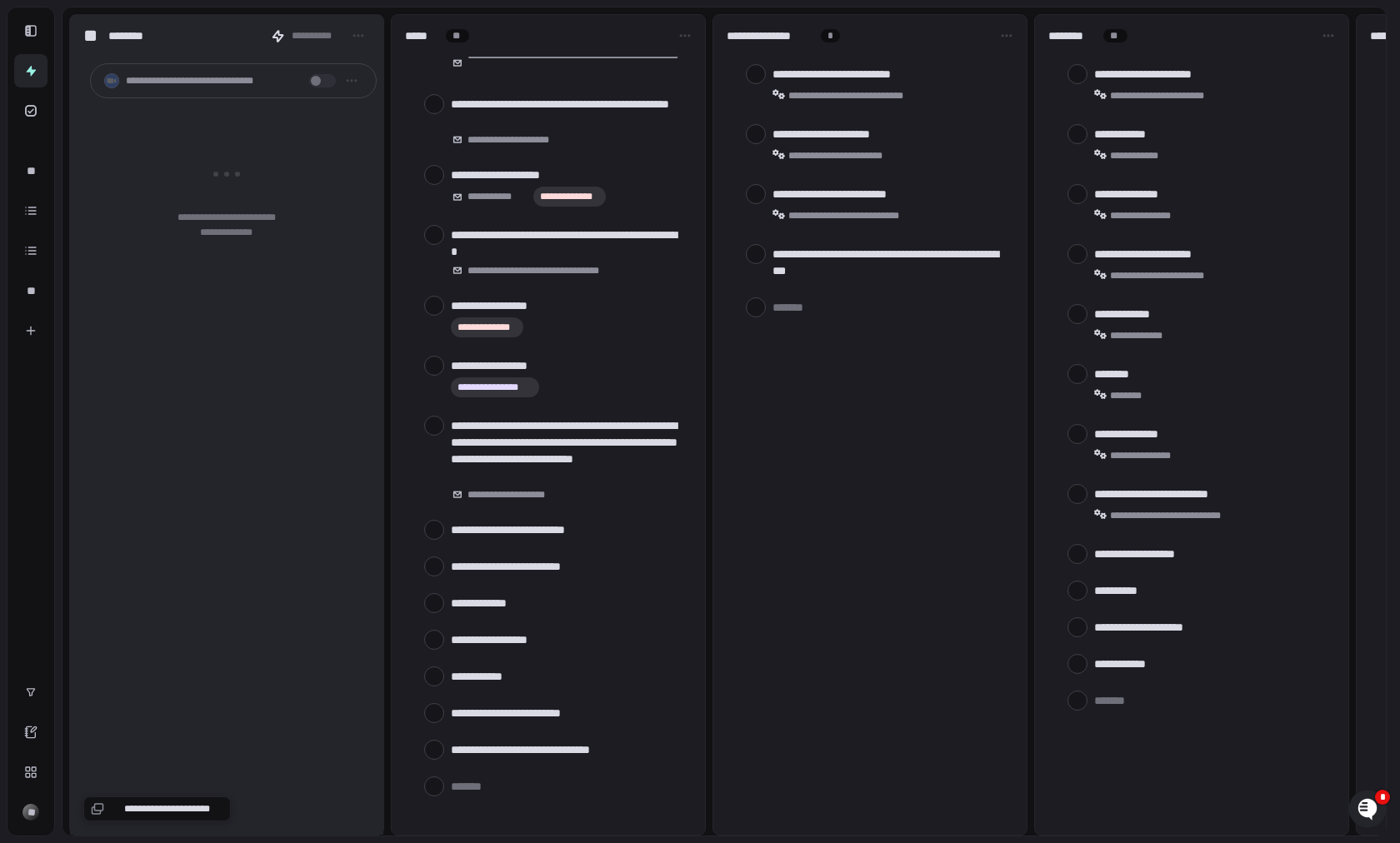type on "*" 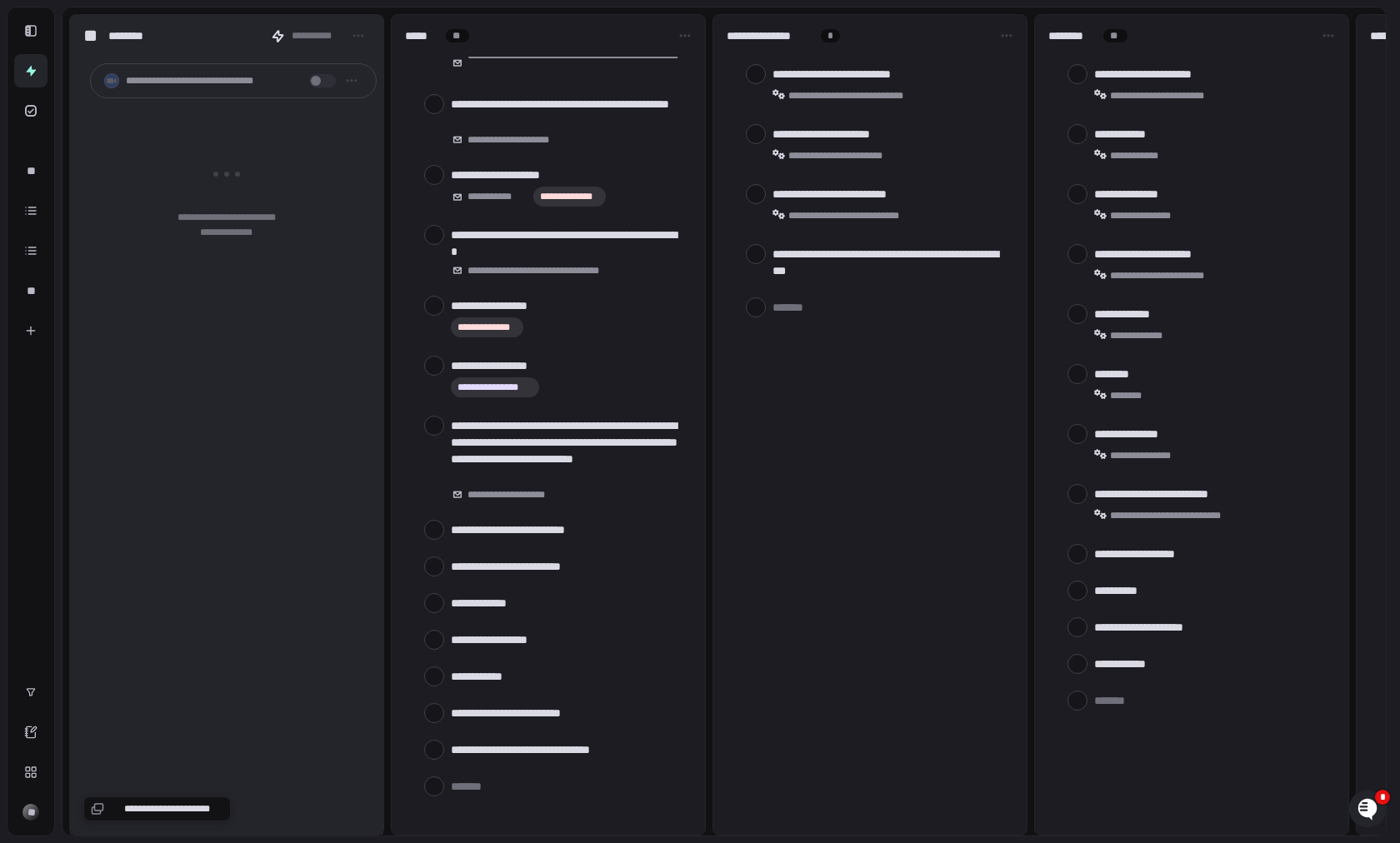 type 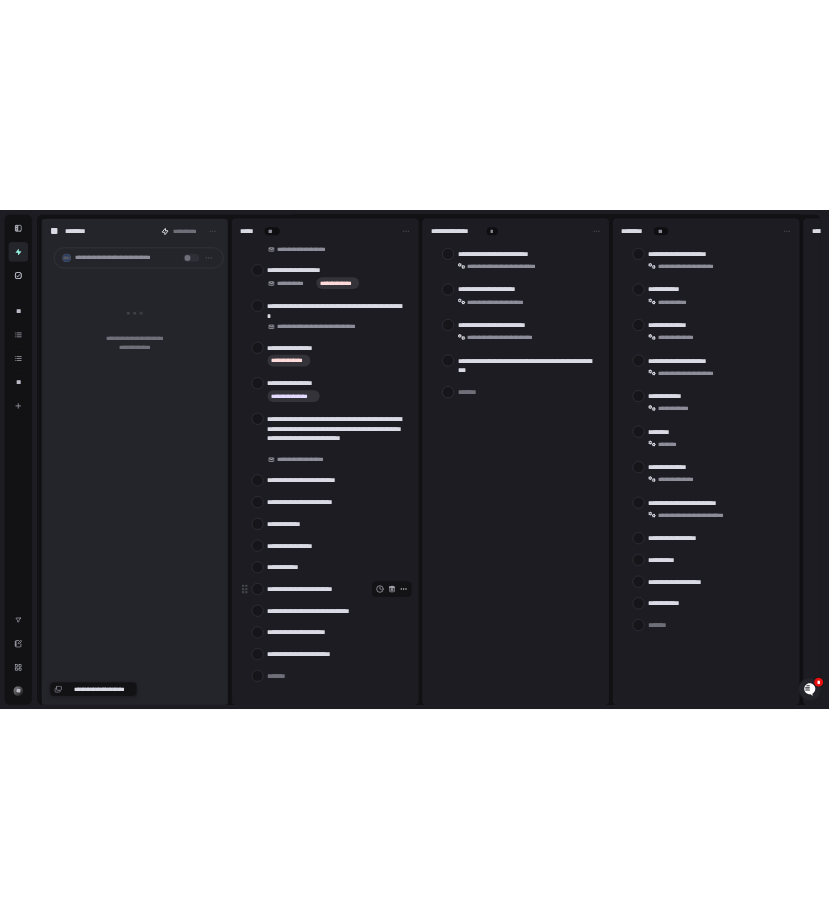 scroll, scrollTop: 0, scrollLeft: 0, axis: both 